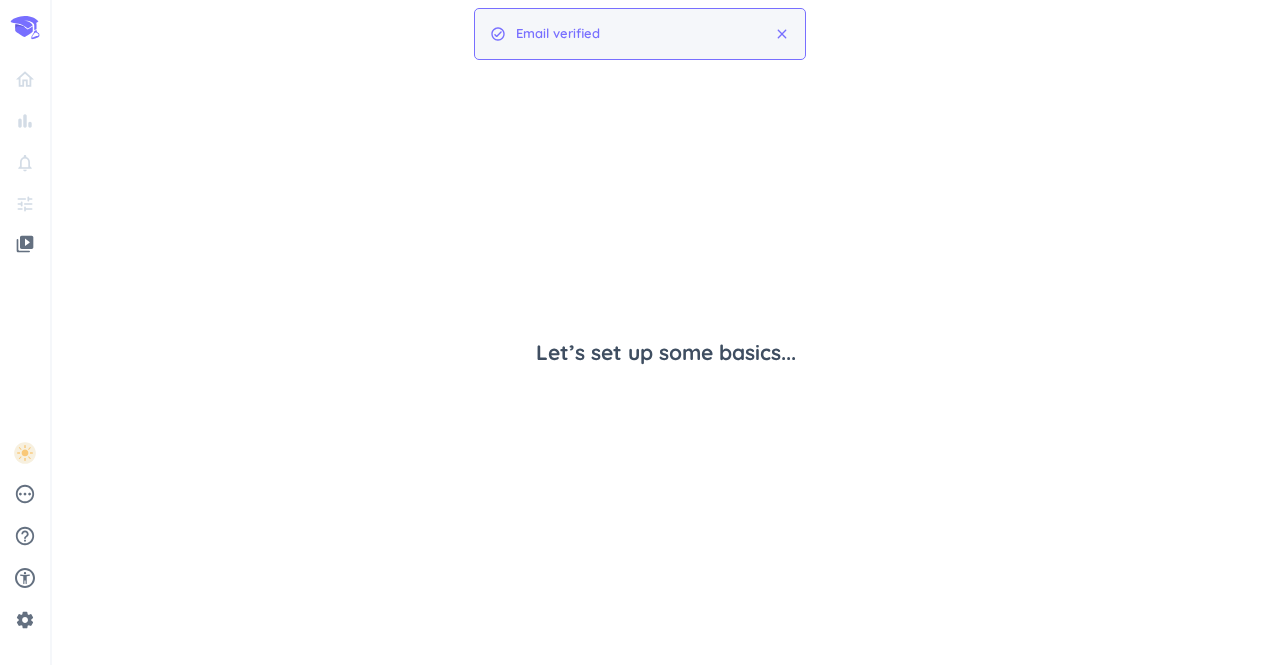 scroll, scrollTop: 0, scrollLeft: 0, axis: both 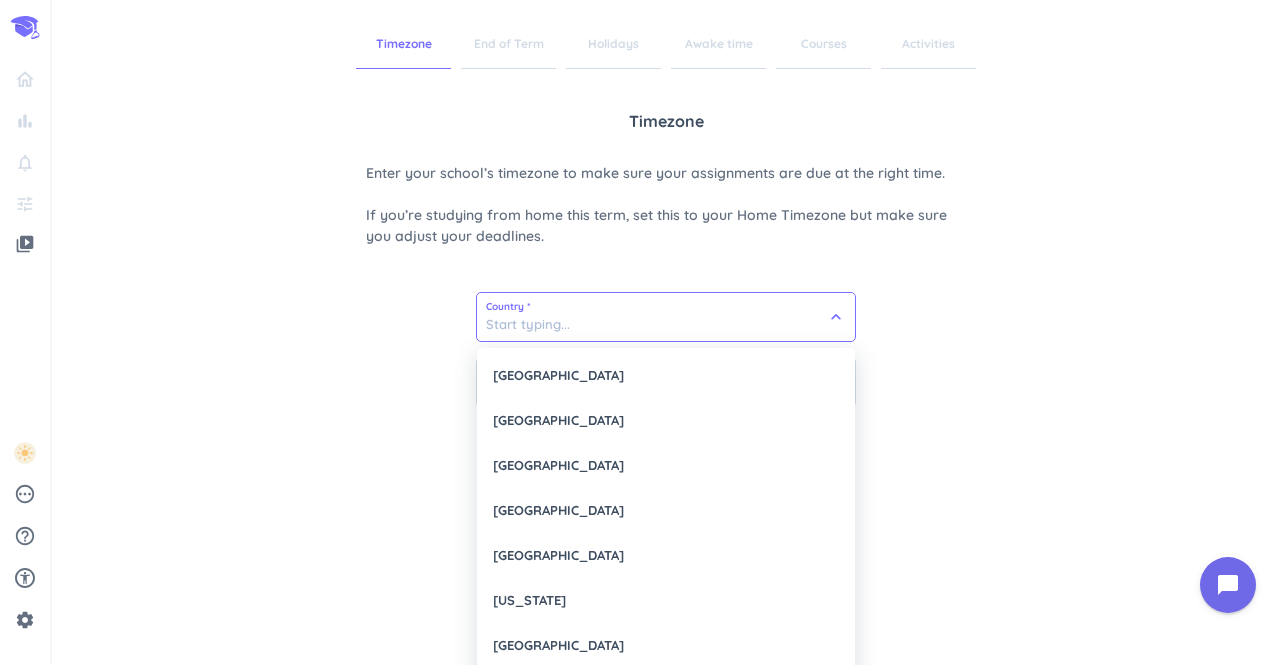 click at bounding box center [666, 317] 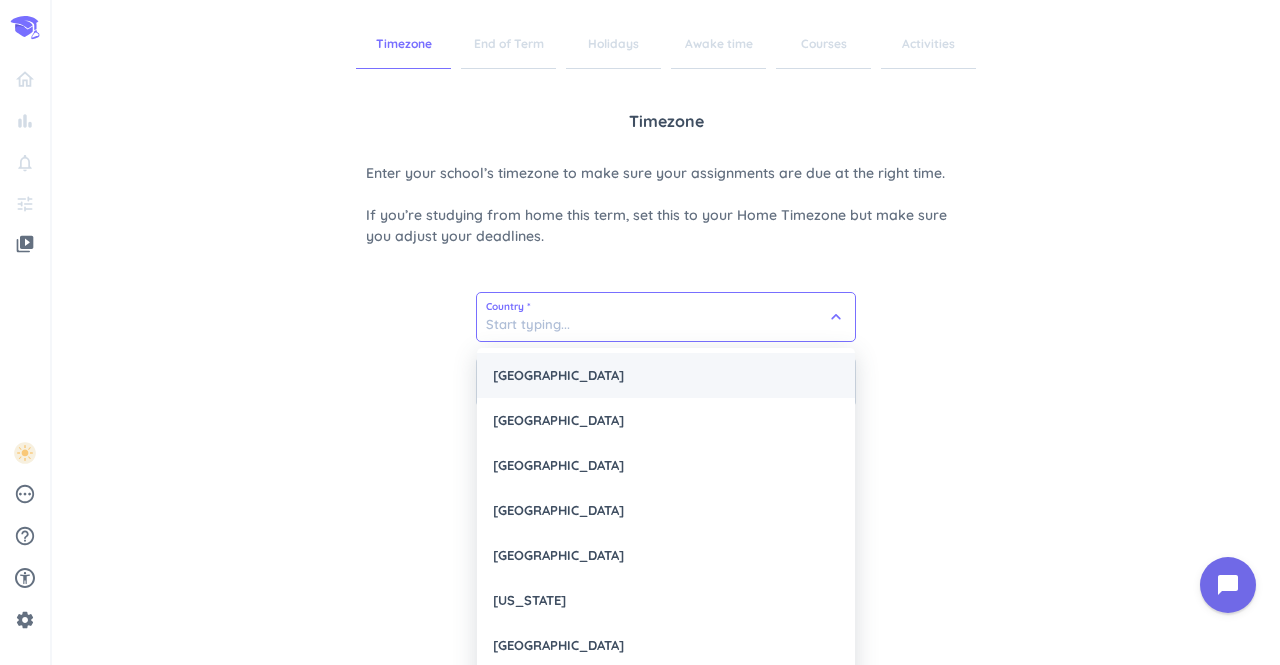 click on "[GEOGRAPHIC_DATA]" at bounding box center (666, 375) 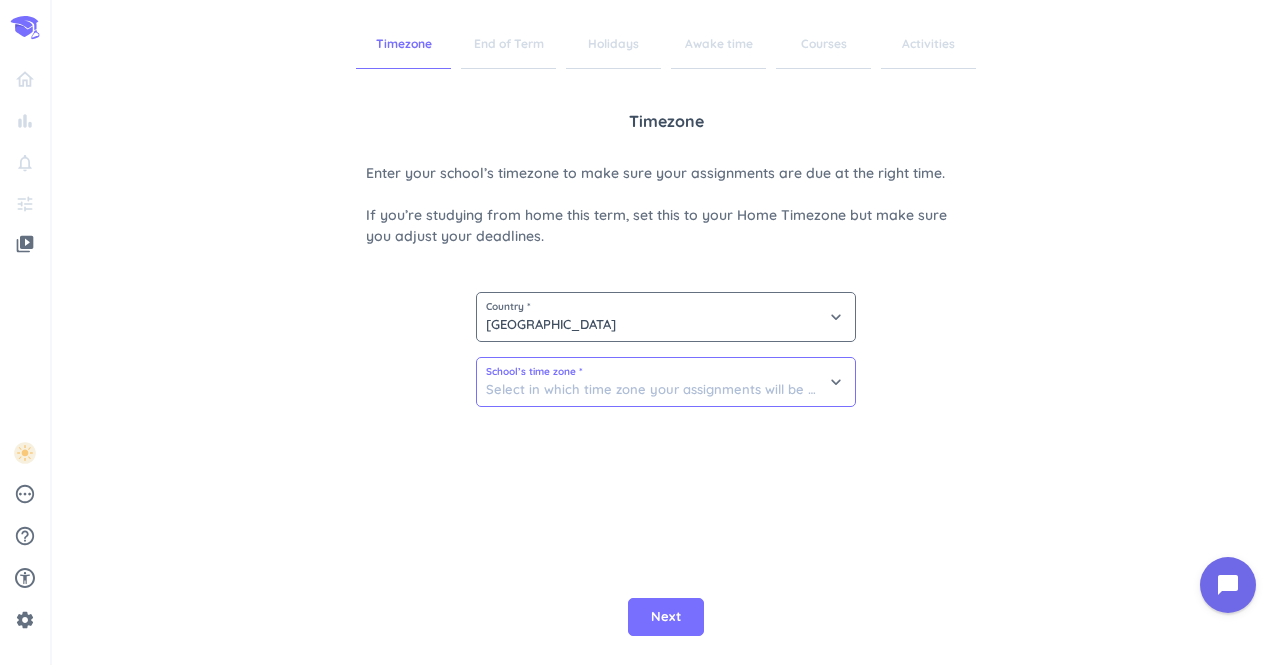 click at bounding box center [666, 382] 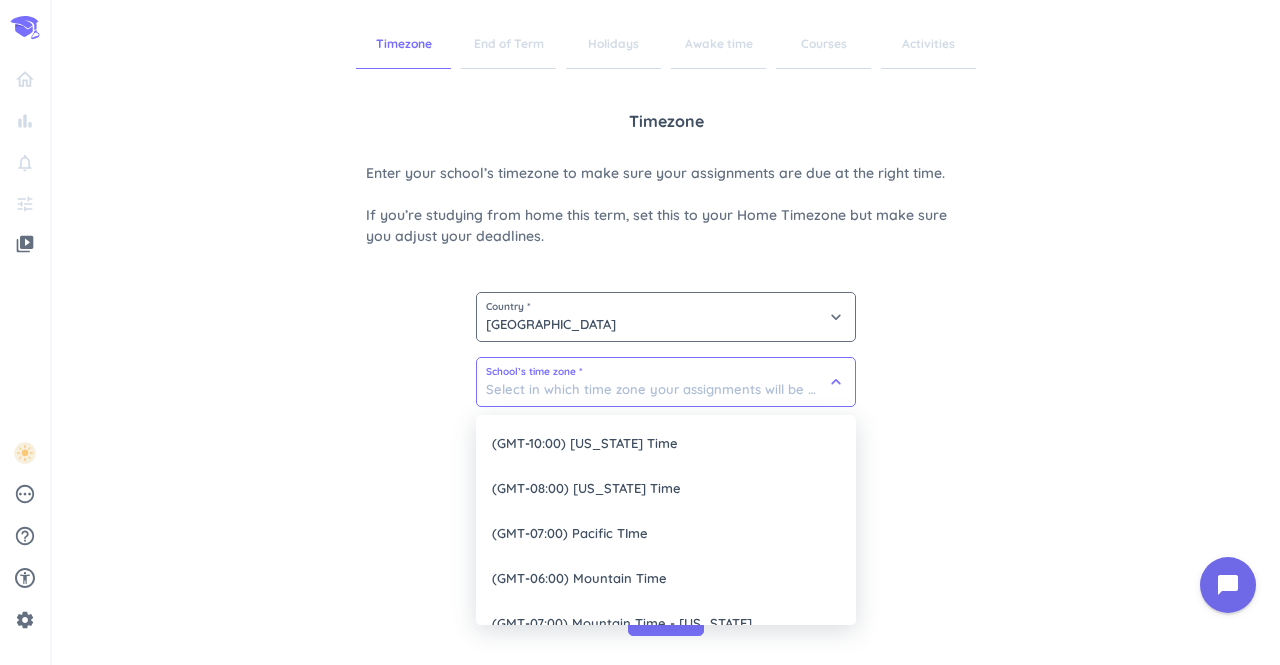 click at bounding box center (640, 332) 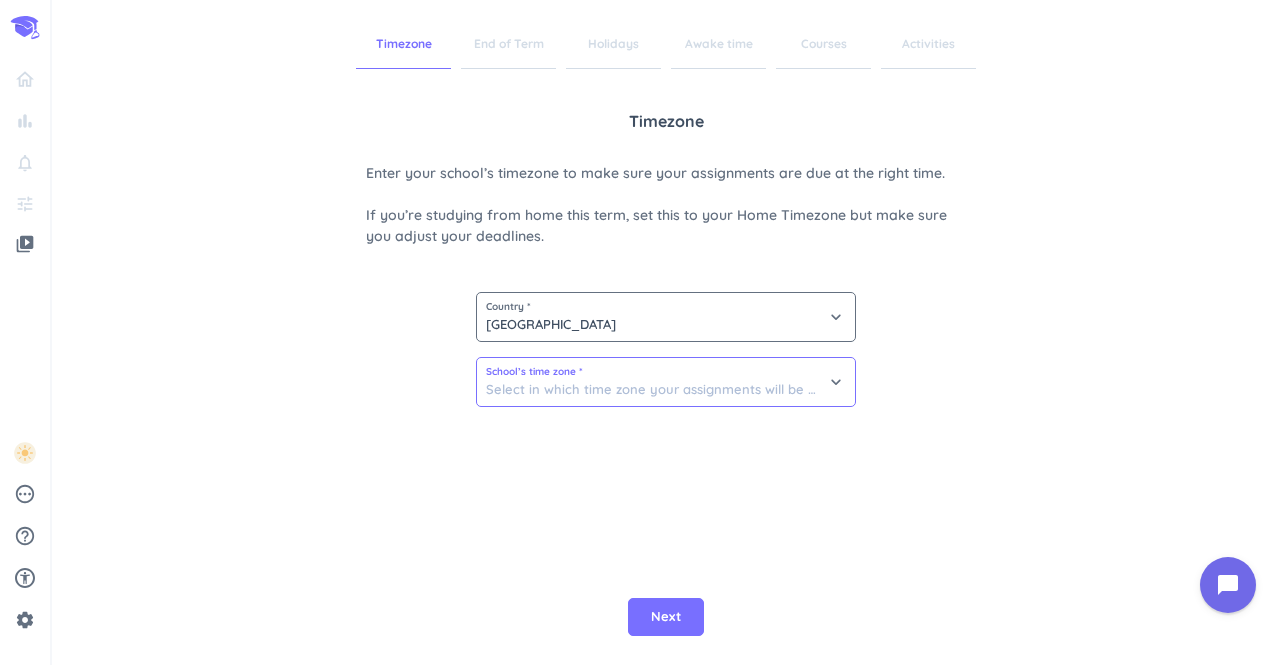 click at bounding box center (666, 382) 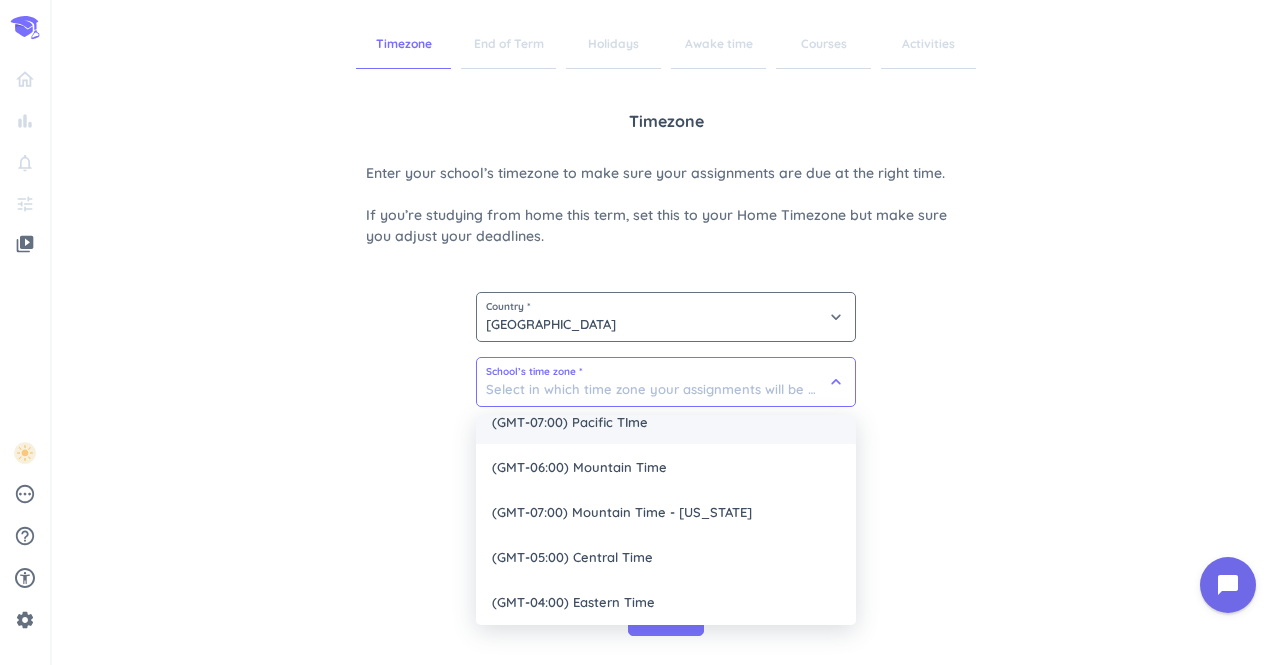 scroll, scrollTop: 115, scrollLeft: 0, axis: vertical 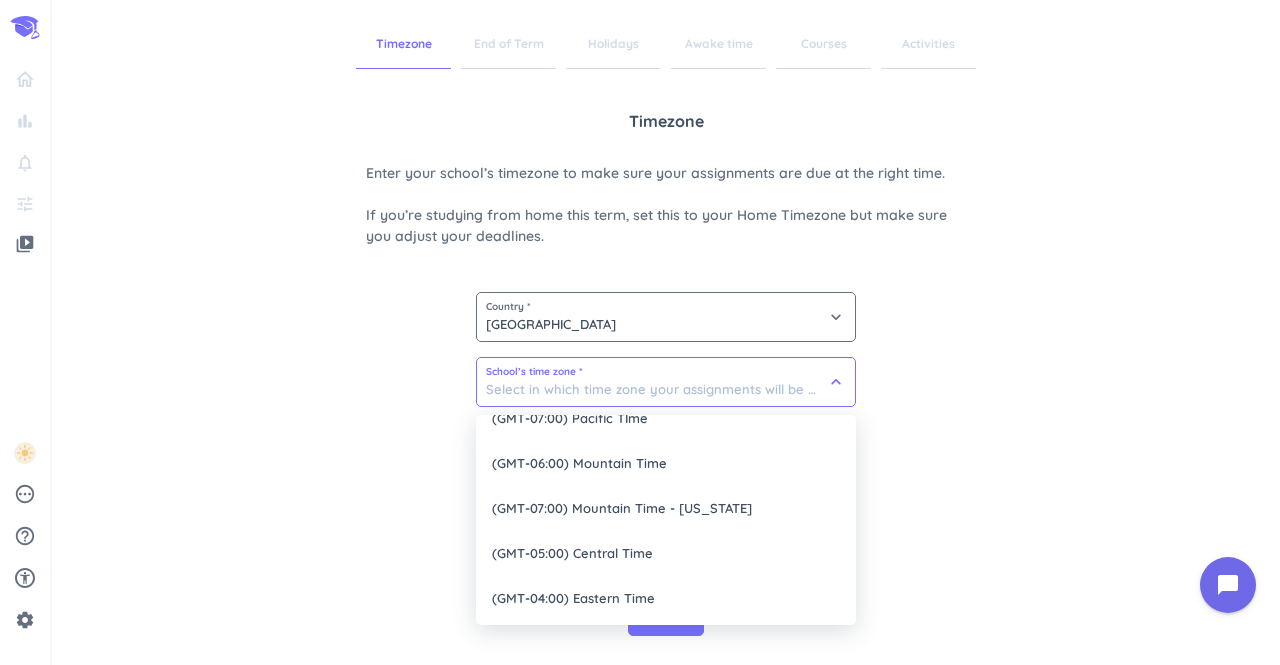 click on "(GMT-10:00) [US_STATE] Time (GMT-08:00) [US_STATE] Time (GMT-07:00) Pacific TIme (GMT-06:00) Mountain Time (GMT-07:00) Mountain Time - [US_STATE] (GMT-05:00) Central Time (GMT-04:00) Eastern Time" at bounding box center (666, 520) 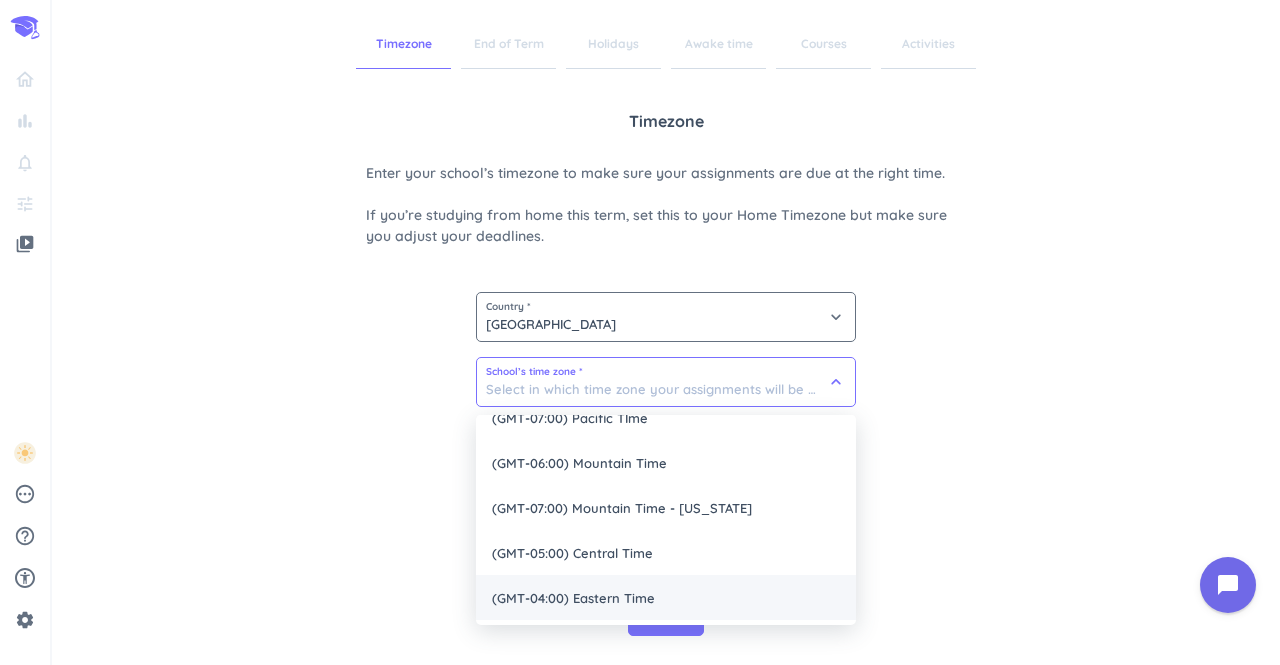 click on "(GMT-04:00) Eastern Time" at bounding box center [666, 597] 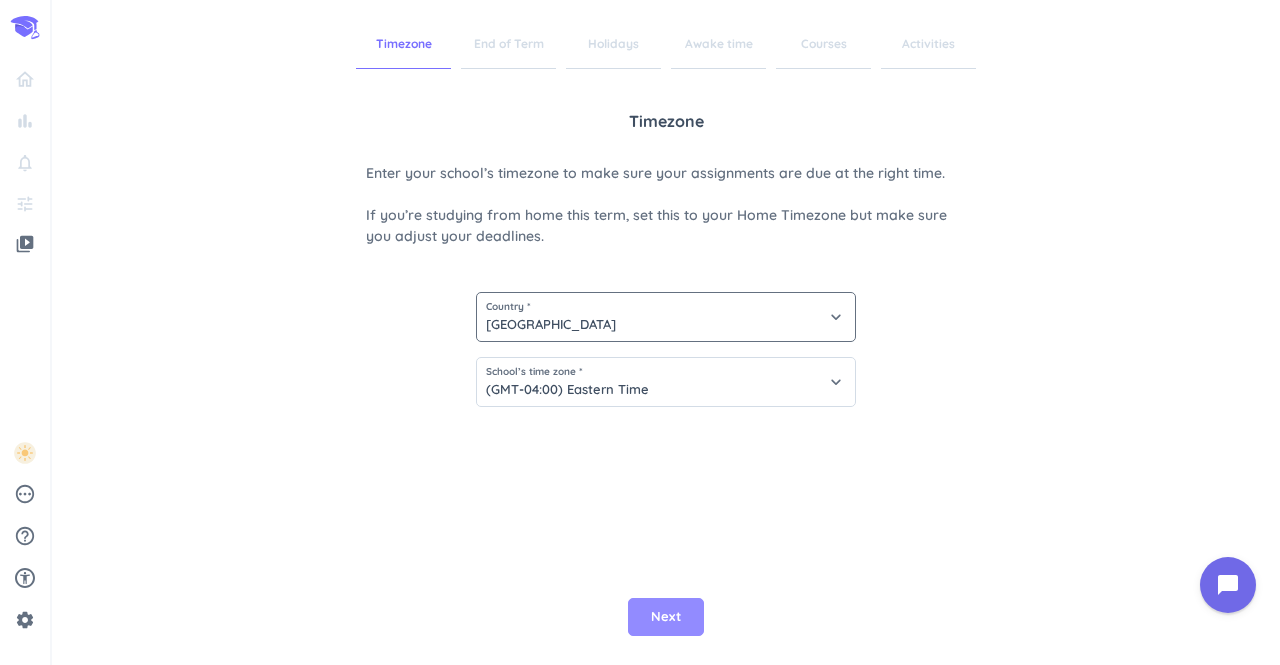 click on "Next" at bounding box center (666, 617) 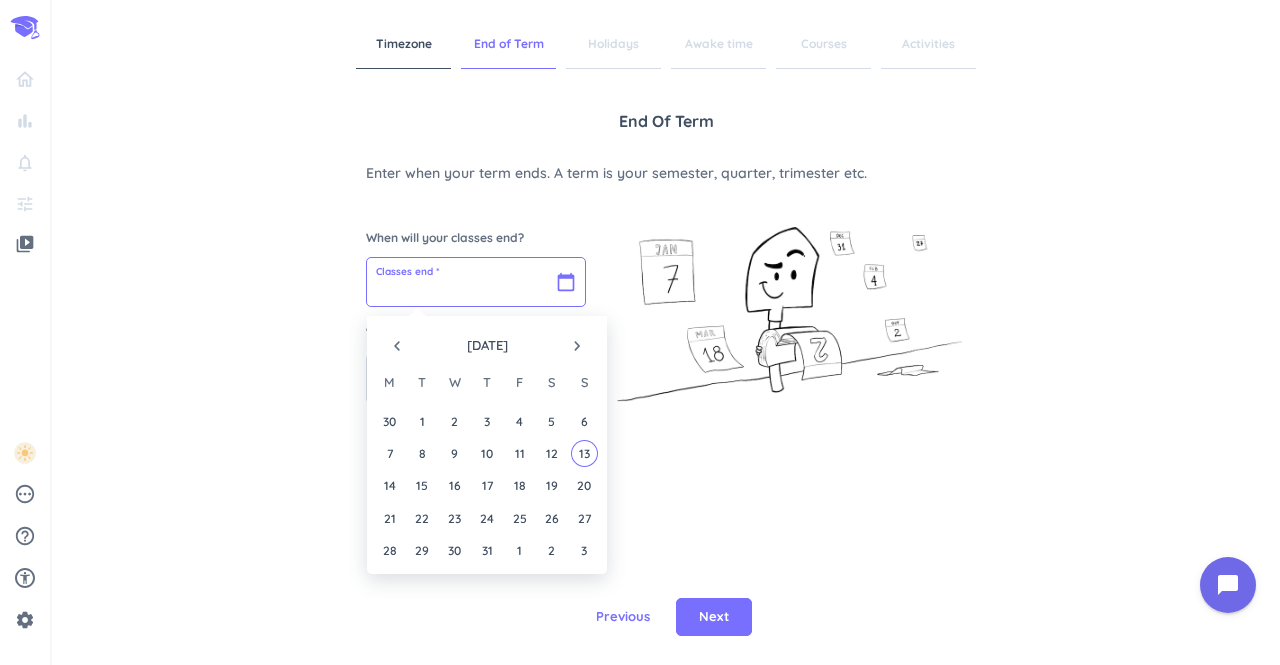 click at bounding box center (476, 282) 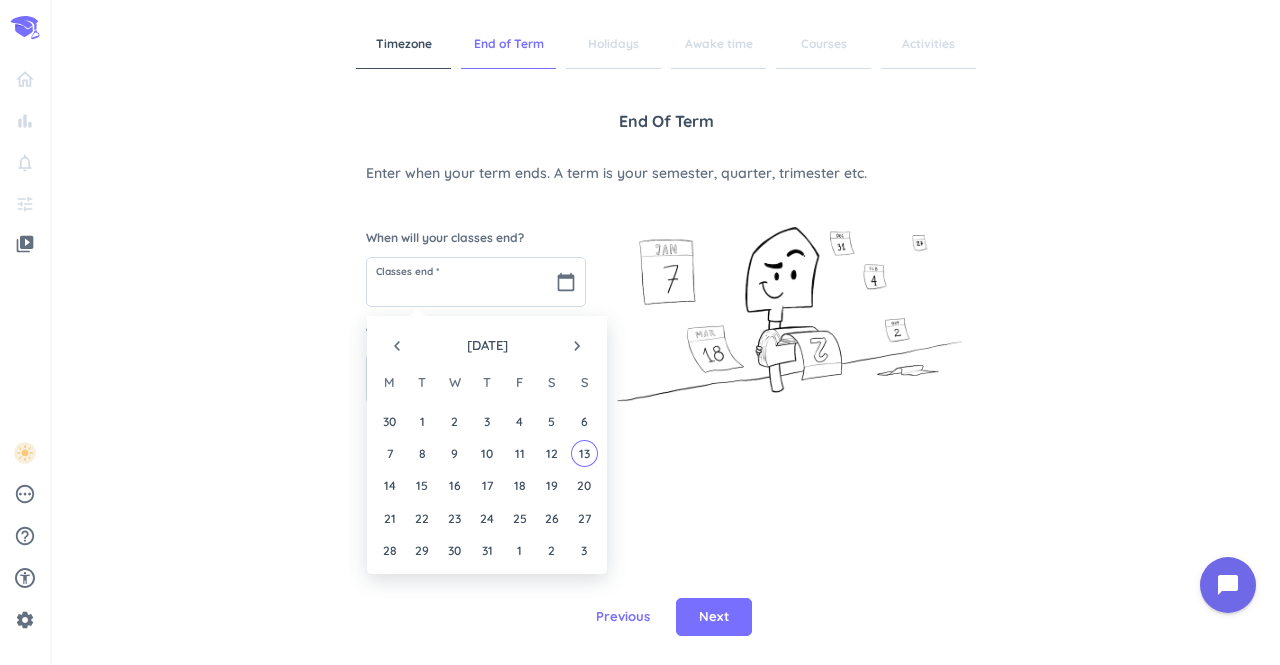 click on "navigate_next" at bounding box center (577, 346) 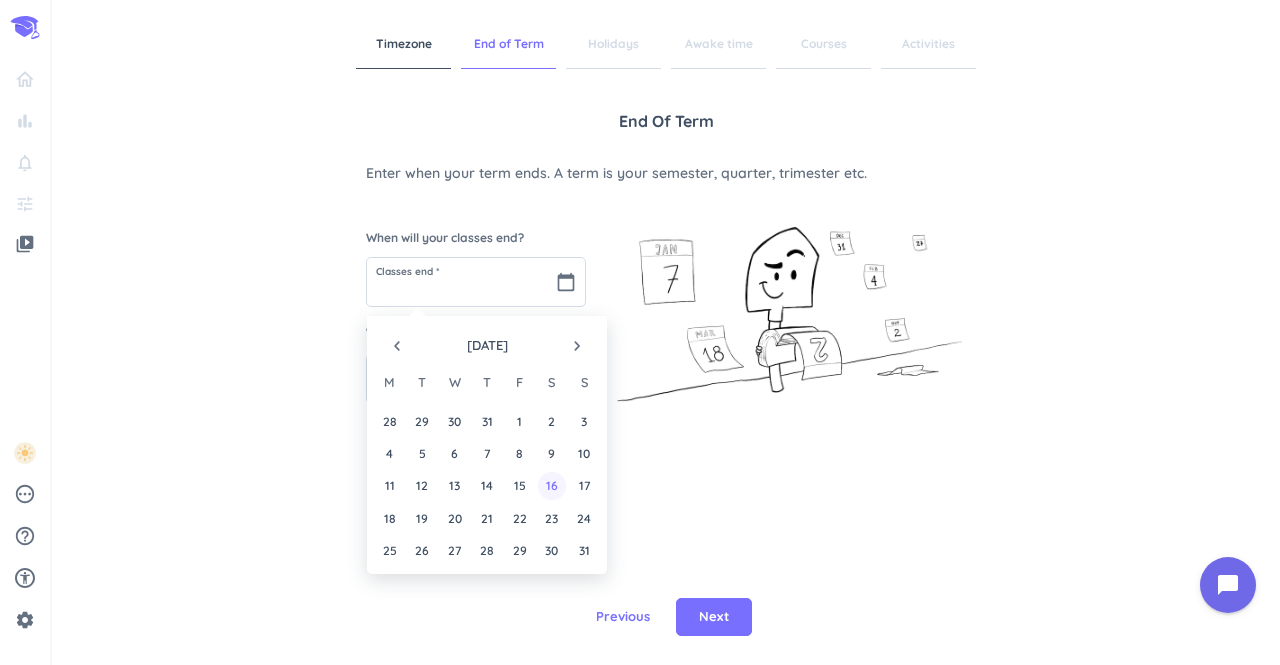 click on "16" at bounding box center [551, 485] 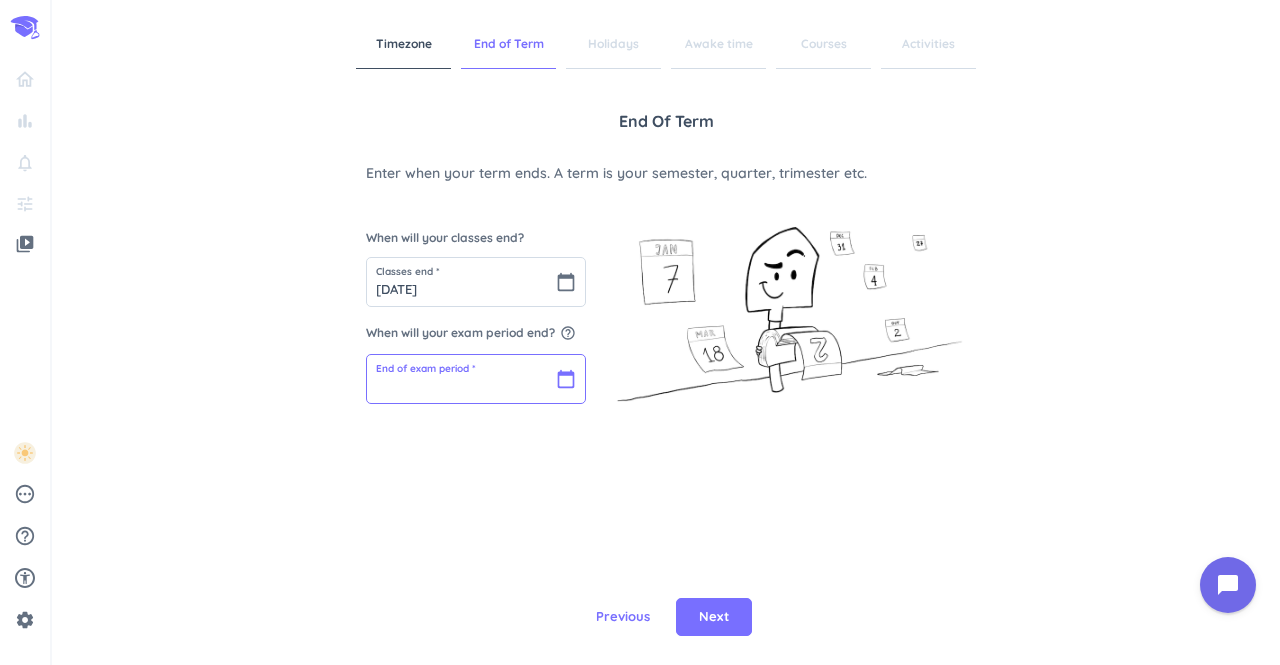 click at bounding box center (476, 379) 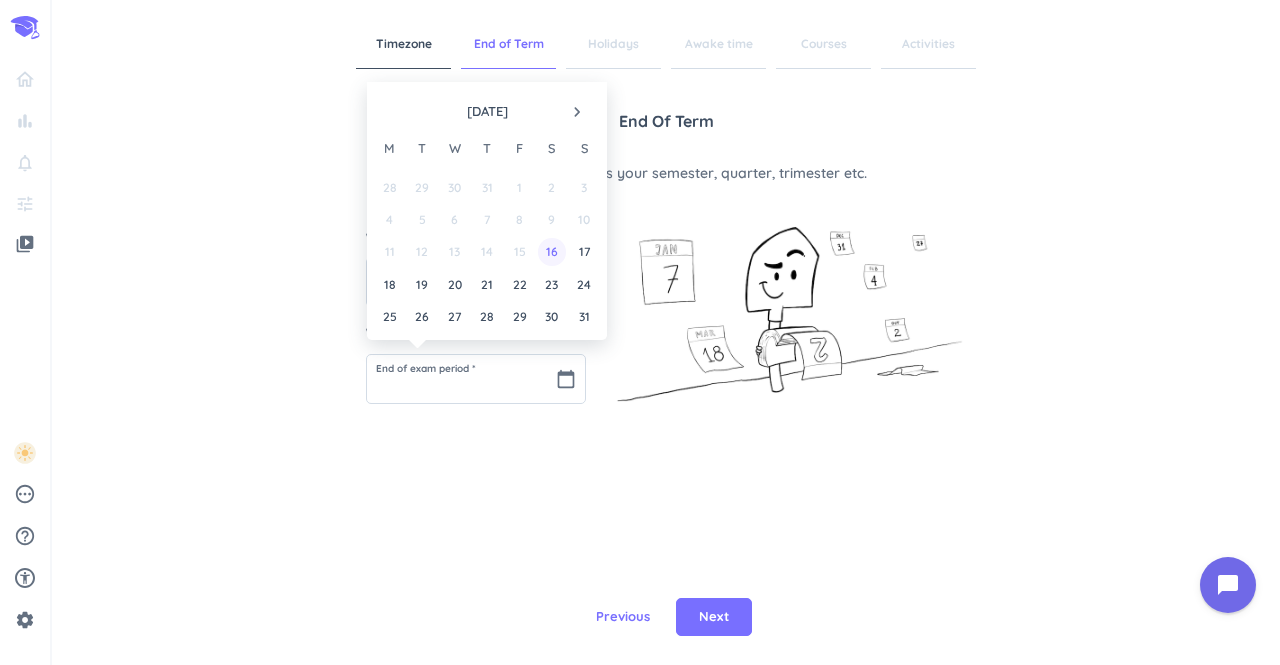 click on "16" at bounding box center [551, 251] 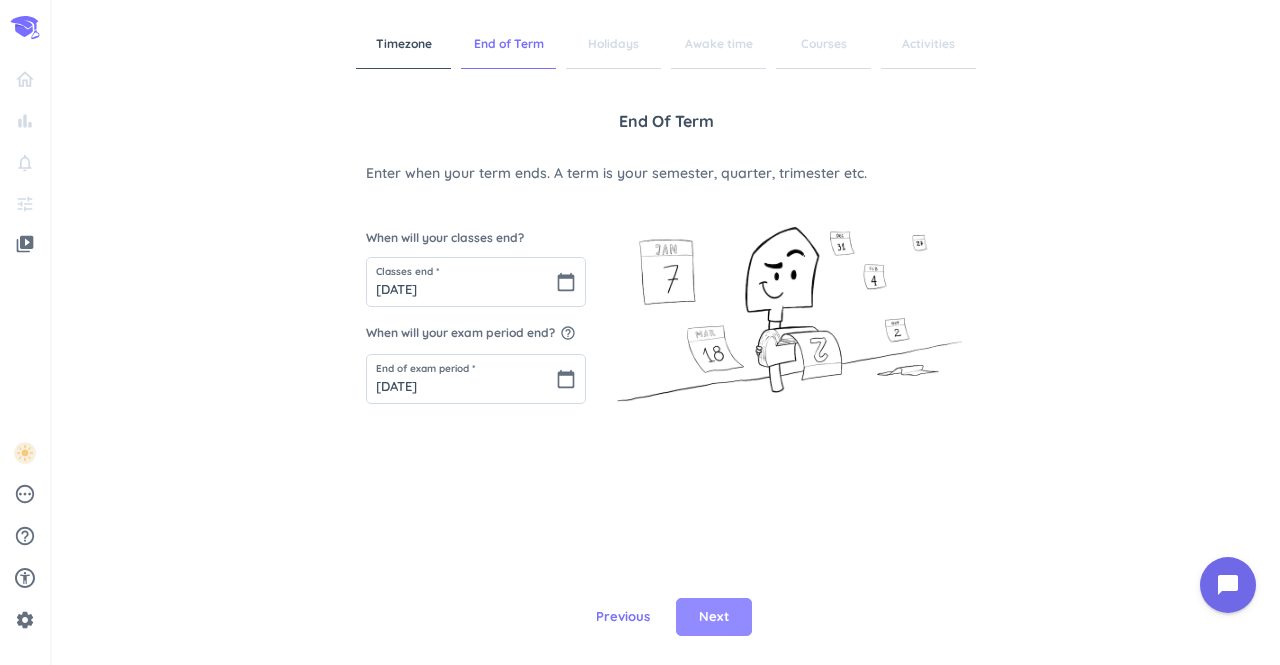 click on "Next" at bounding box center (714, 617) 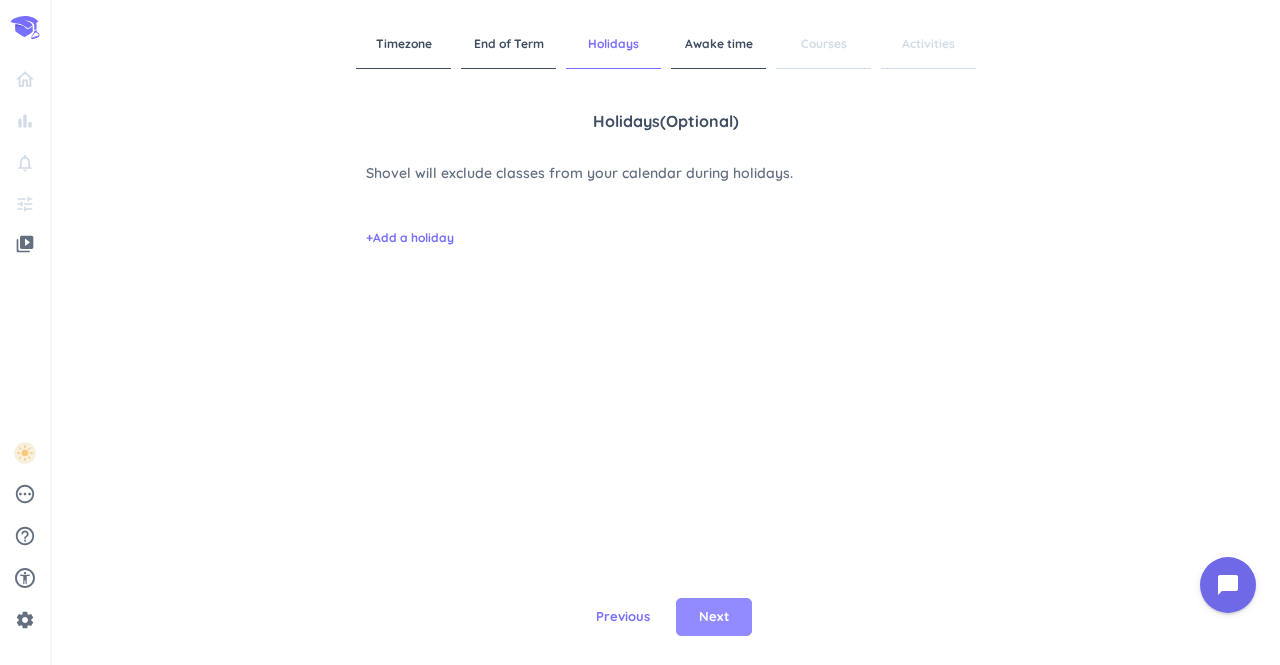 click on "Next" at bounding box center (714, 617) 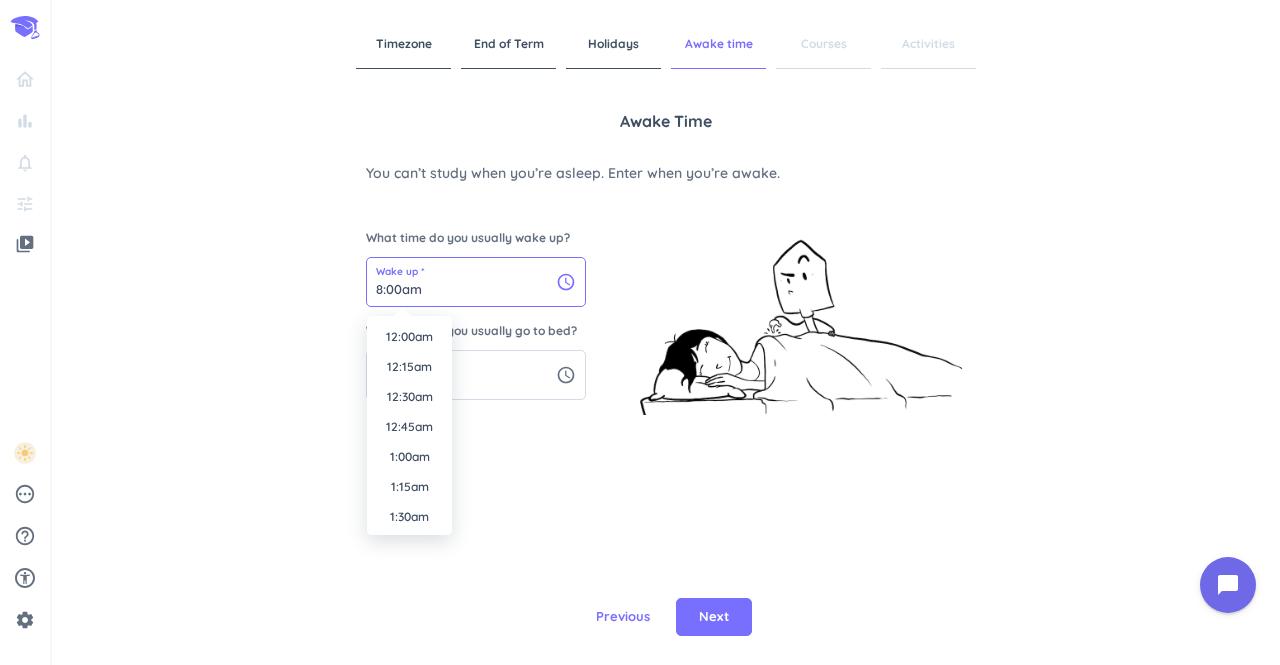 click on "8:00am" at bounding box center [476, 282] 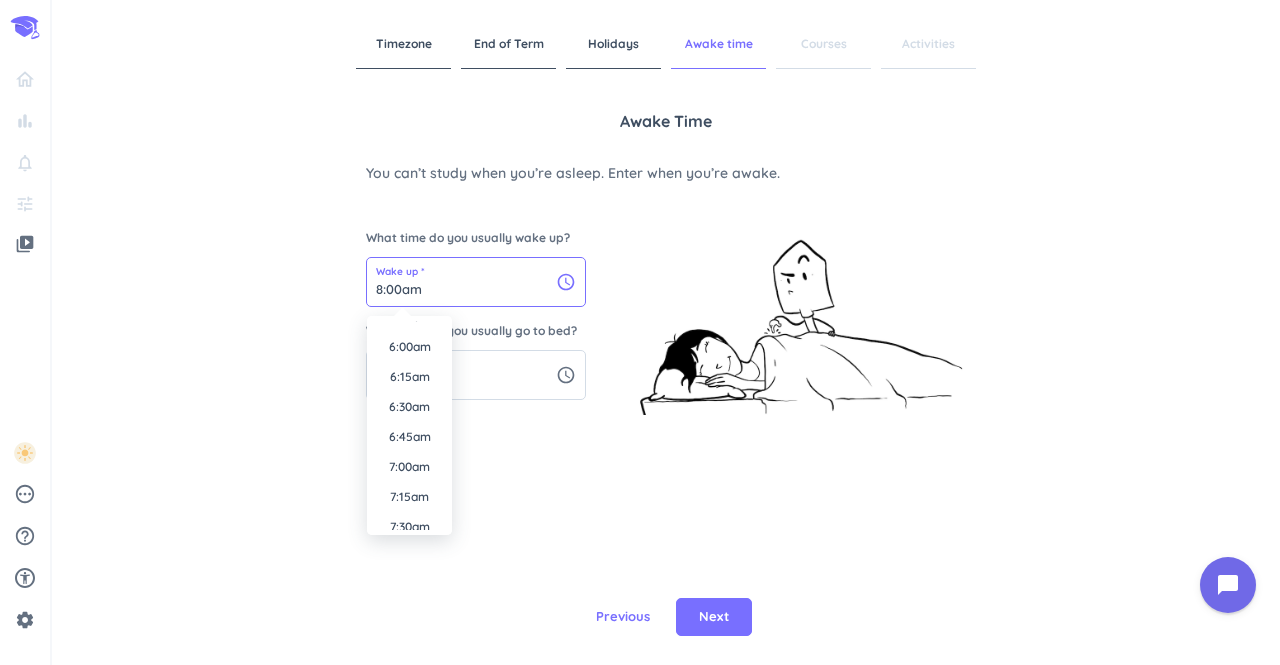 scroll, scrollTop: 706, scrollLeft: 0, axis: vertical 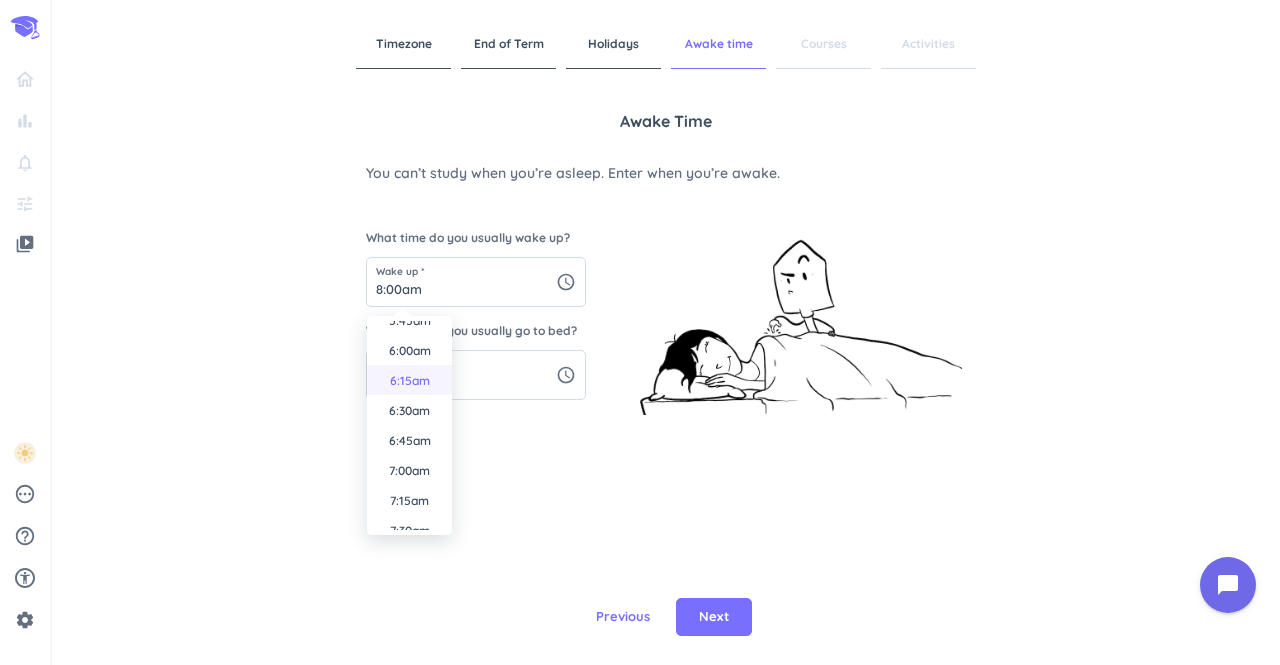 click on "6:15am" at bounding box center [409, 380] 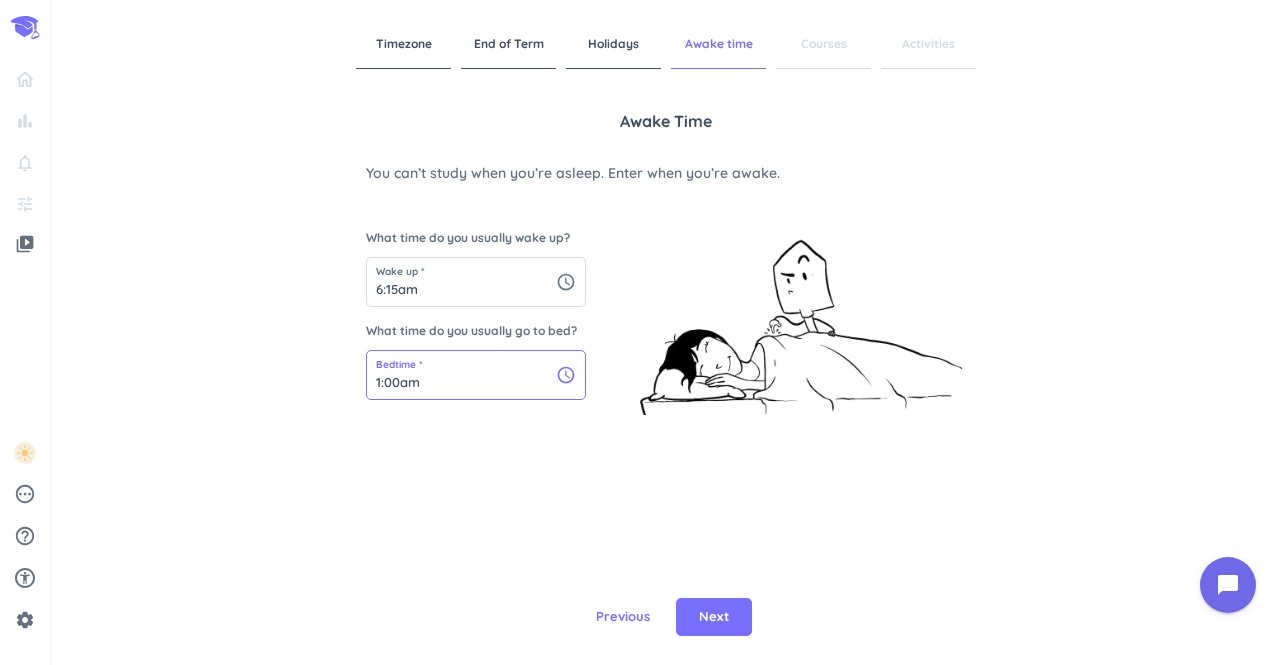 click on "1:00am" at bounding box center (476, 375) 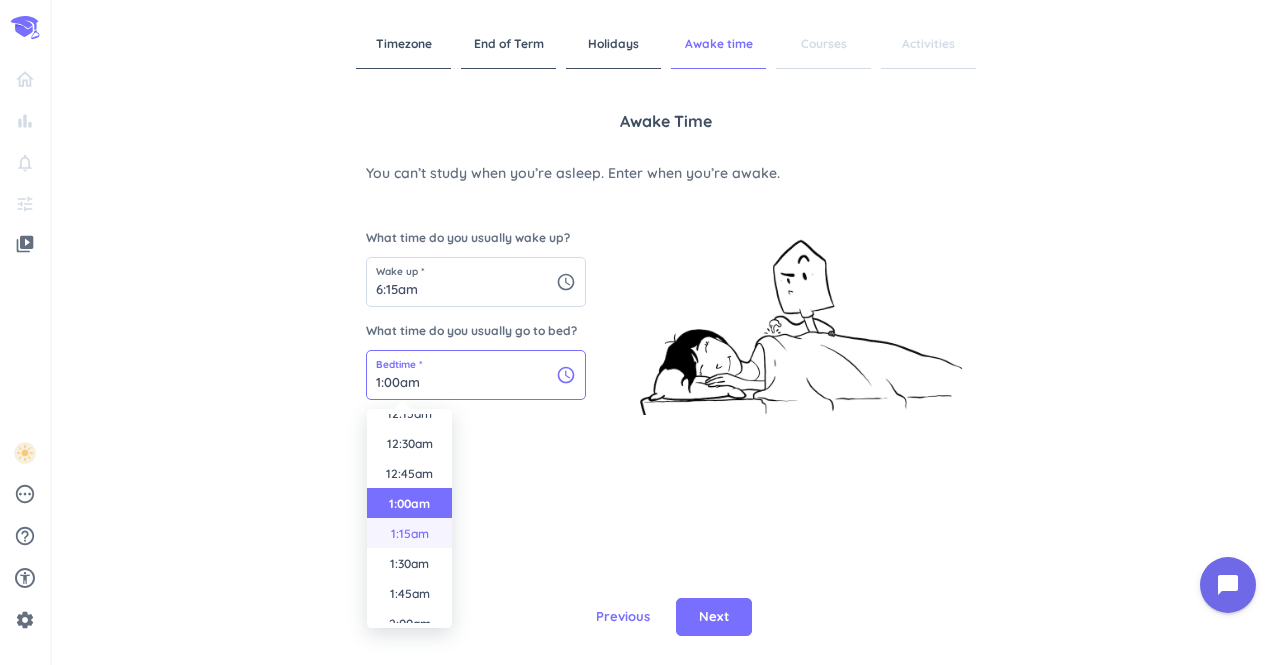scroll, scrollTop: 0, scrollLeft: 0, axis: both 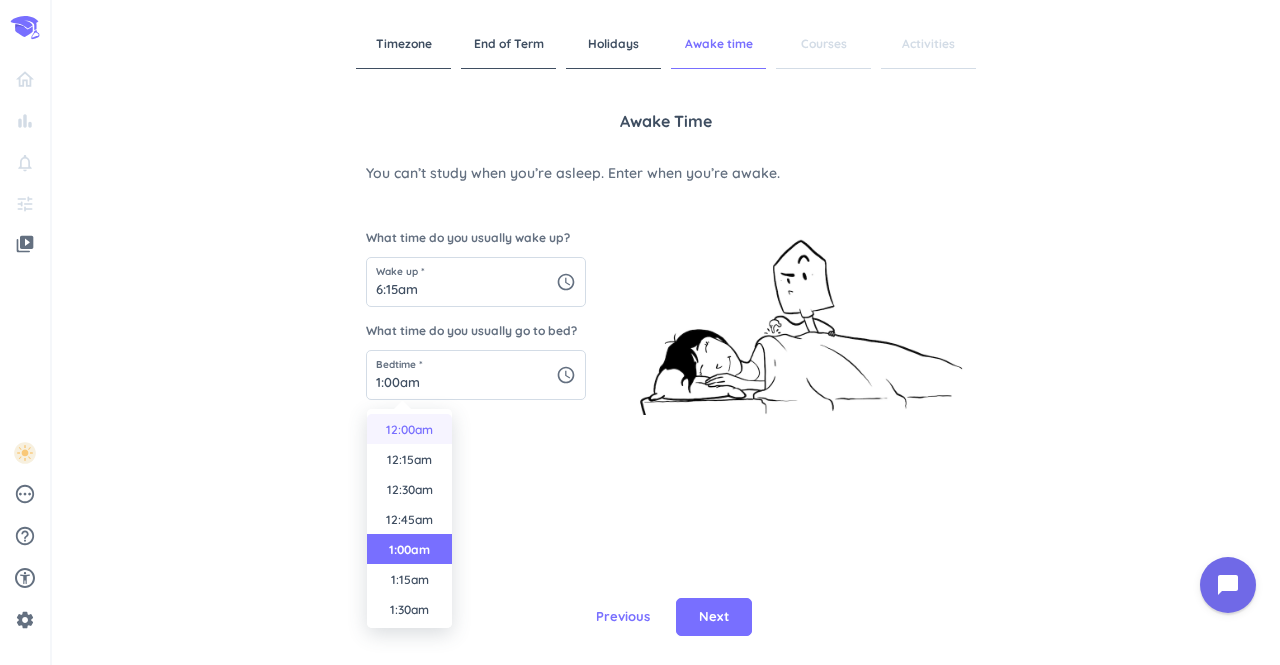click on "12:00am" at bounding box center [409, 429] 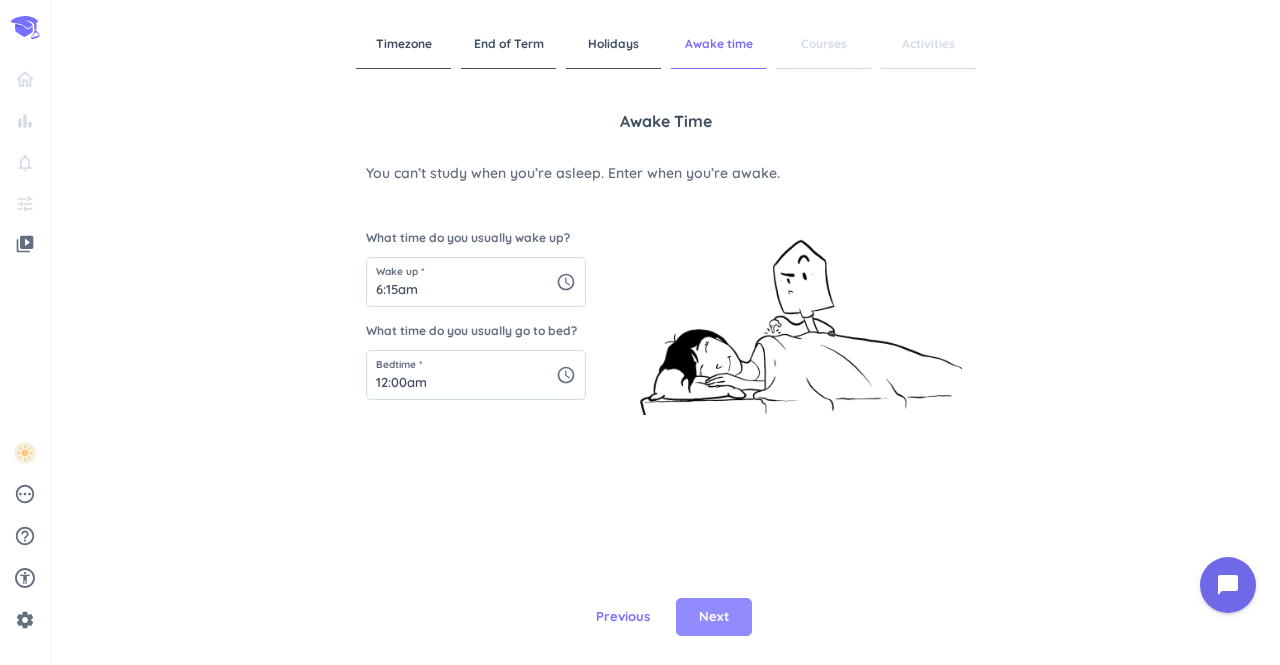 click on "Next" at bounding box center [714, 617] 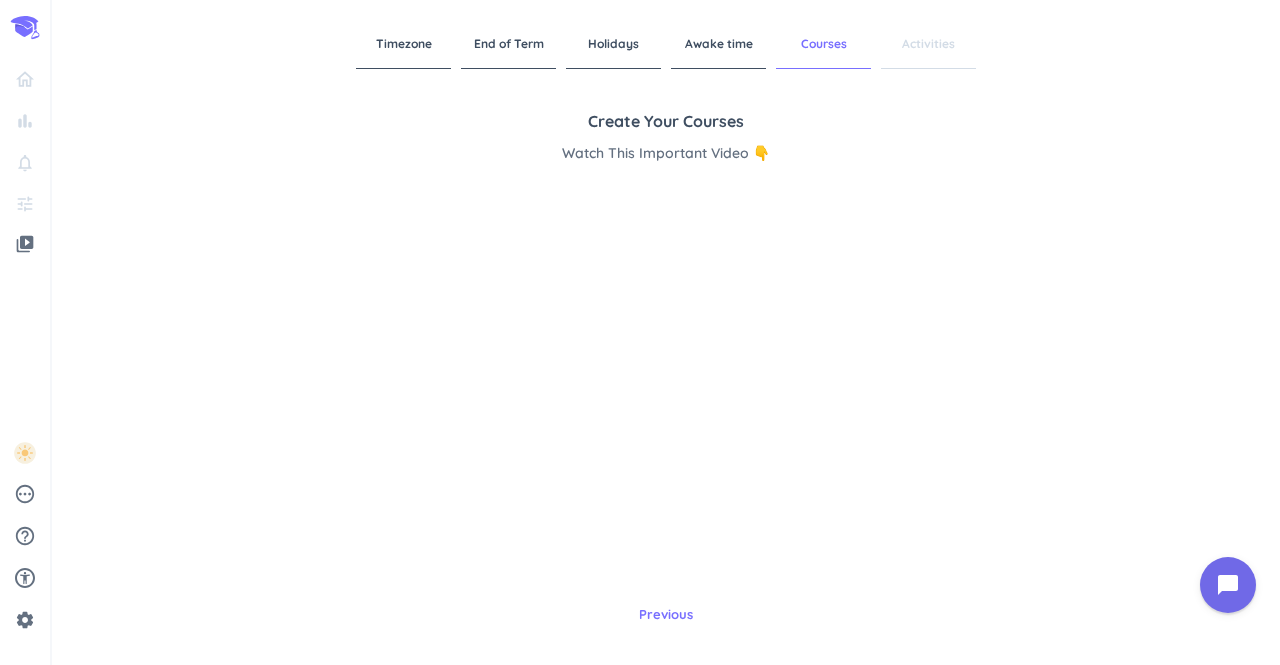 click on "Activities" at bounding box center [928, 44] 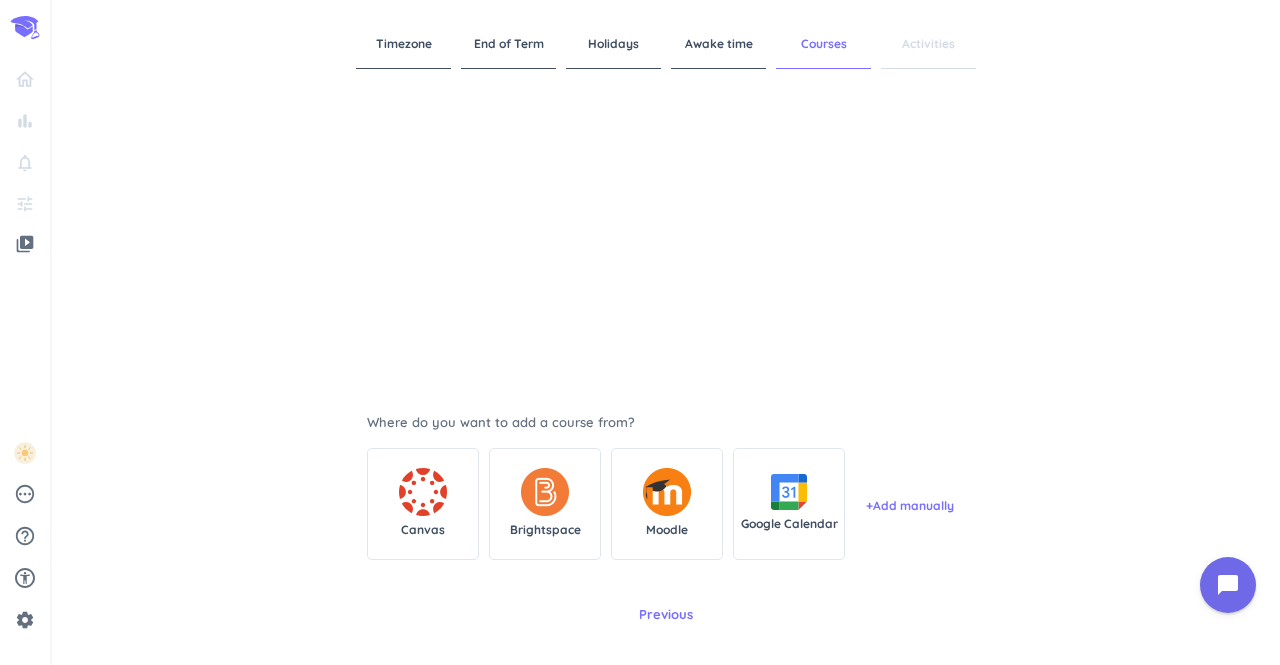 scroll, scrollTop: 248, scrollLeft: 0, axis: vertical 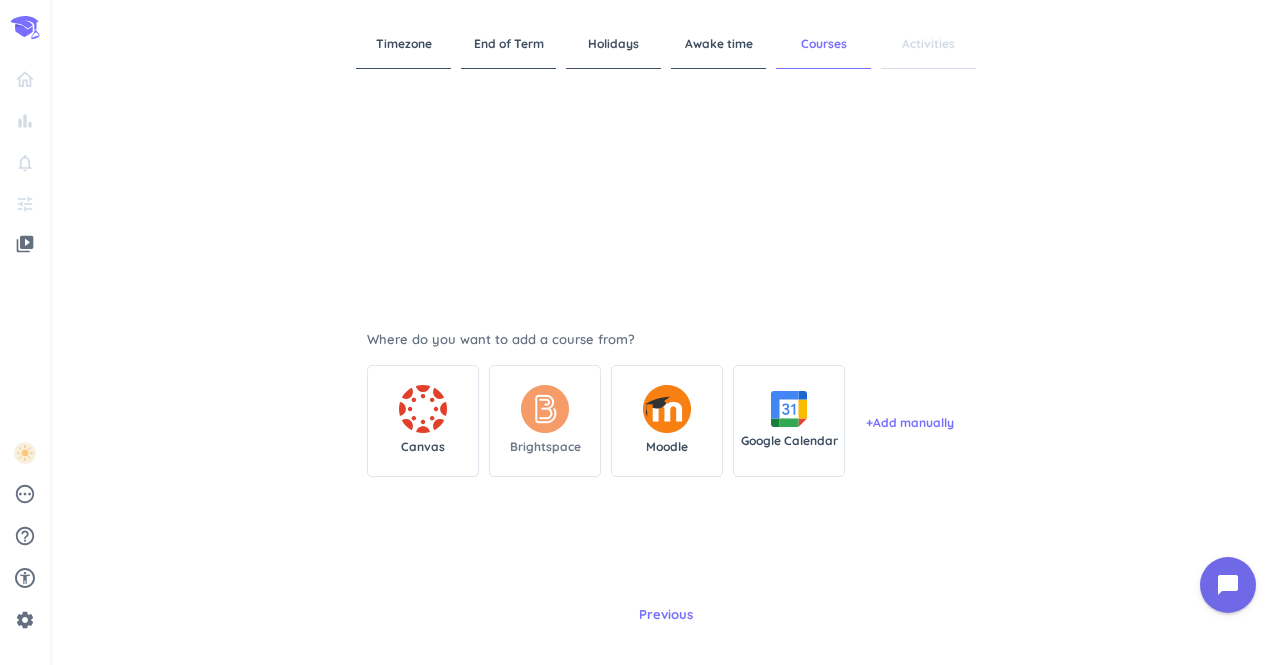 click on "Brightspace" at bounding box center [545, 421] 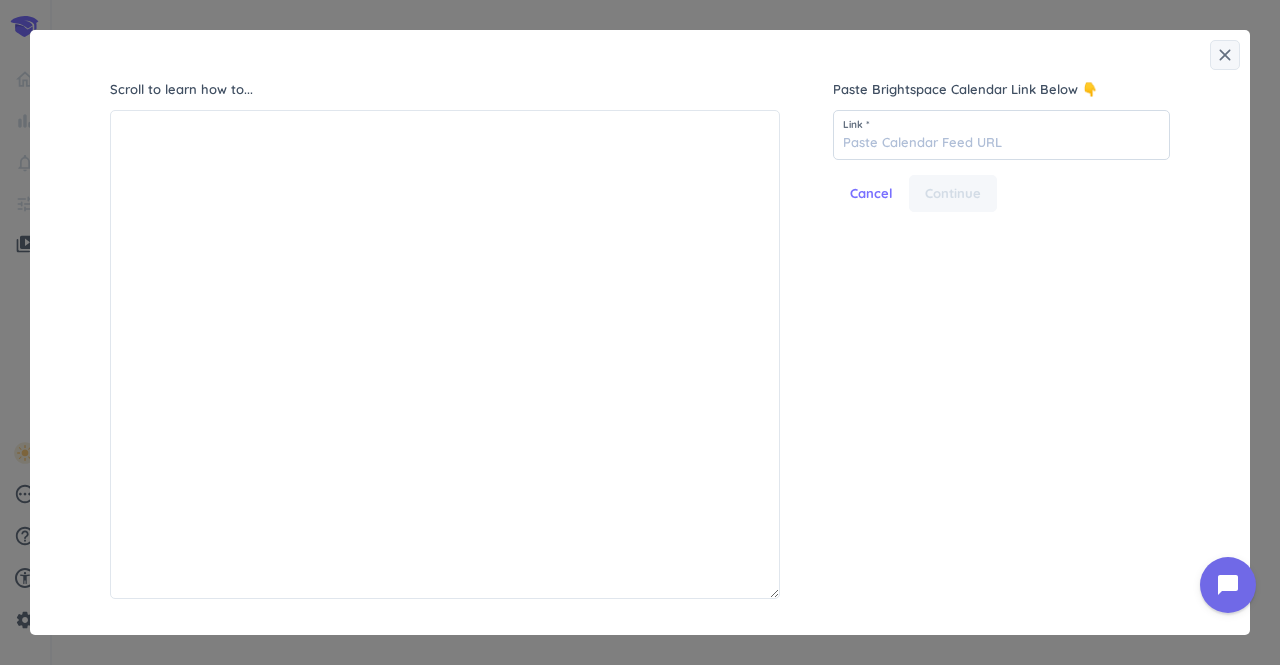 scroll, scrollTop: 8, scrollLeft: 9, axis: both 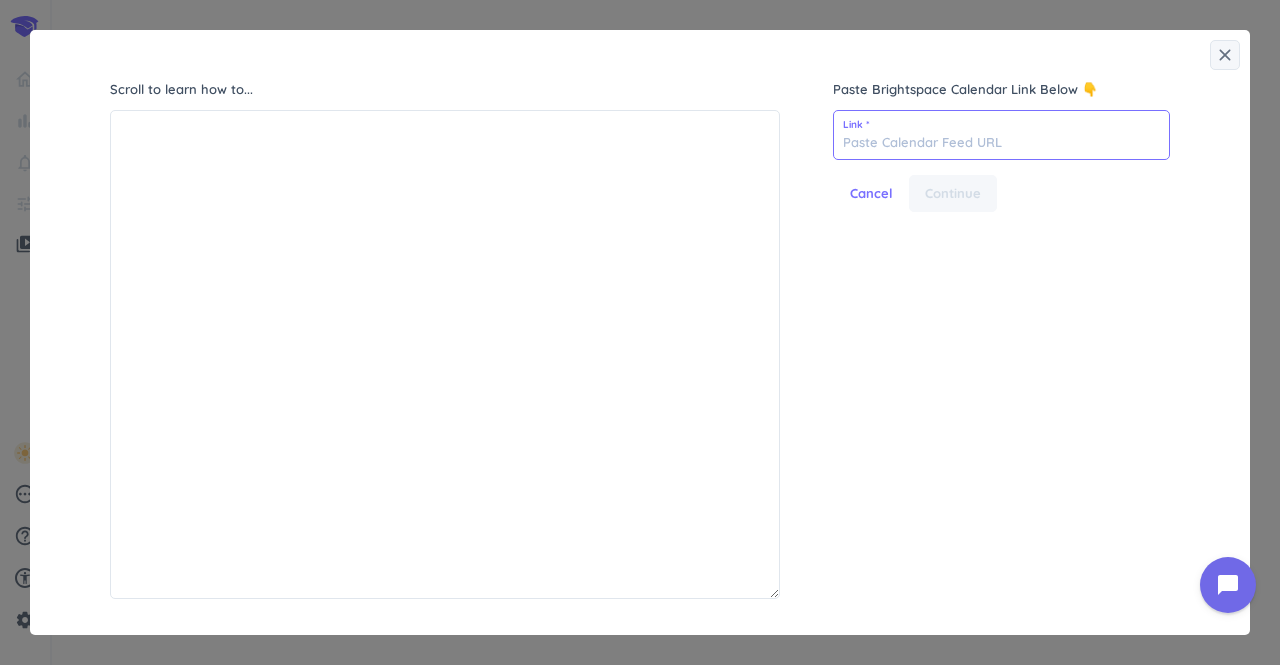 paste on "[URL][DOMAIN_NAME]" 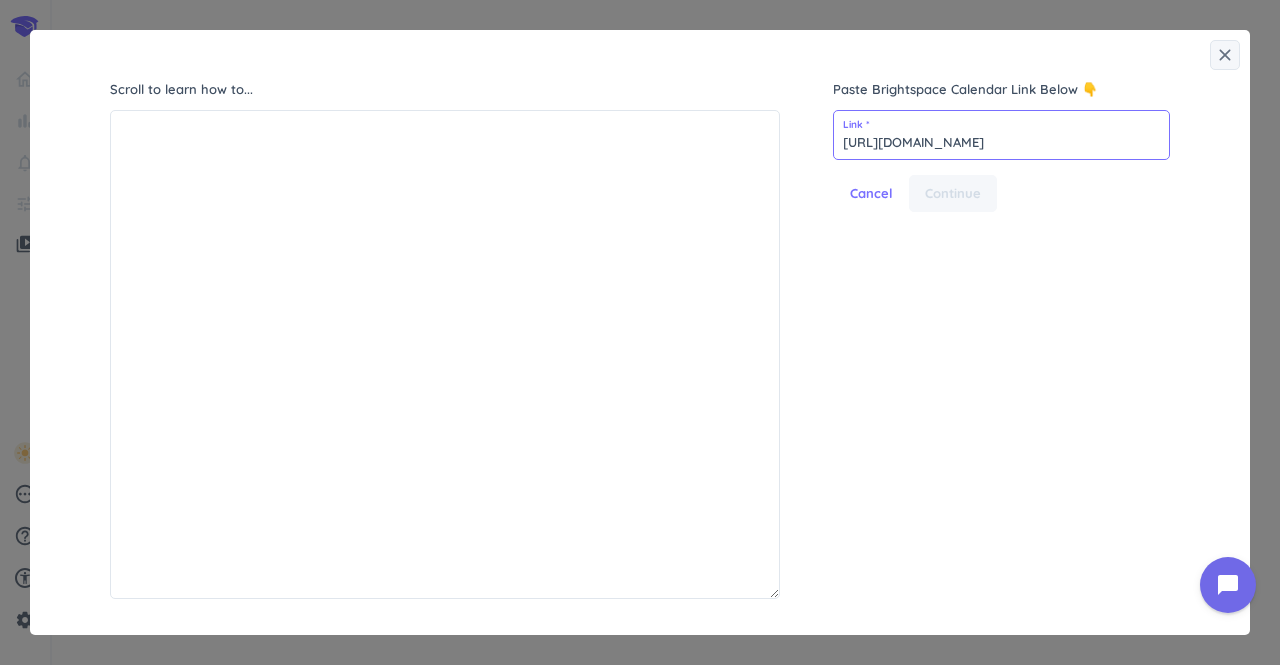 scroll, scrollTop: 0, scrollLeft: 317, axis: horizontal 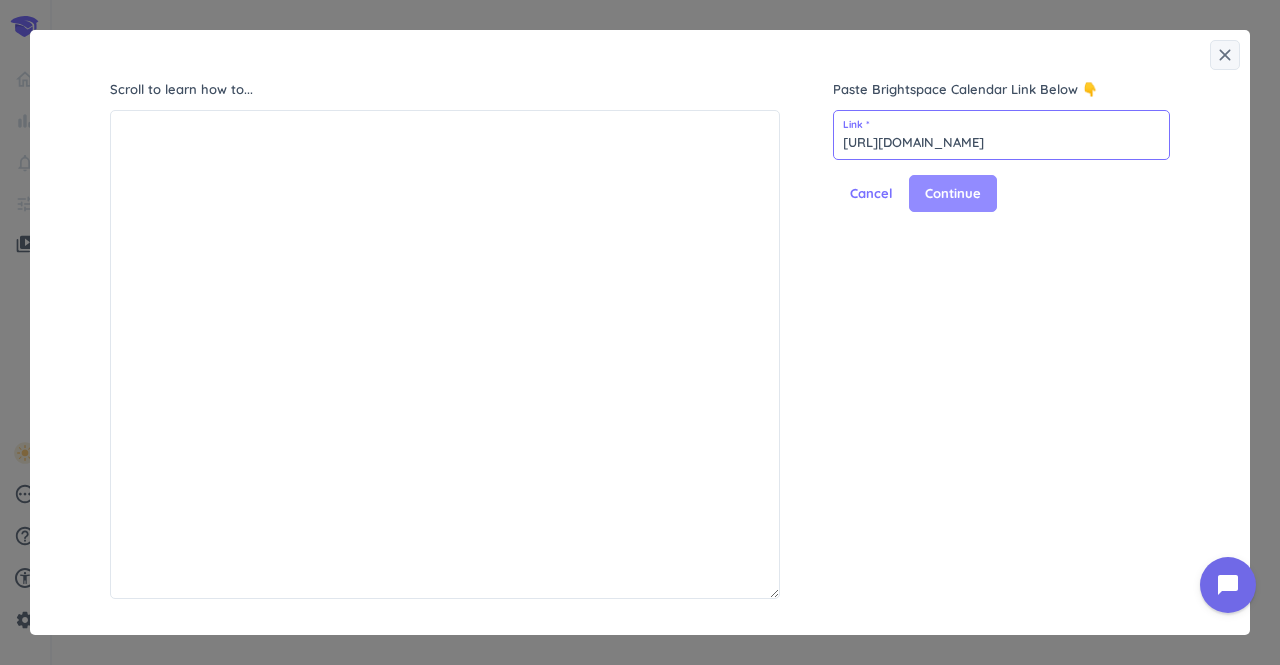 type on "[URL][DOMAIN_NAME]" 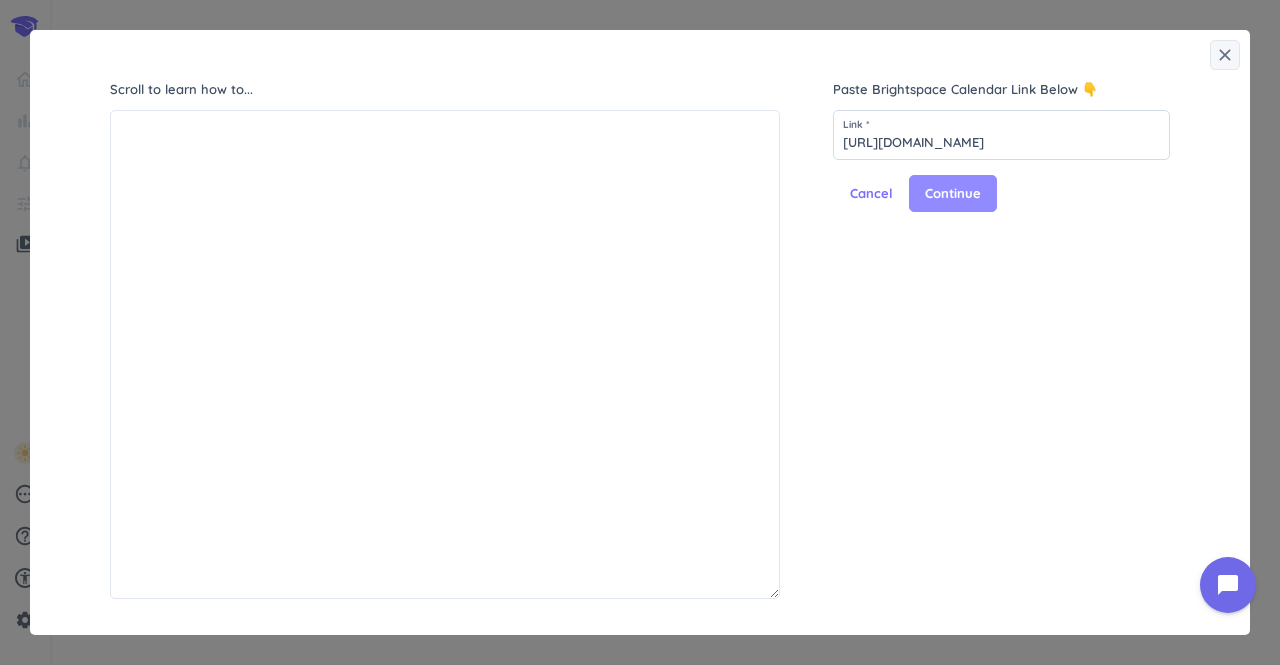 scroll, scrollTop: 0, scrollLeft: 0, axis: both 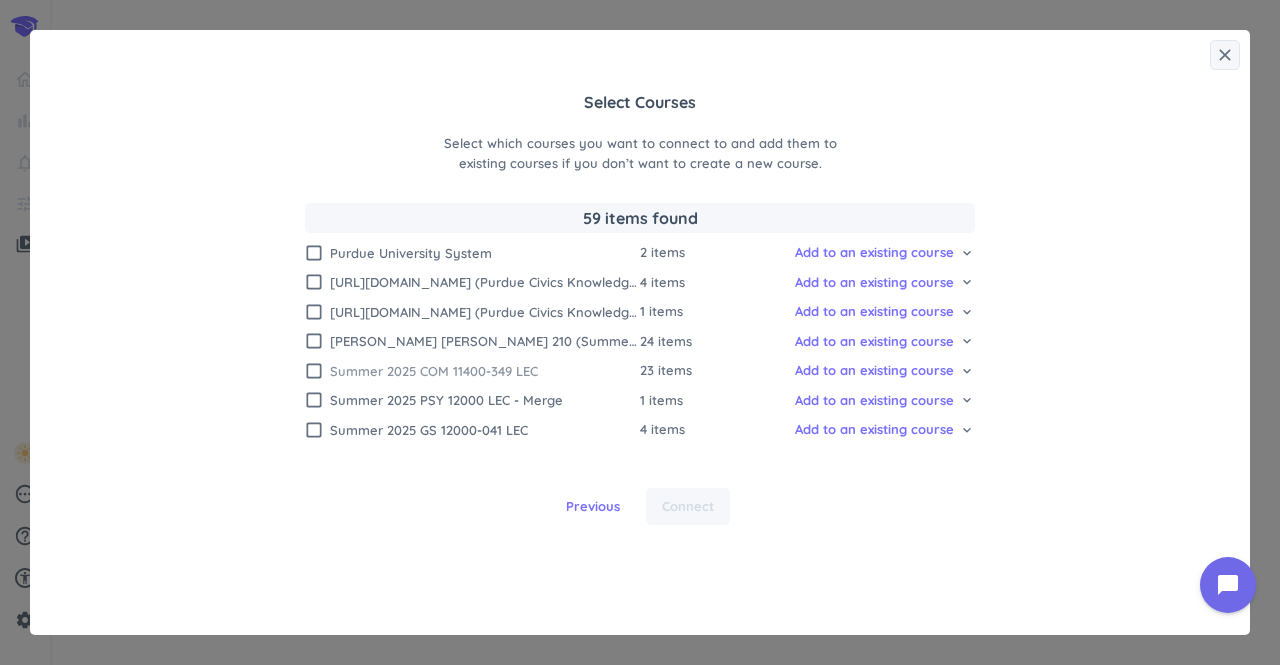 click on "check_box_outline_blank" at bounding box center [314, 371] 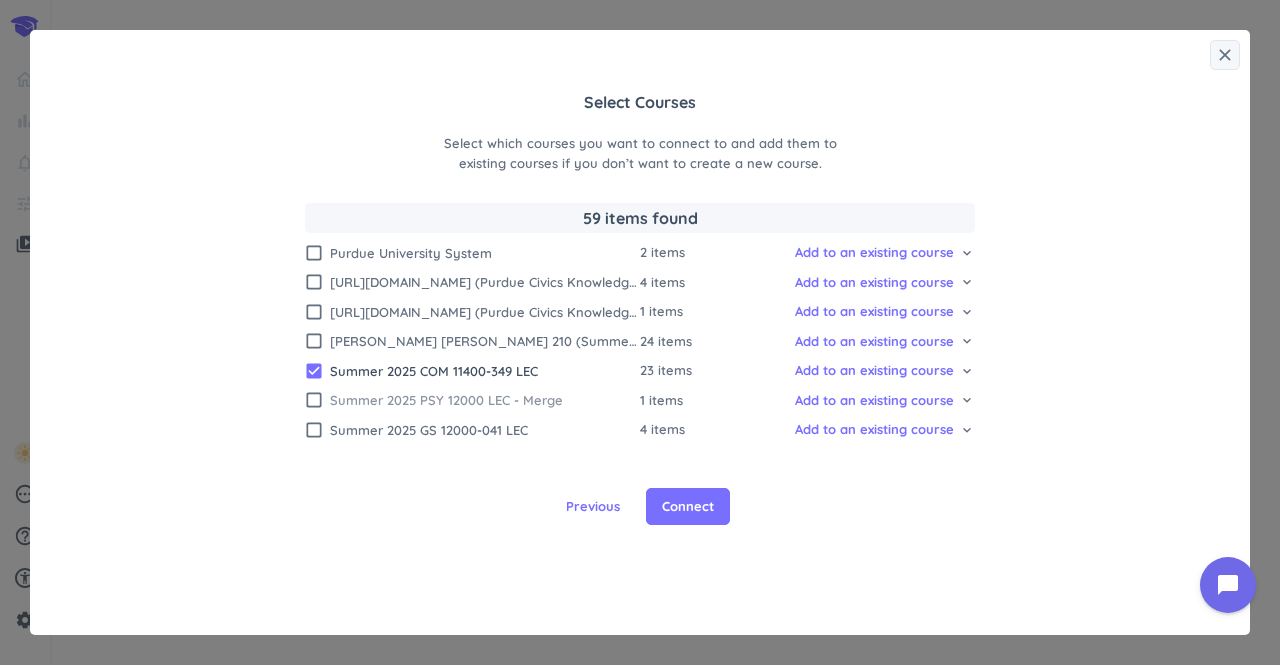 click on "check_box_outline_blank" at bounding box center [314, 400] 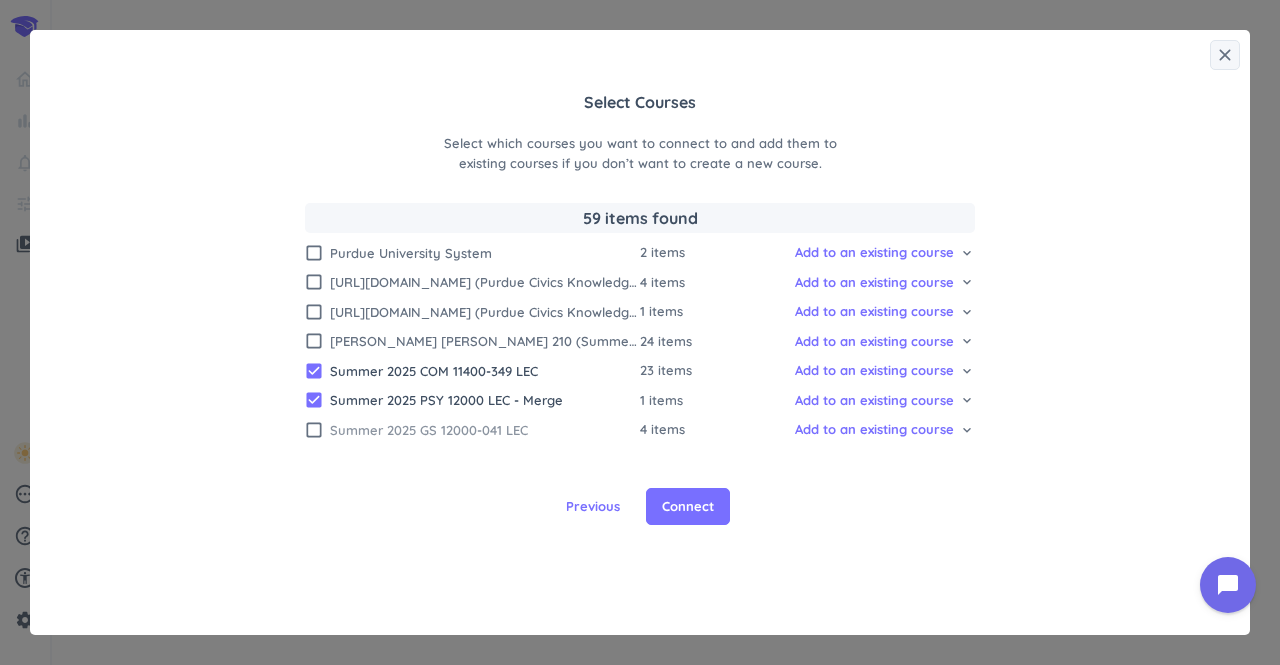 click on "check_box_outline_blank" at bounding box center (314, 430) 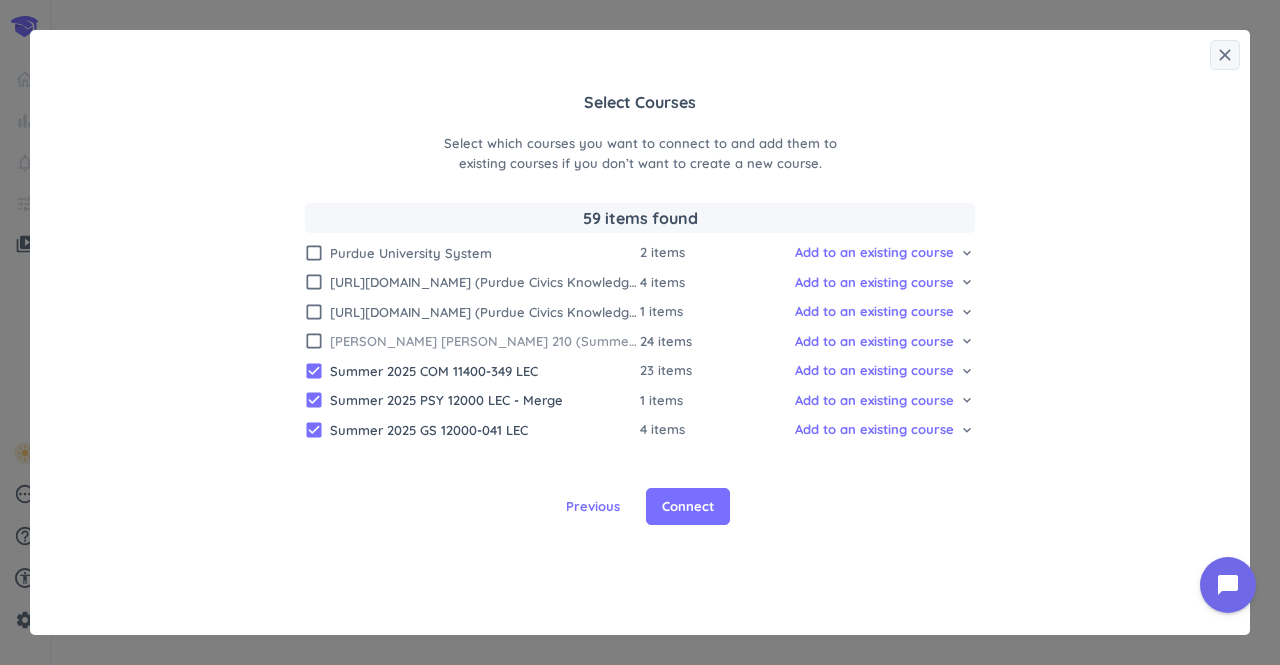 click on "check_box_outline_blank" at bounding box center (314, 341) 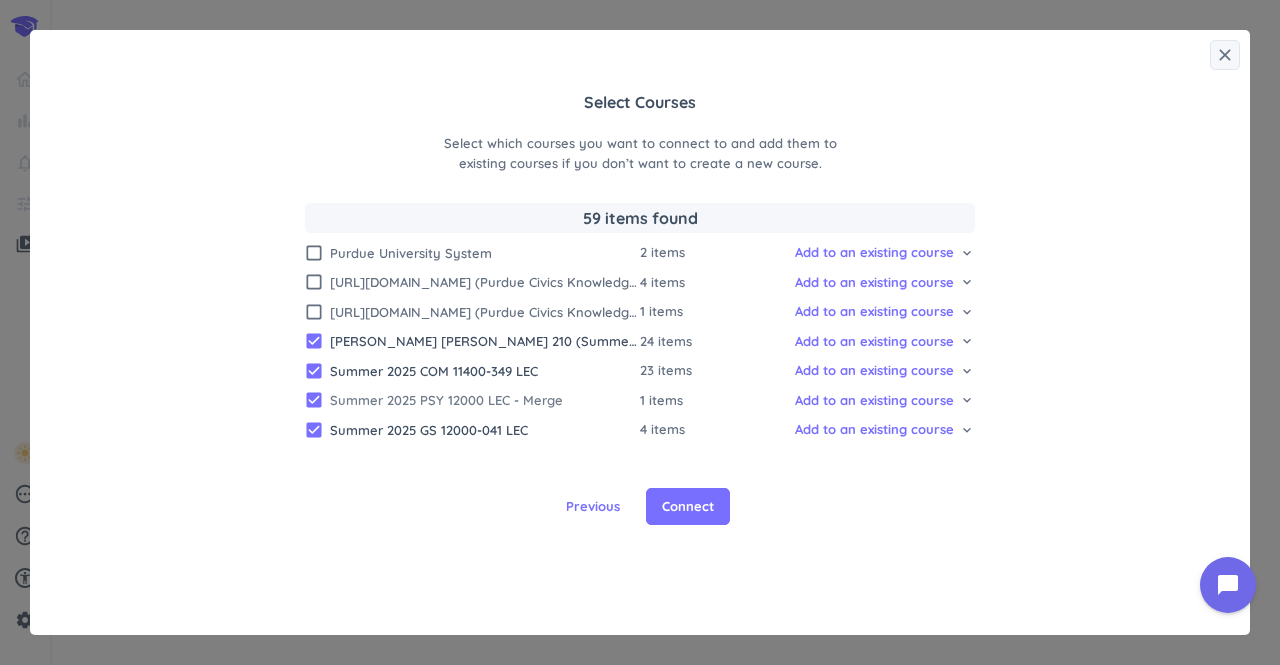 click on "Summer 2025 PSY 12000 LEC - Merge" at bounding box center (485, 400) 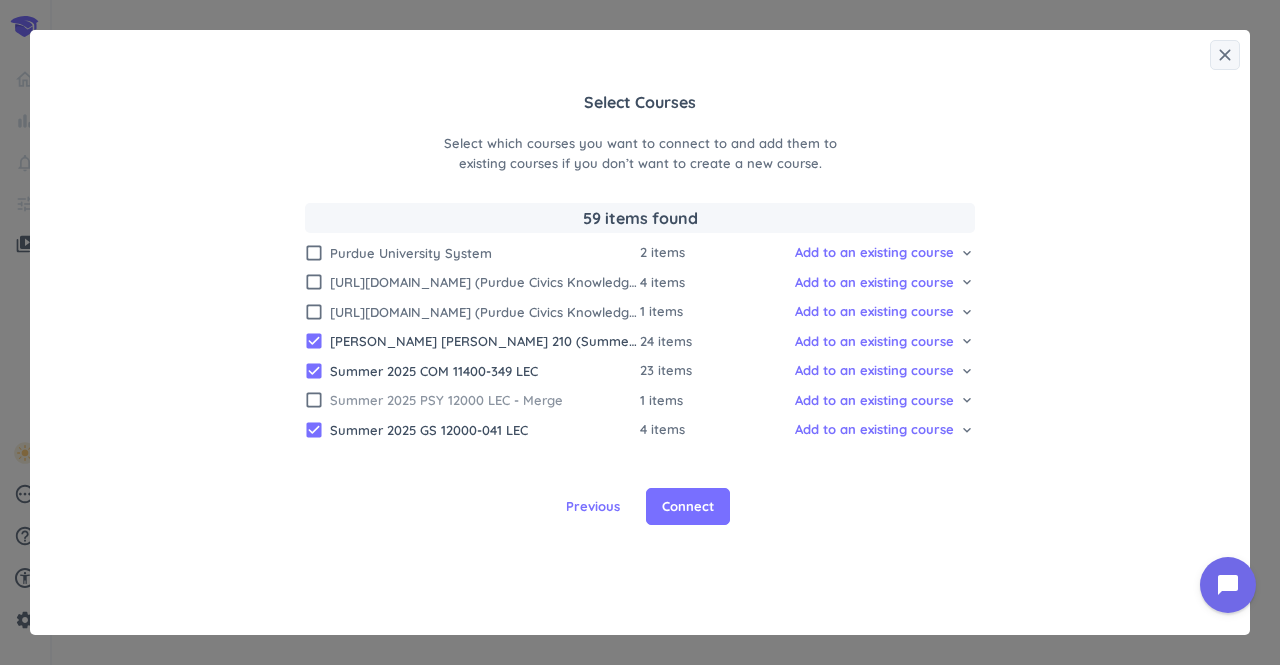 click on "Summer 2025 PSY 12000 LEC - Merge" at bounding box center (485, 400) 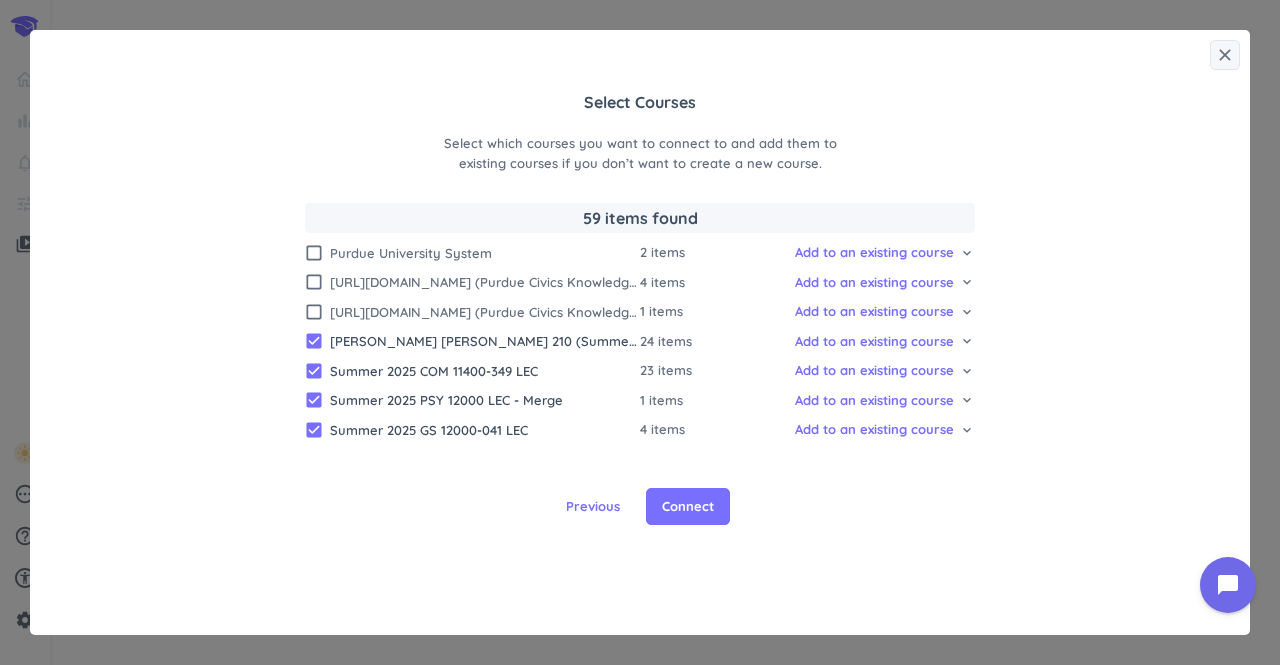 click on "check_box_outline_blank Purdue University System 2   items Add to an existing course cancel keyboard_arrow_down check_box_outline_blank [URL][DOMAIN_NAME] (Purdue Civics Knowledge Test) 4   items Add to an existing course cancel keyboard_arrow_down check_box_outline_blank [URL][DOMAIN_NAME] (Purdue Civics Knowledge Test) 1   items Add to an existing course cancel keyboard_arrow_down check_box [PERSON_NAME][GEOGRAPHIC_DATA][PERSON_NAME] 210 (Summer 2025 PSY 12000 LEC - Merge) 24   items Add to an existing course cancel keyboard_arrow_down check_box Summer 2025 COM 11400-349 LEC 23   items Add to an existing course cancel keyboard_arrow_down check_box Summer 2025 PSY 12000 LEC - Merge 1   items Add to an existing course cancel keyboard_arrow_down check_box Summer 2025 GS 12000-041 LEC 4   items Add to an existing course cancel keyboard_arrow_down" at bounding box center [640, 365] 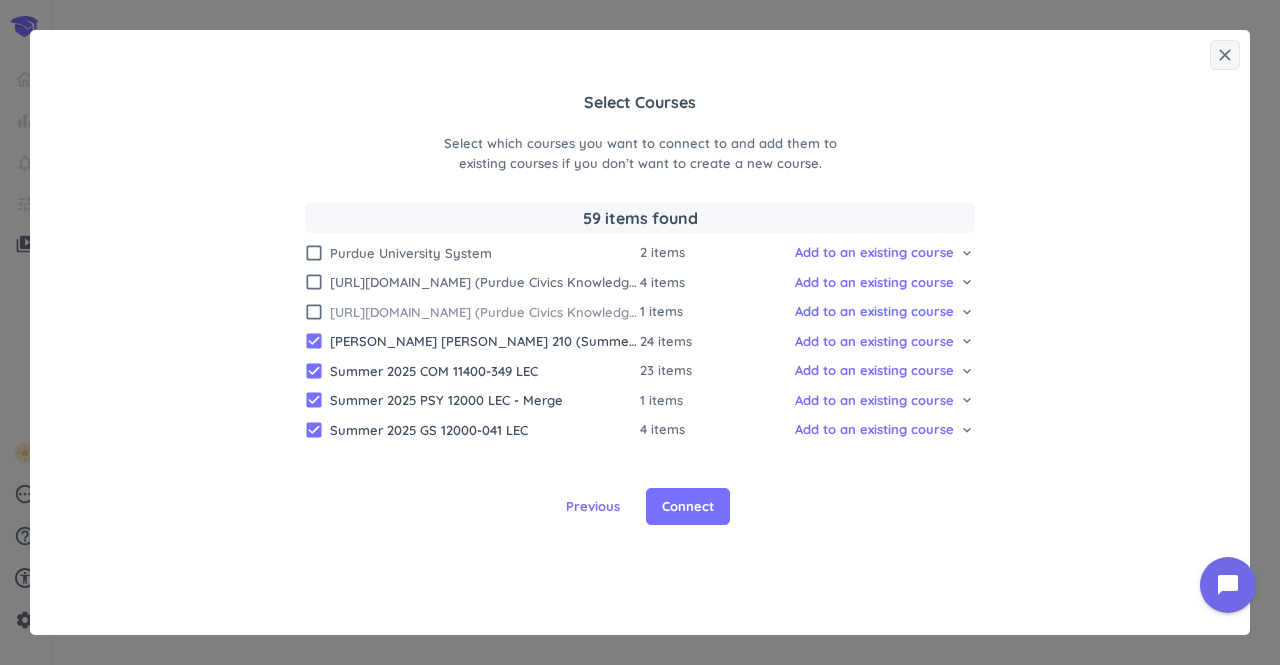 click on "check_box_outline_blank" at bounding box center (314, 312) 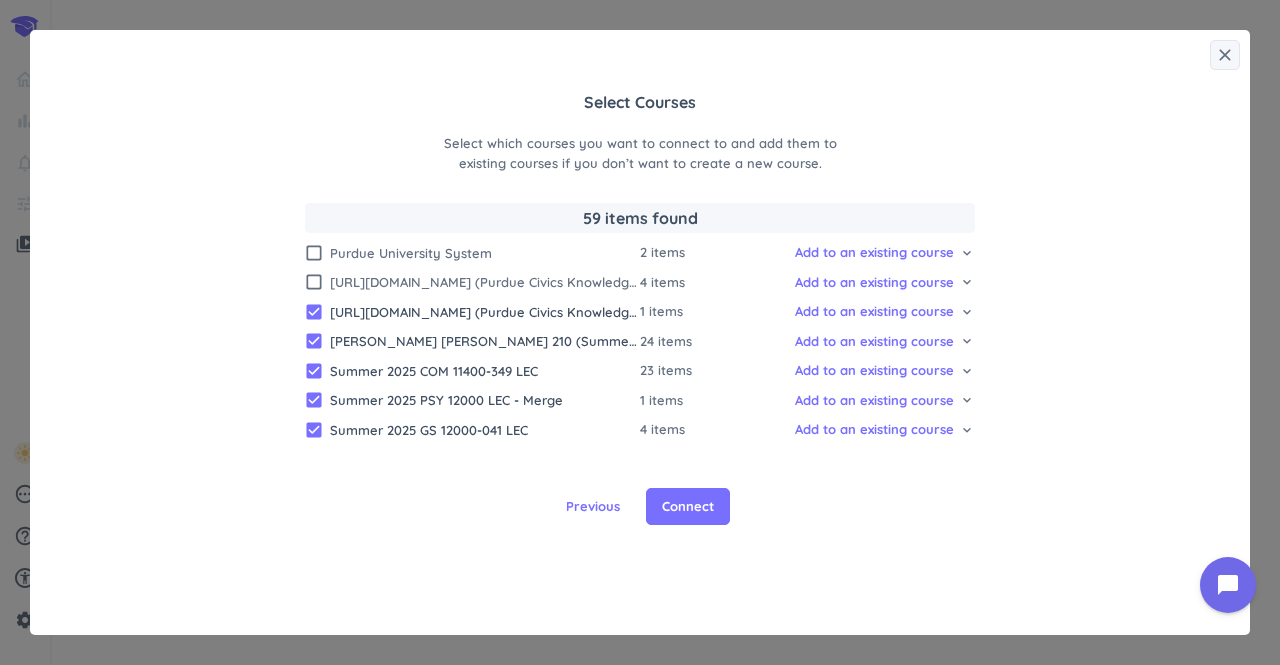 click on "check_box_outline_blank Purdue University System 2   items Add to an existing course cancel keyboard_arrow_down check_box_outline_blank [URL][DOMAIN_NAME] (Purdue Civics Knowledge Test) 4   items Add to an existing course cancel keyboard_arrow_down check_box [URL][DOMAIN_NAME] (Purdue Civics Knowledge Test) 1   items Add to an existing course cancel keyboard_arrow_down check_box [PERSON_NAME][GEOGRAPHIC_DATA][PERSON_NAME] 210 (Summer 2025 PSY 12000 LEC - Merge) 24   items Add to an existing course cancel keyboard_arrow_down check_box Summer 2025 COM 11400-349 LEC 23   items Add to an existing course cancel keyboard_arrow_down check_box Summer 2025 PSY 12000 LEC - Merge 1   items Add to an existing course cancel keyboard_arrow_down check_box Summer 2025 GS 12000-041 LEC 4   items Add to an existing course cancel keyboard_arrow_down" at bounding box center (640, 365) 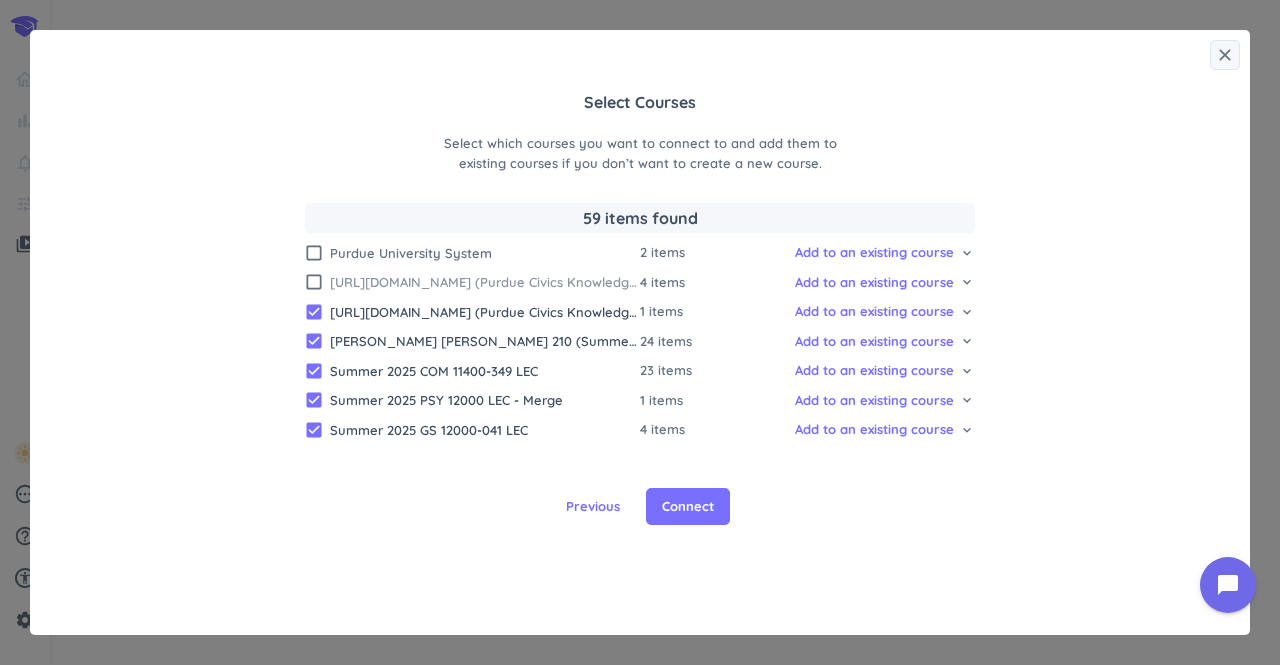 click on "check_box_outline_blank" at bounding box center [314, 282] 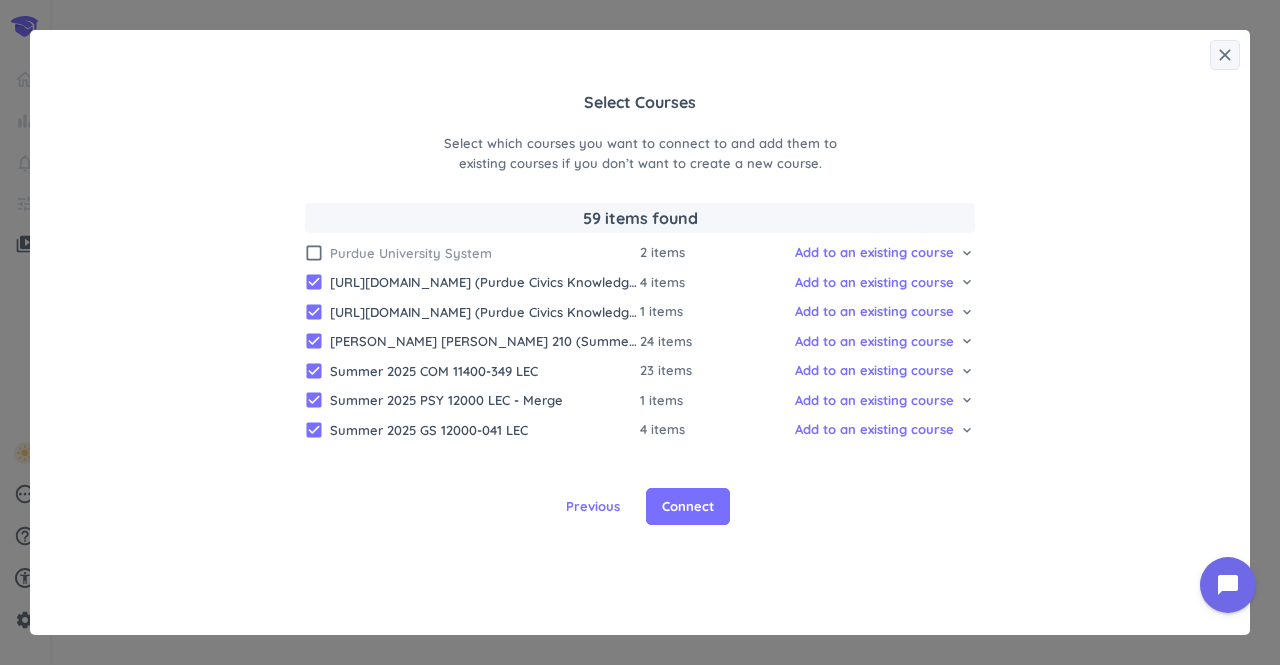 click on "check_box_outline_blank" at bounding box center (314, 253) 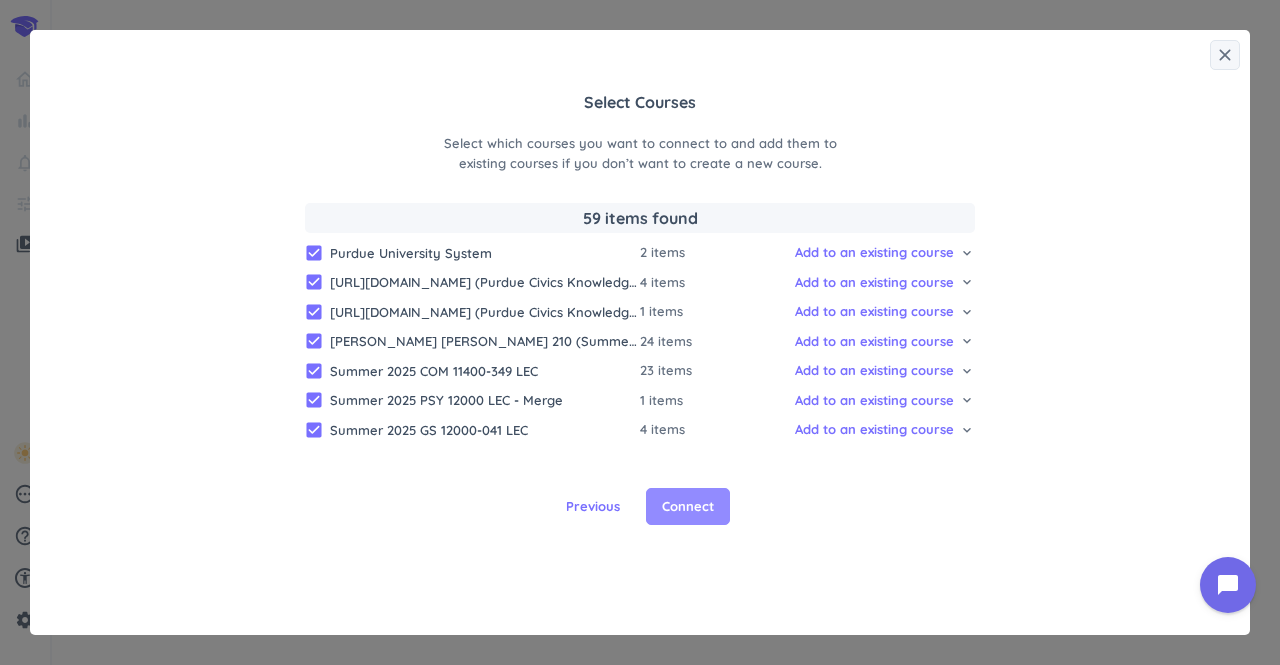 click on "Connect" at bounding box center (688, 507) 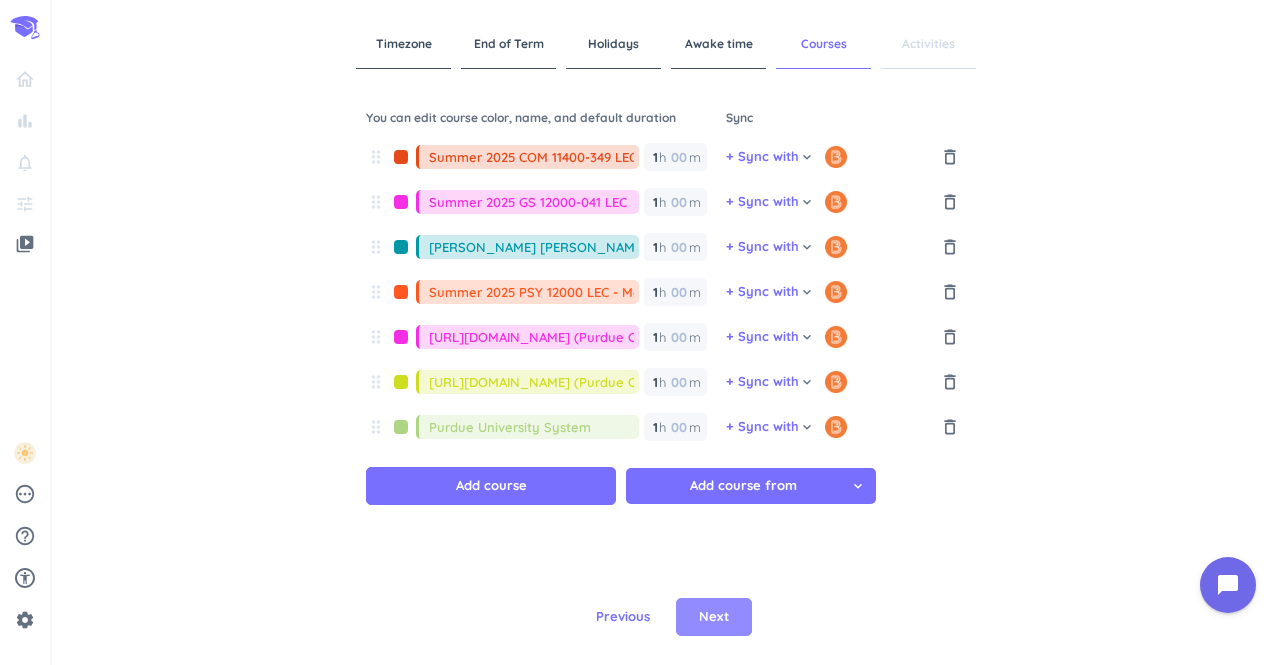 click on "Next" at bounding box center (714, 617) 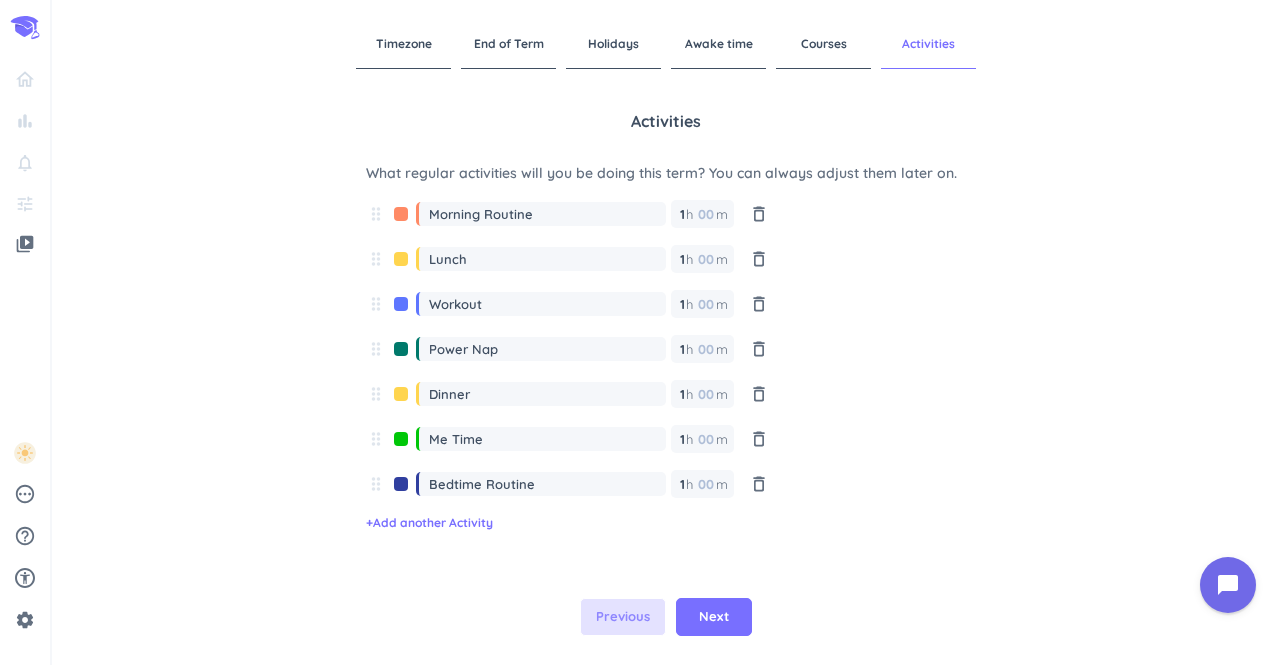click on "Previous" at bounding box center [623, 617] 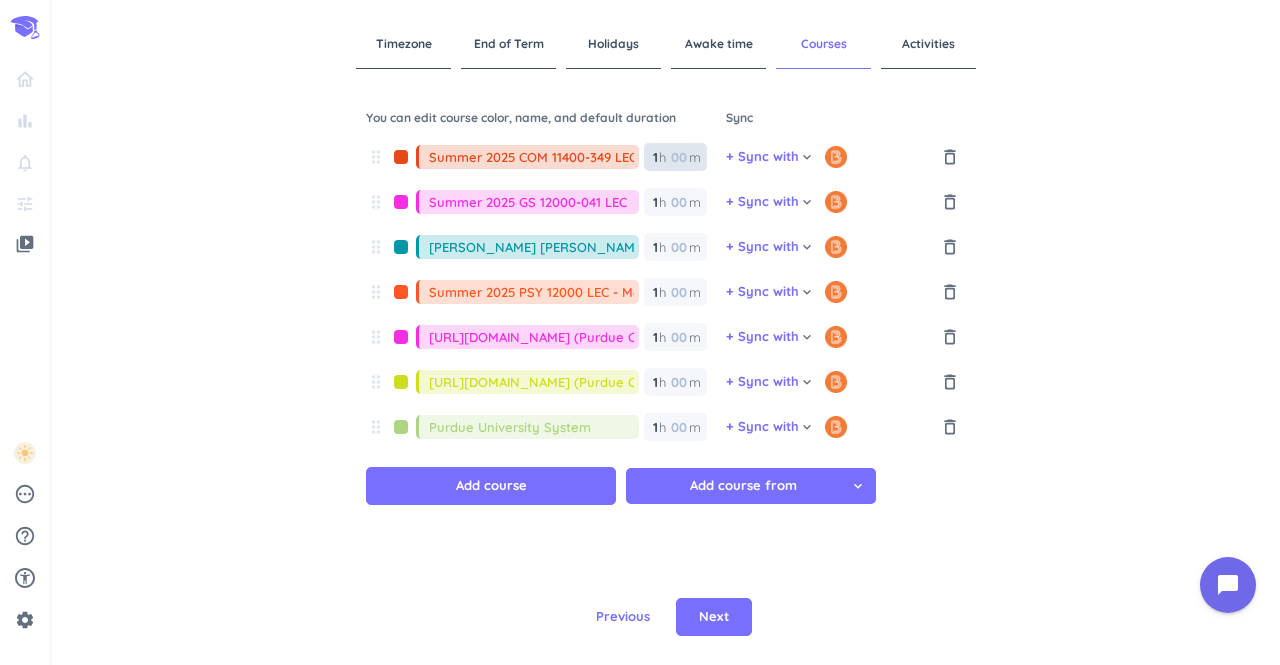 click on "1 1 00" at bounding box center (659, 157) 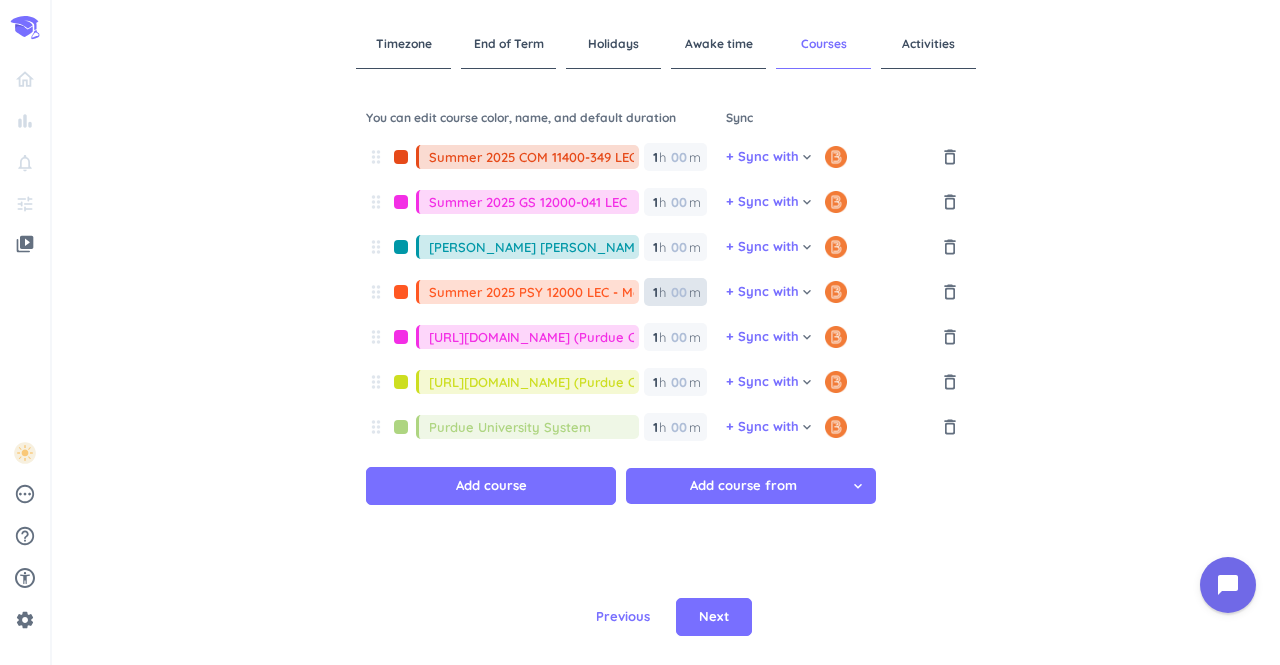 click on "1 1 00" at bounding box center (659, 292) 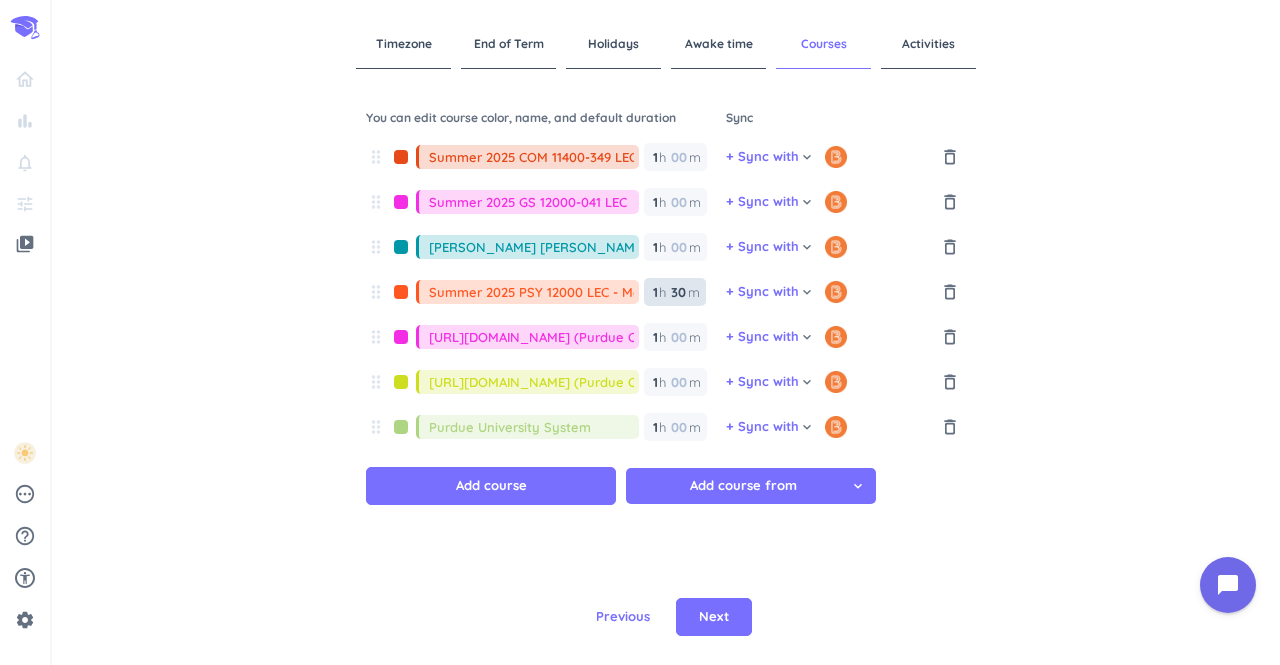 type on "30" 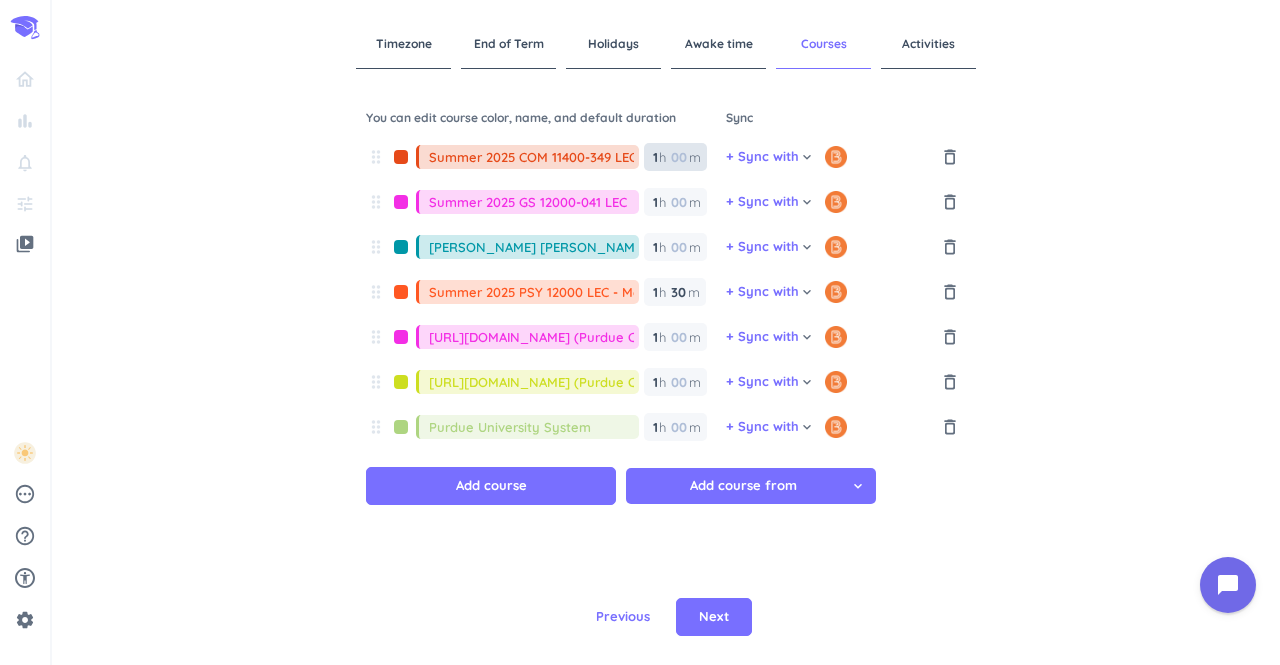 click at bounding box center (678, 157) 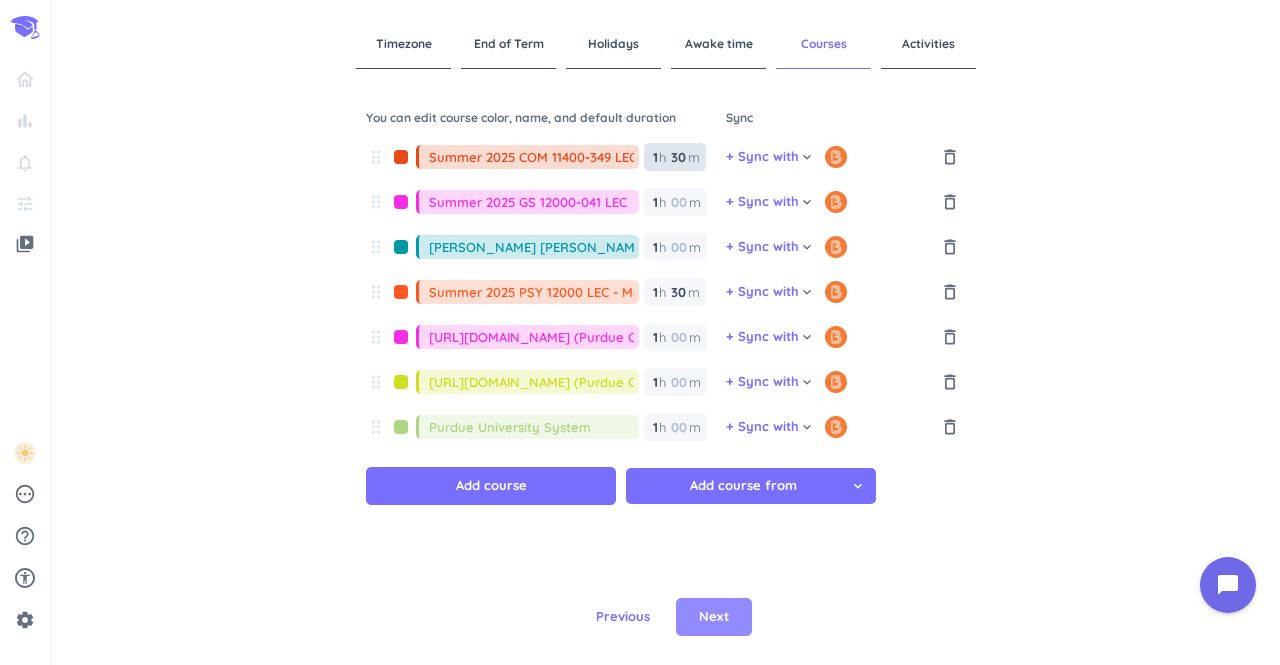 type on "30" 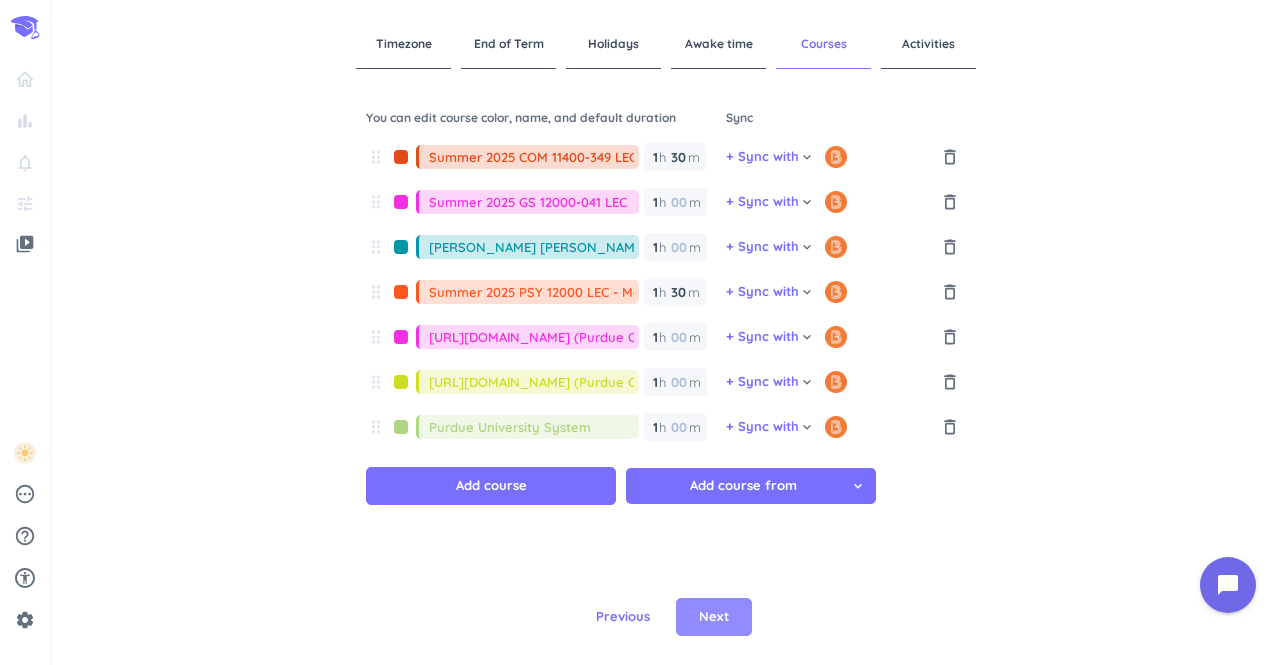 click on "Next" at bounding box center (714, 617) 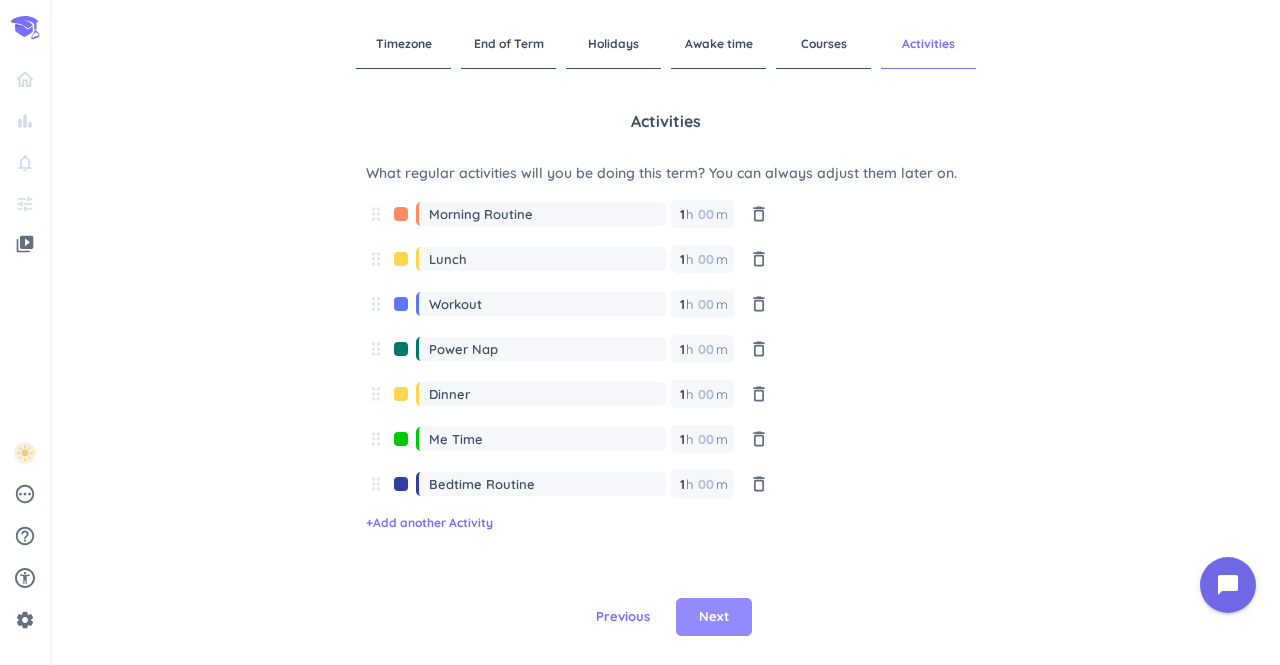 click on "Next" at bounding box center (714, 617) 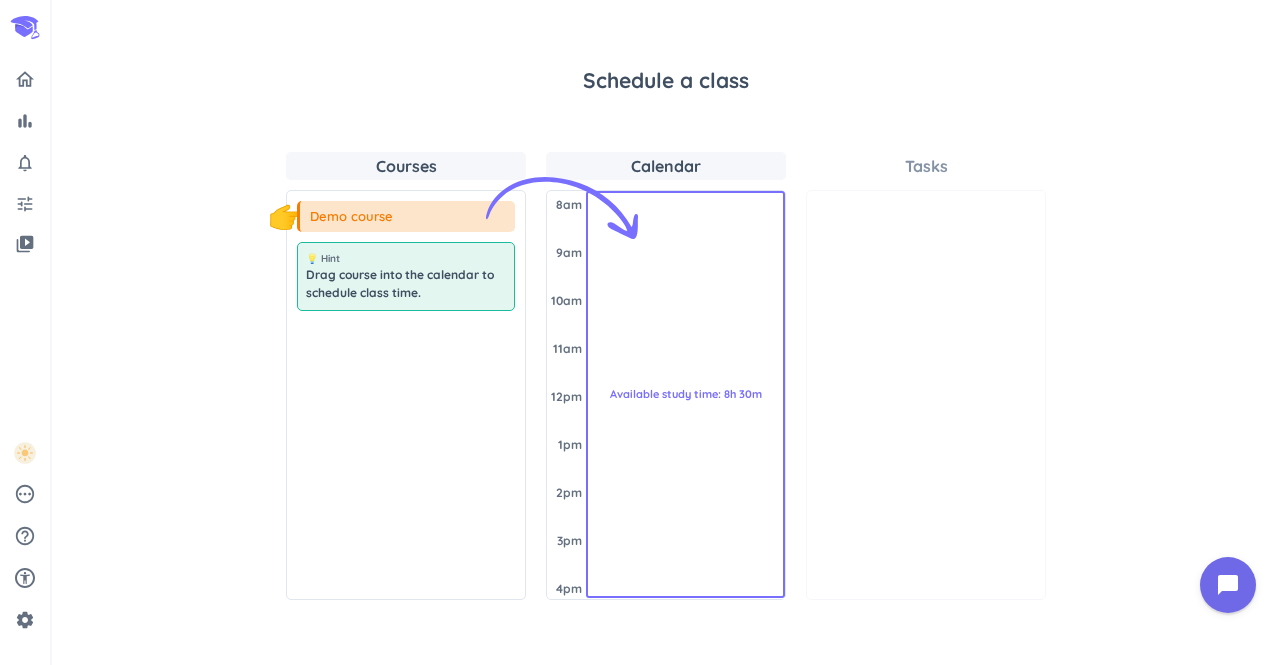 click on "Demo course" at bounding box center (406, 217) 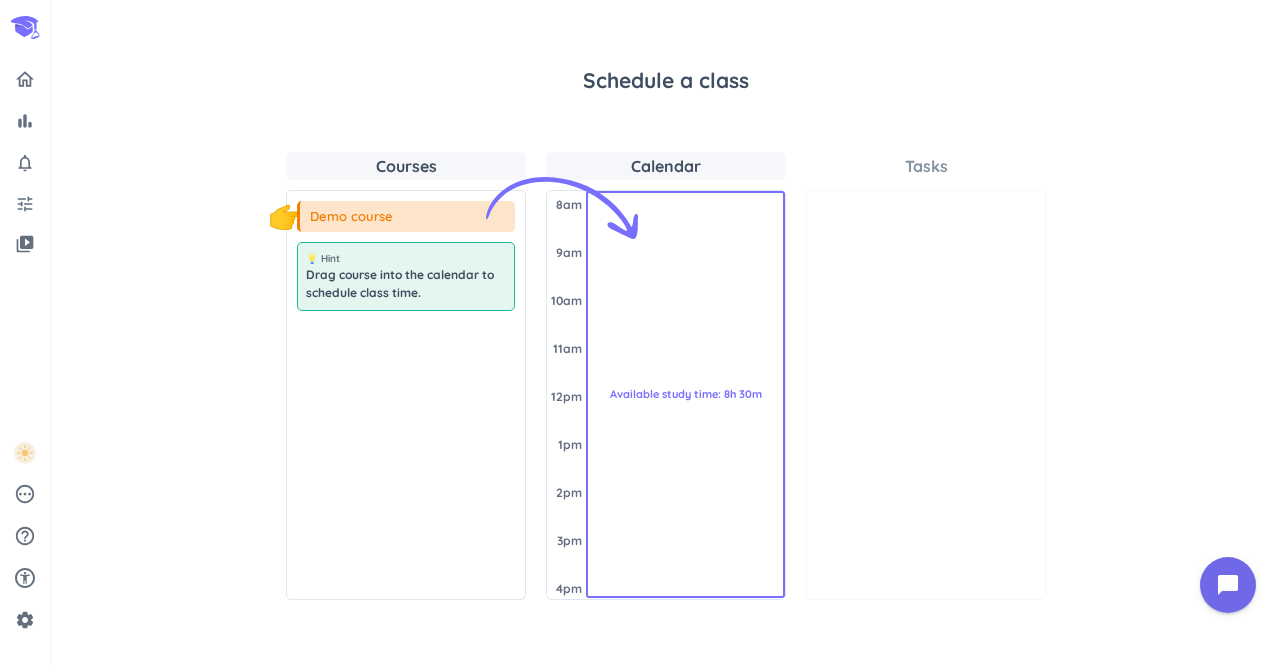 click on "Available study time: 8h 30m" at bounding box center [685, 395] 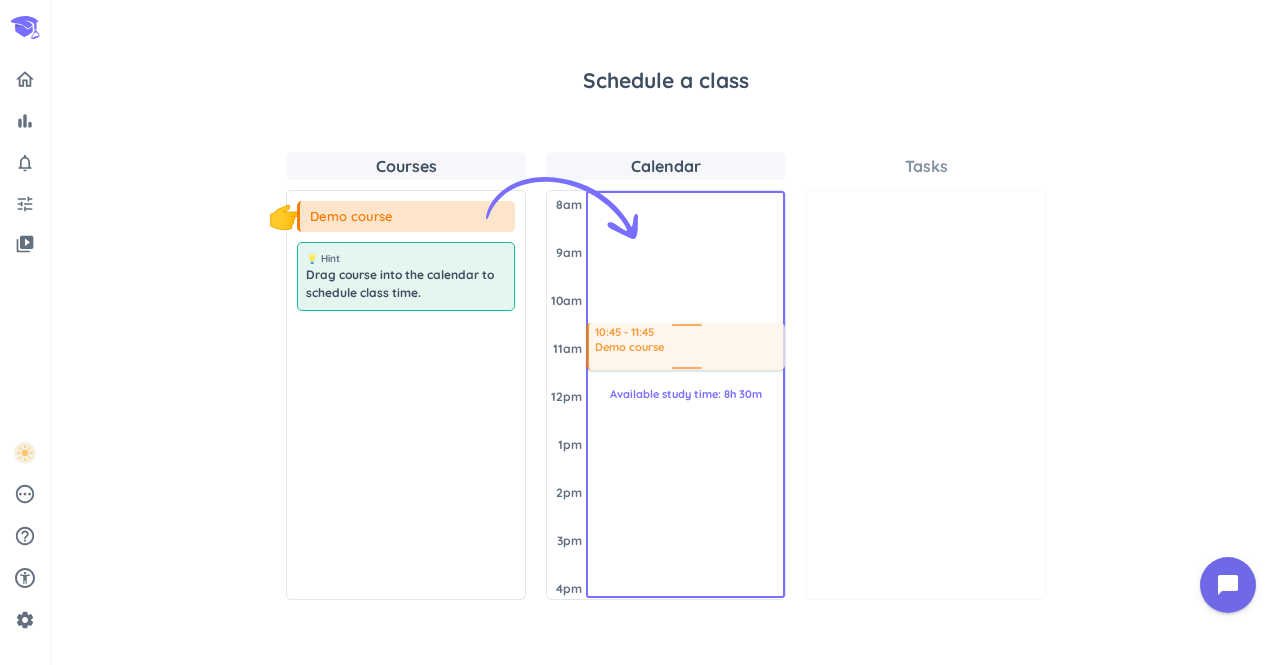 drag, startPoint x: 352, startPoint y: 209, endPoint x: 617, endPoint y: 325, distance: 289.27667 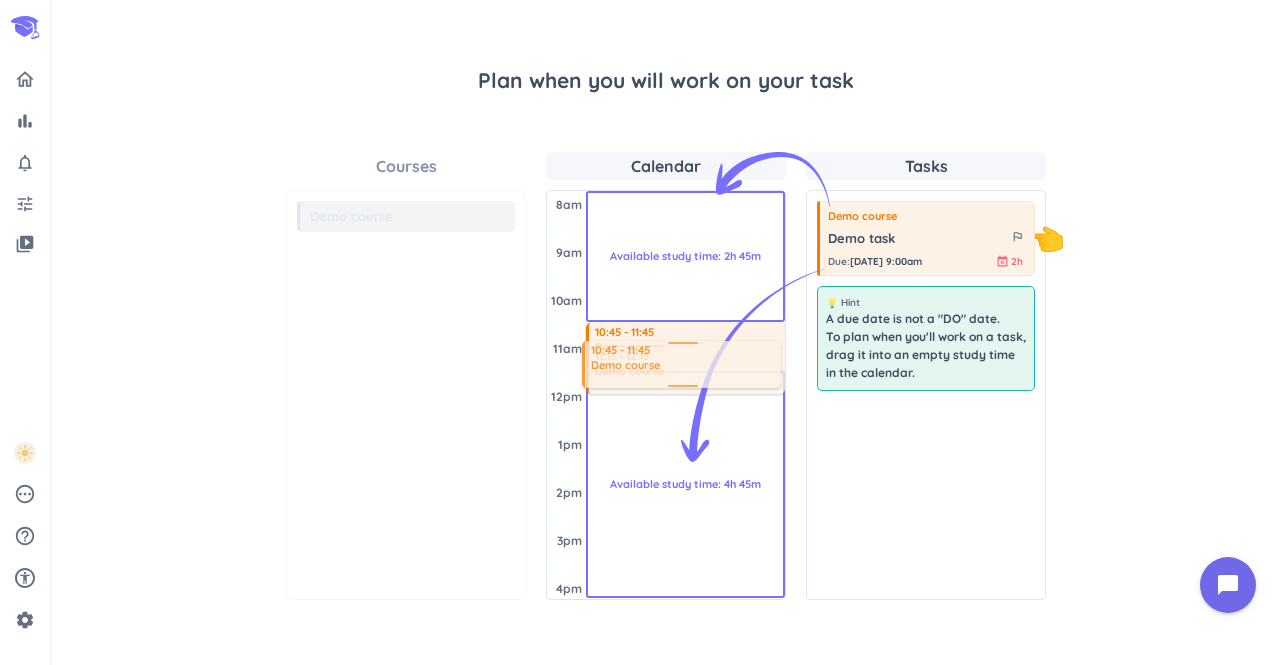 drag, startPoint x: 638, startPoint y: 341, endPoint x: 638, endPoint y: 361, distance: 20 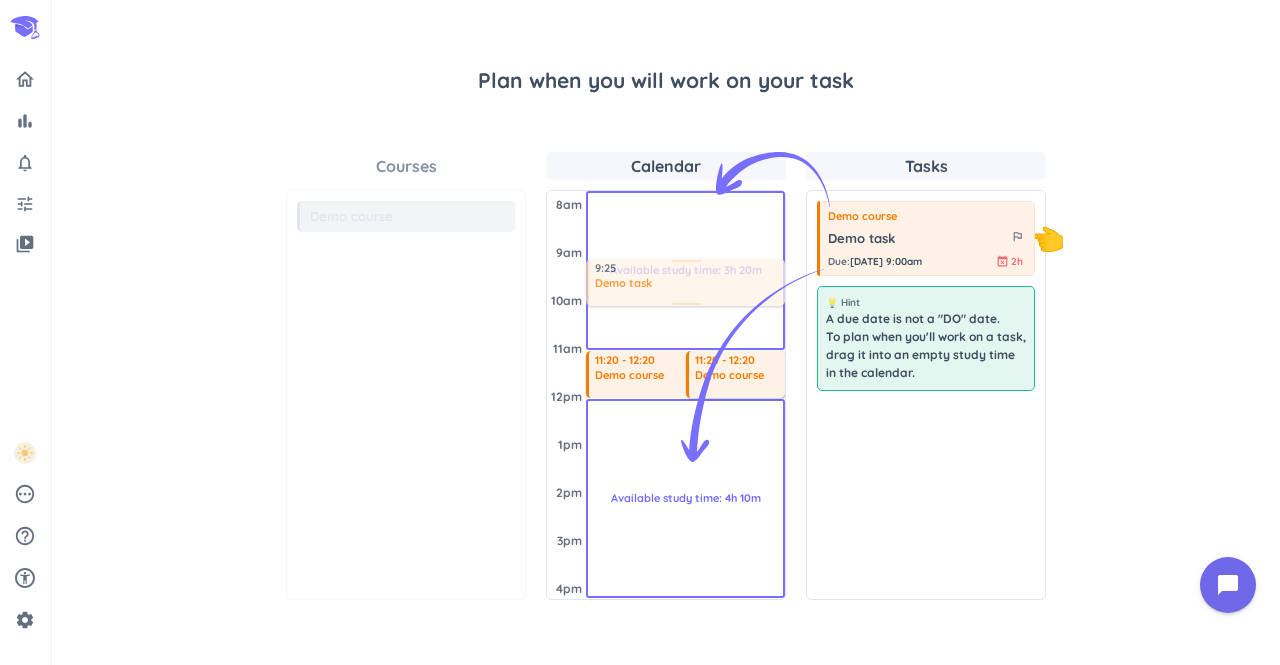 click on "Courses Demo course 💡 Hint A due date is not a "DO" date.
To plan when you'll work on a task, drag it into an empty study time in the calendar. Calendar [DATE] 8am 9am 10am 11am 12pm 1pm 2pm 3pm 4pm 11:20 - 12:20 Demo course 11:20 - 12:20 Demo course Available study time: 3h 20m Available study time: 4h 10m 9:25  Demo task Tasks 👇 Demo course Demo task outlined_flag Due :  [DATE] 9:00am event_busy 2h   💡 Hint A due date is not a "DO" date.
To plan when you'll work on a task, drag it into an empty study time in the calendar." at bounding box center (666, 376) 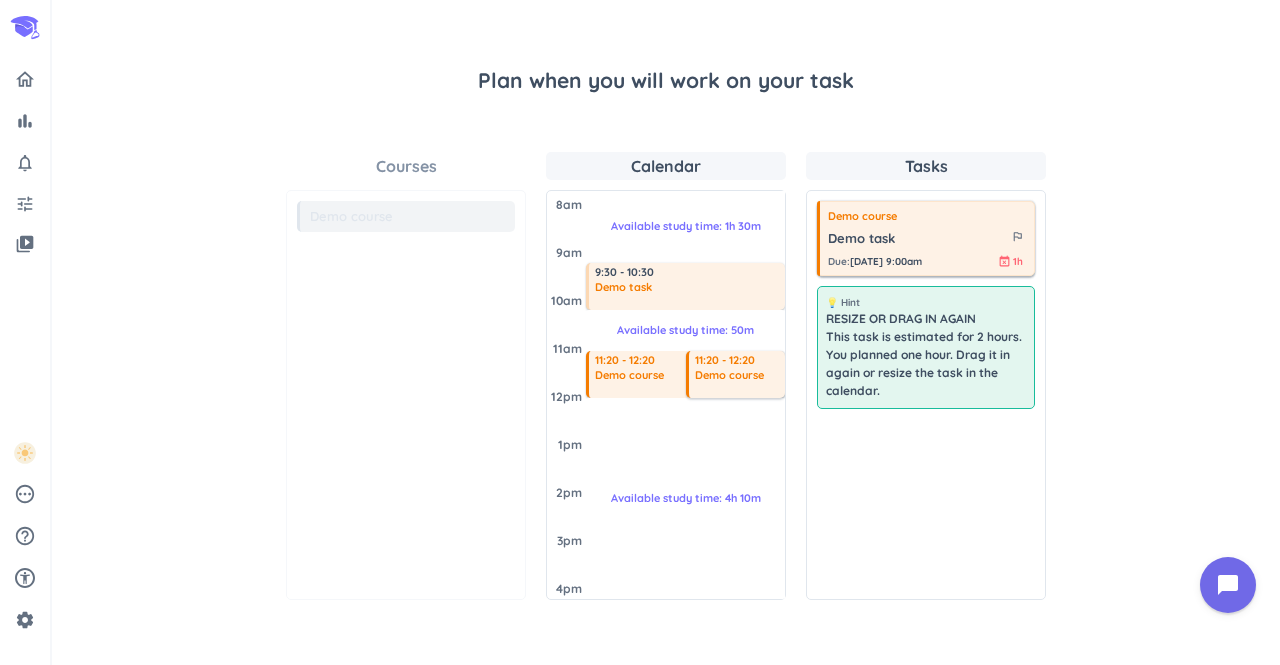 click on "[DATE] 9:00am" at bounding box center [886, 261] 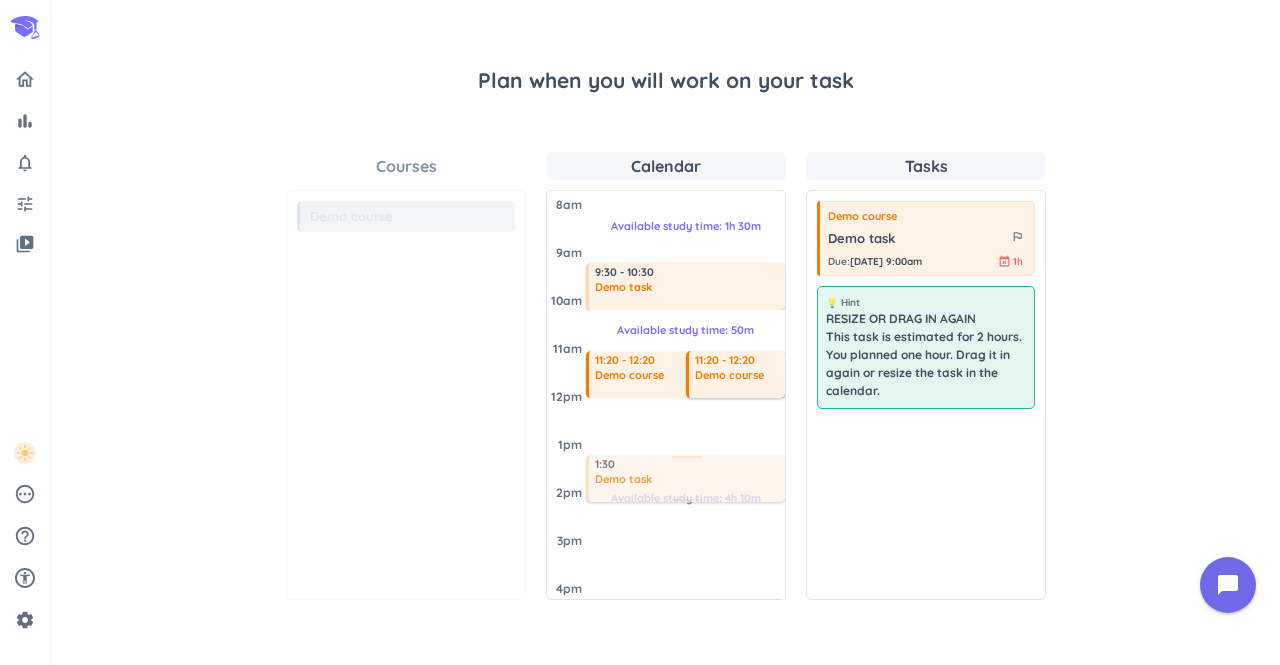 click on "Courses Demo course 💡 Hint RESIZE OR DRAG IN AGAIN
This task is estimated for 2 hours. You planned one hour. Drag it in again or resize the task in the calendar. Calendar [DATE] 8am 9am 10am 11am 12pm 1pm 2pm 3pm 4pm 11:20 - 12:20 Demo course 11:20 - 12:20 Demo course Available study time: 1h 30m 9:30 - 10:30 Demo task Available study time: 50m Available study time: 4h 10m 1:30  Demo task Tasks Demo course Demo task outlined_flag Due :  [DATE] 9:00am event_busy 1h   💡 Hint RESIZE OR DRAG IN AGAIN
This task is estimated for 2 hours. You planned one hour. Drag it in again or resize the task in the calendar." at bounding box center (666, 376) 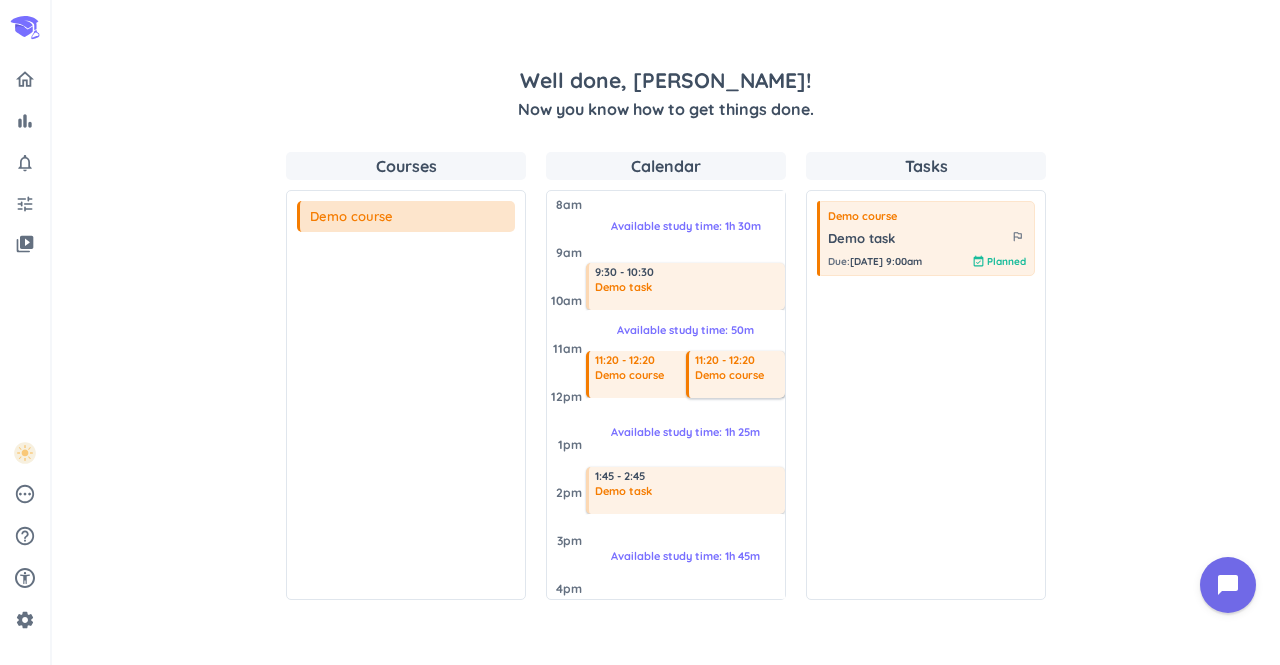 scroll, scrollTop: 37, scrollLeft: 0, axis: vertical 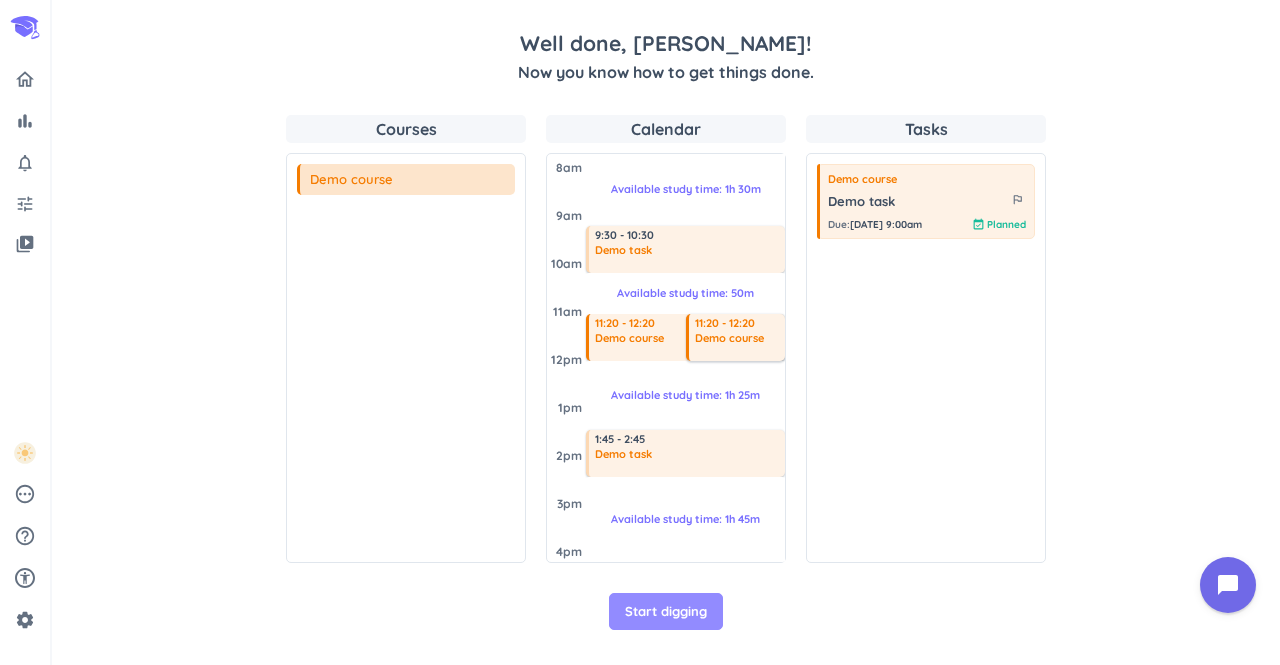 click on "Start digging" at bounding box center (666, 612) 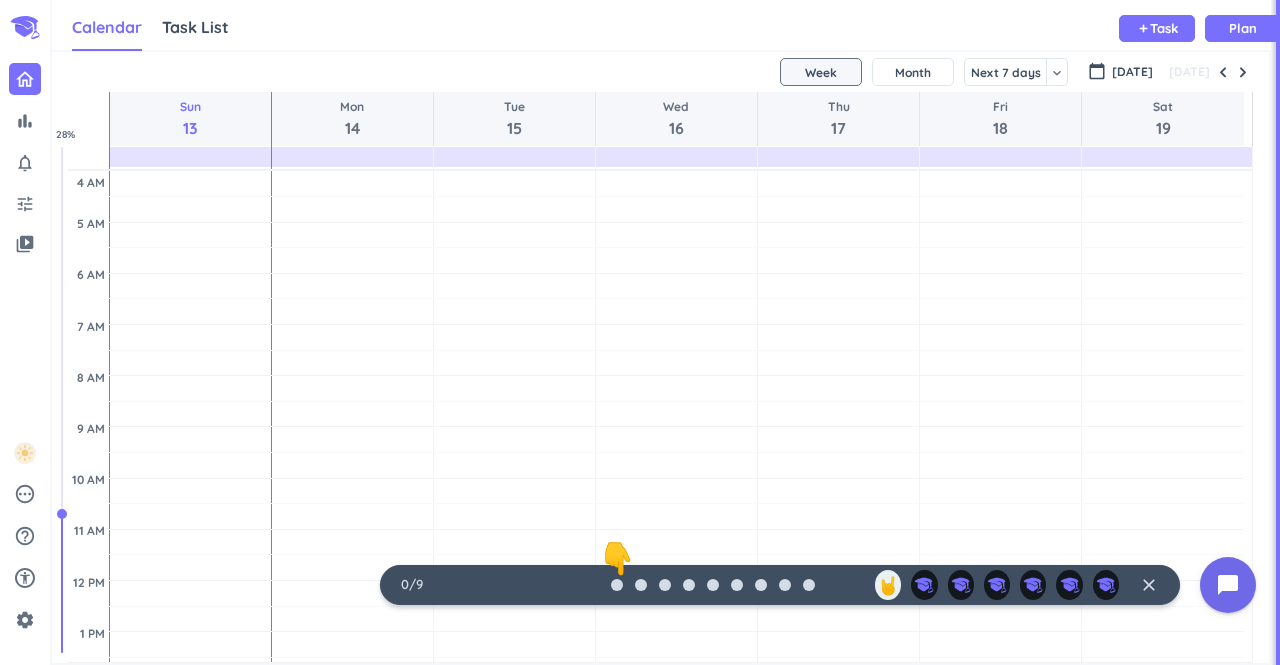 click at bounding box center (676, 721) 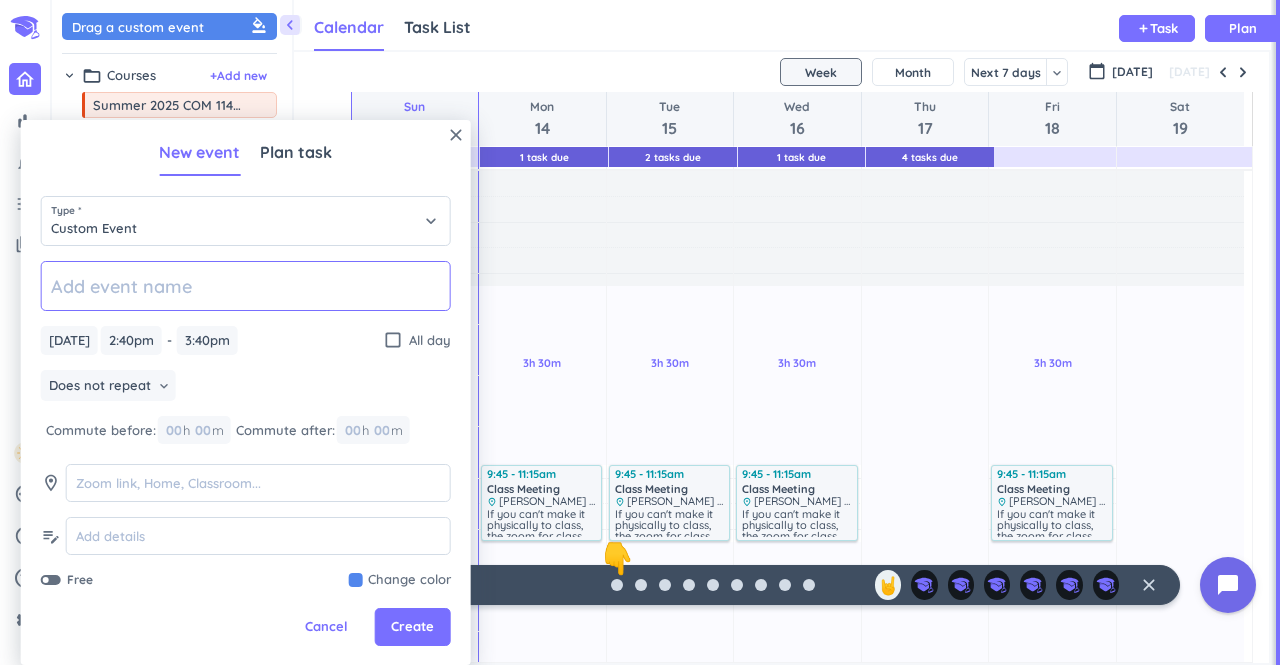 scroll, scrollTop: 42, scrollLeft: 968, axis: both 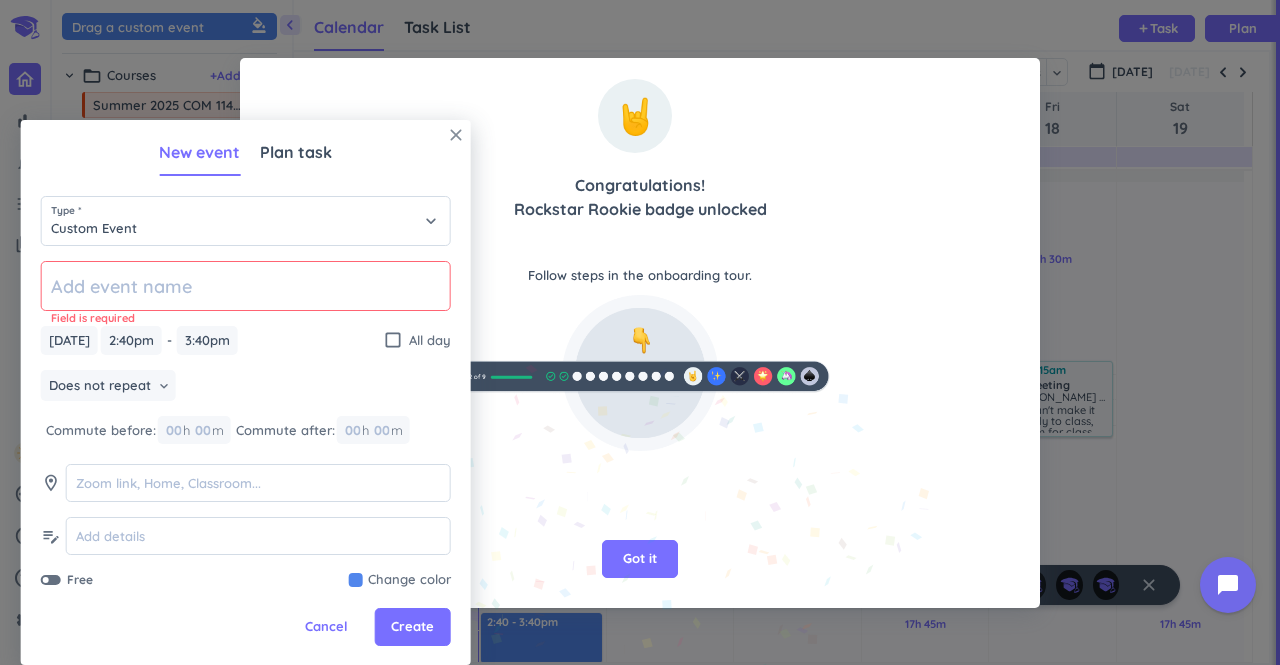 click on "close" at bounding box center (456, 135) 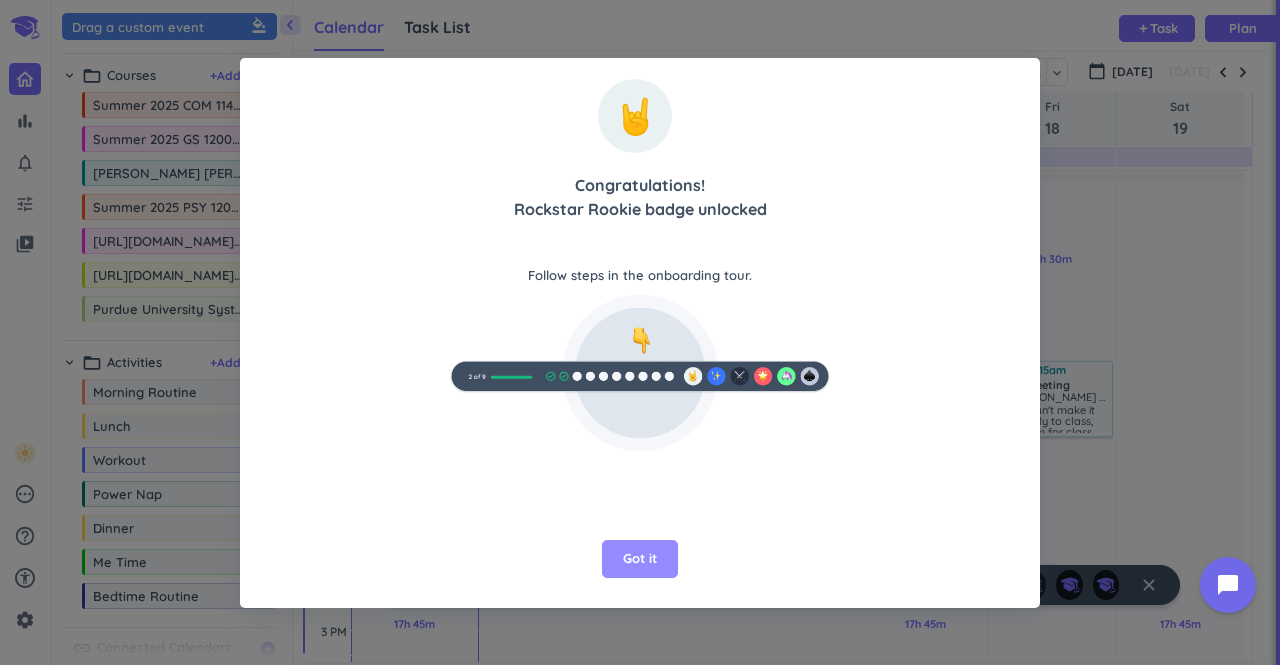 click on "Got it" at bounding box center [640, 559] 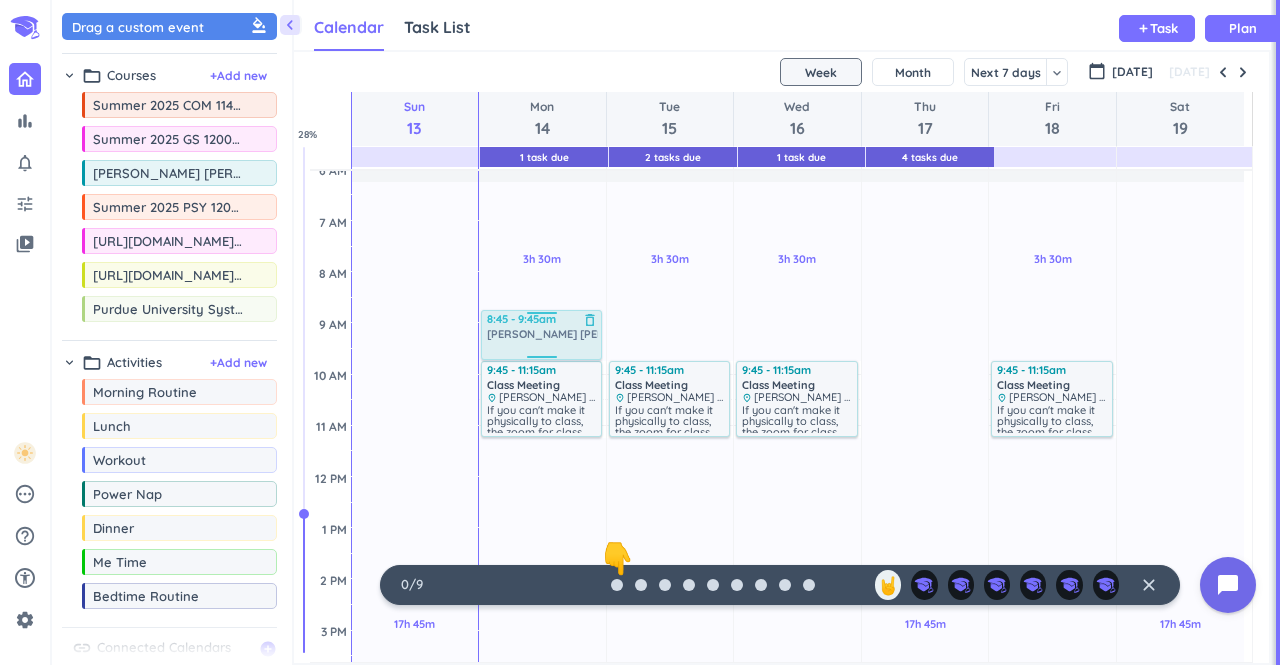 drag, startPoint x: 160, startPoint y: 175, endPoint x: 503, endPoint y: 313, distance: 369.72015 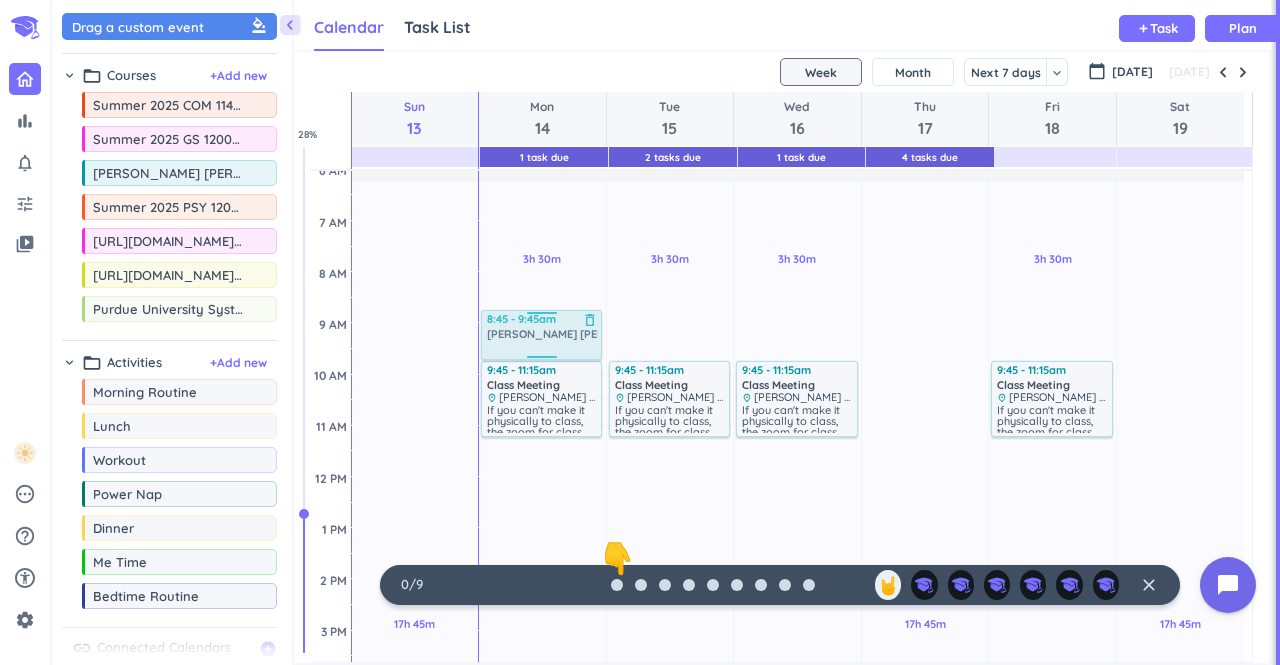 click on "chevron_left Drag a custom event format_color_fill chevron_right folder_open Courses   +  Add new drag_indicator Summer 2025 COM 11400-349 LEC more_horiz drag_indicator Summer 2025 GS 12000-041 LEC more_horiz drag_indicator [PERSON_NAME] [PERSON_NAME] 210 (Summer 2025 PSY 12000 LEC - Merge) more_horiz drag_indicator Summer 2025 PSY 12000 LEC - Merge more_horiz drag_indicator [URL][DOMAIN_NAME] (Purdue Civics Knowledge Test) more_horiz drag_indicator [URL][DOMAIN_NAME] (Purdue Civics Knowledge Test) more_horiz drag_indicator Purdue University System more_horiz chevron_right folder_open Activities   +  Add new drag_indicator Morning Routine more_horiz drag_indicator Lunch more_horiz drag_indicator Workout more_horiz drag_indicator Power Nap more_horiz drag_indicator Dinner more_horiz drag_indicator Me Time more_horiz drag_indicator Bedtime Routine more_horiz link Connected Calendars add_circle Calendar Task List Calendar keyboard_arrow_down add Task Plan 1   Task   Due 2   Tasks" at bounding box center [666, 332] 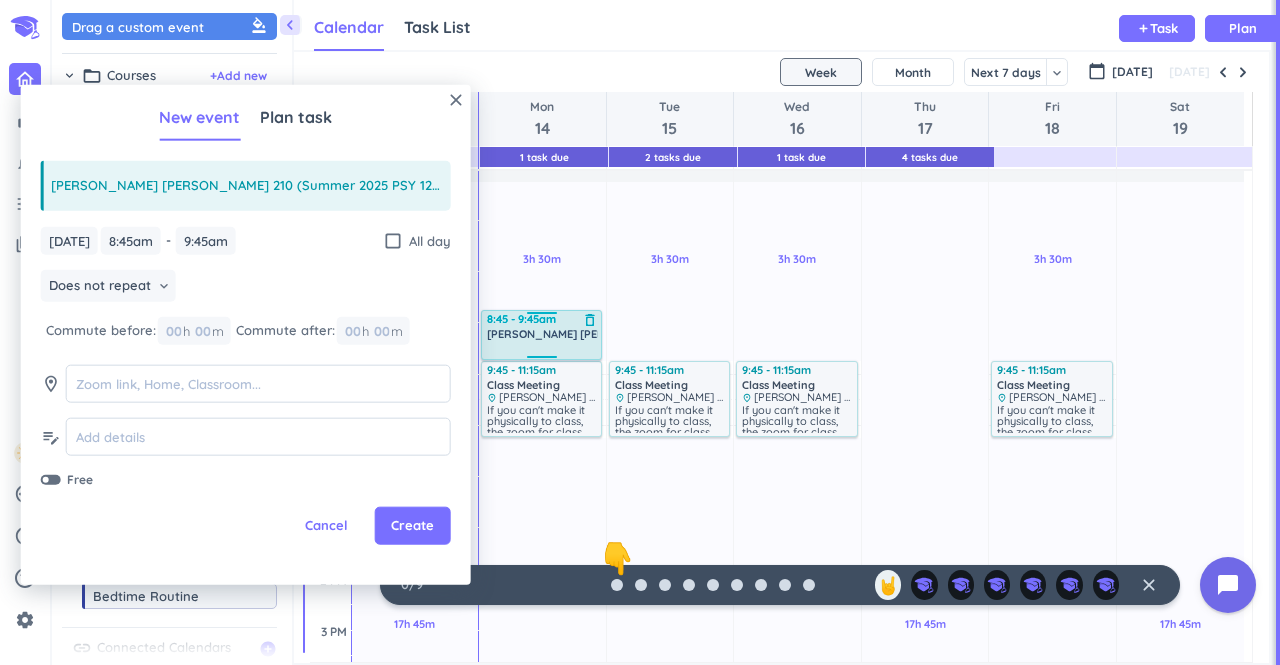 click on "[PERSON_NAME] [PERSON_NAME] 210 (Summer 2025 PSY 12000 LEC - Merge)" at bounding box center [691, 334] 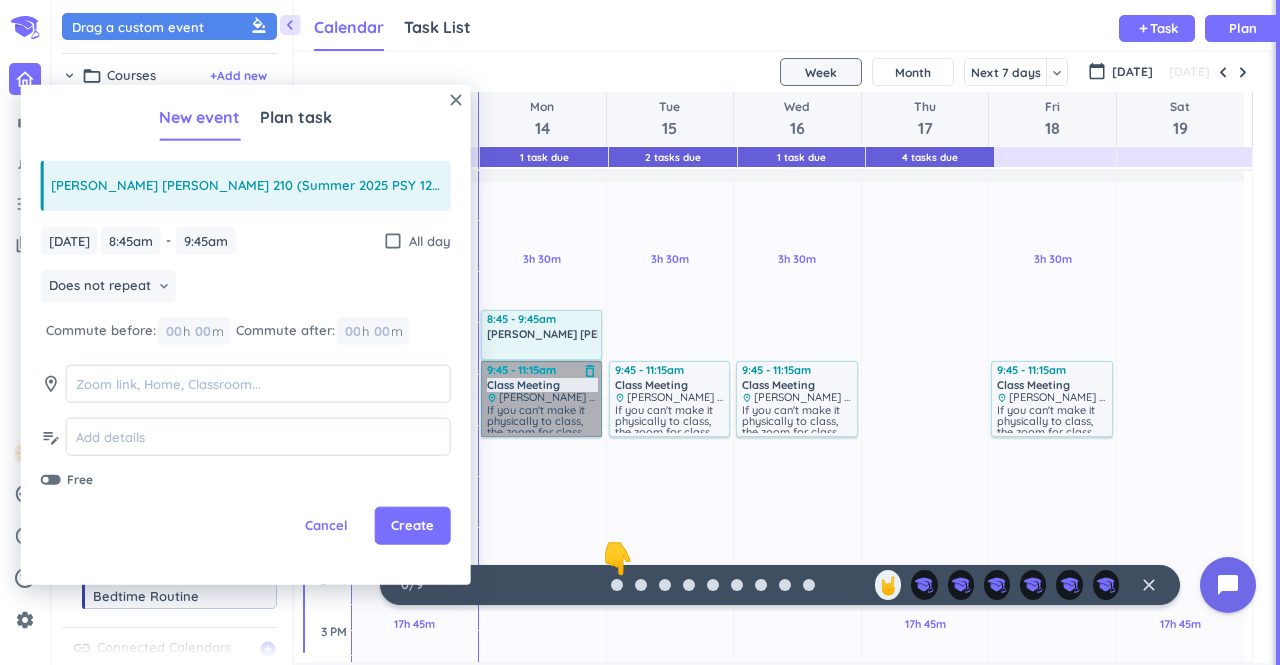 click on "9:45 - 11:15am Class Meeting delete_outline place [PERSON_NAME][GEOGRAPHIC_DATA][PERSON_NAME] 210 (Summer 2025 PSY 12000 LEC - Merge) If you can't make it physically to class, the zoom for class is  [URL][DOMAIN_NAME][SECURITY_DATA]  ID: 939 9206 6405 Passcode: 397508" at bounding box center (541, 399) 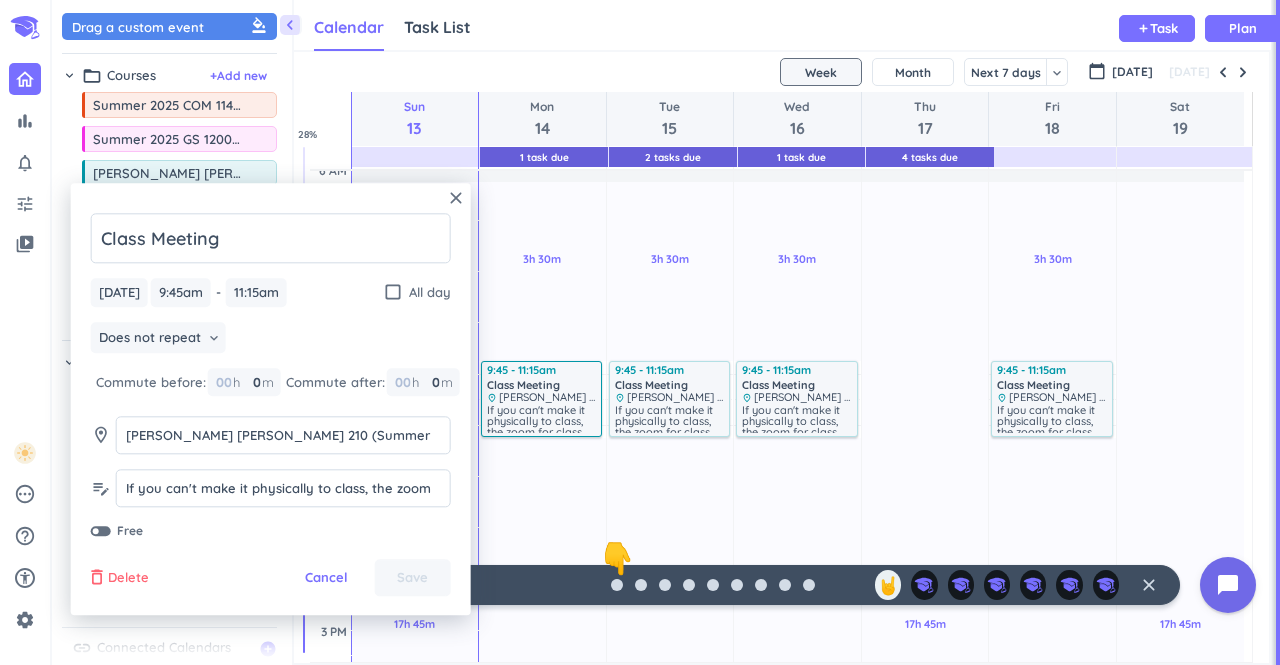 click on "Delete" at bounding box center [128, 578] 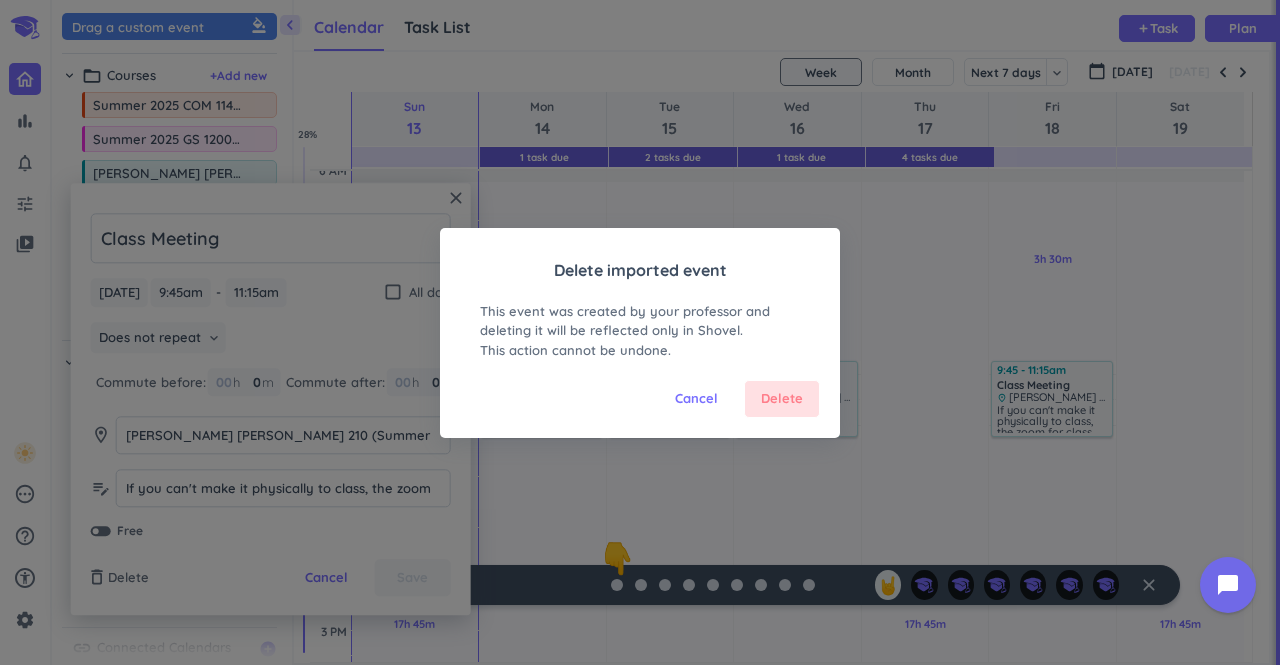 click on "Delete" at bounding box center (782, 399) 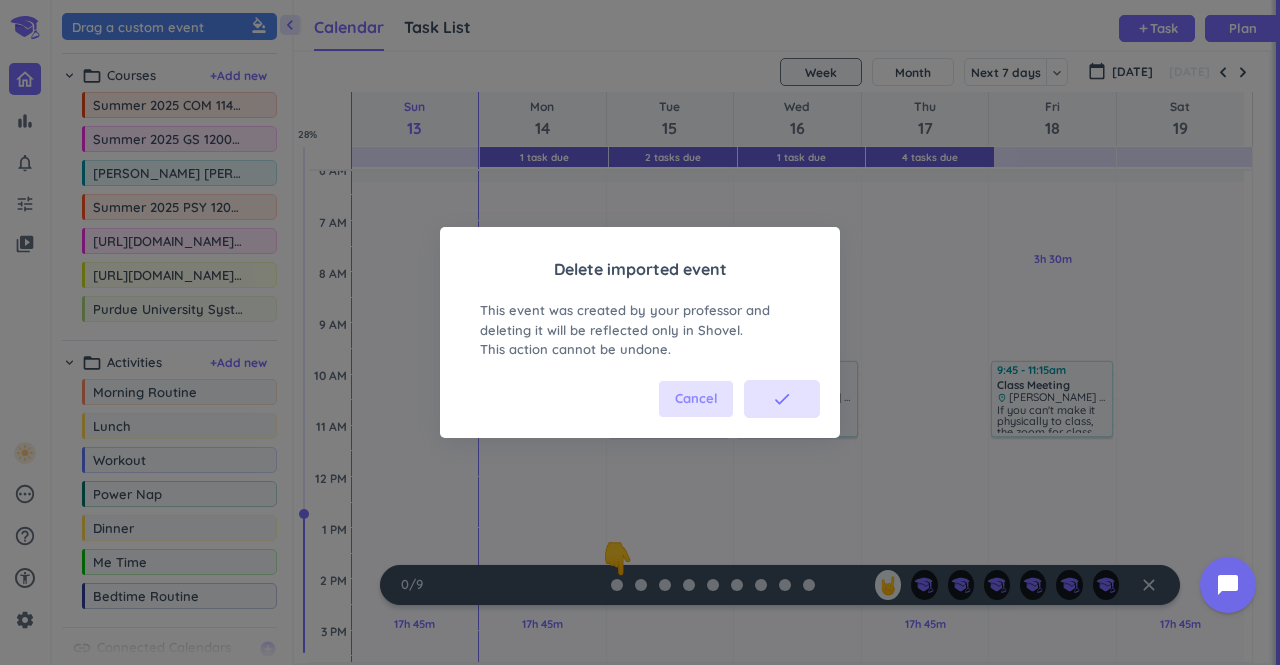 click on "Cancel" at bounding box center (696, 399) 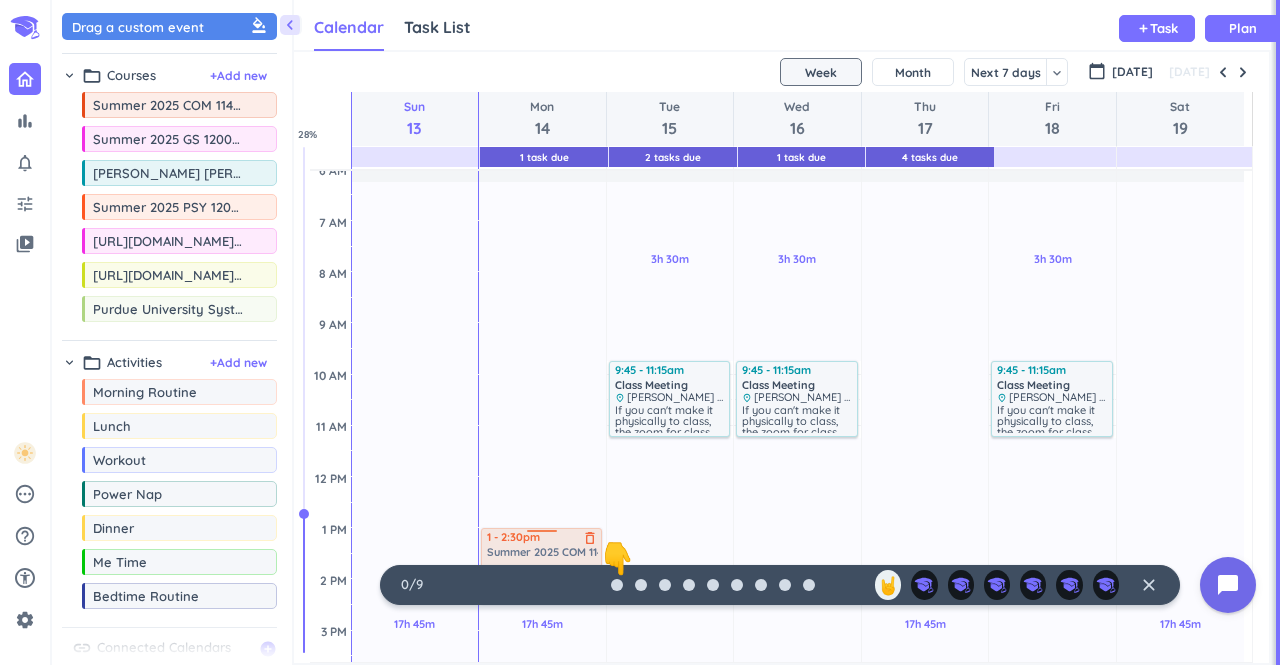 drag, startPoint x: 178, startPoint y: 110, endPoint x: 579, endPoint y: 531, distance: 581.4138 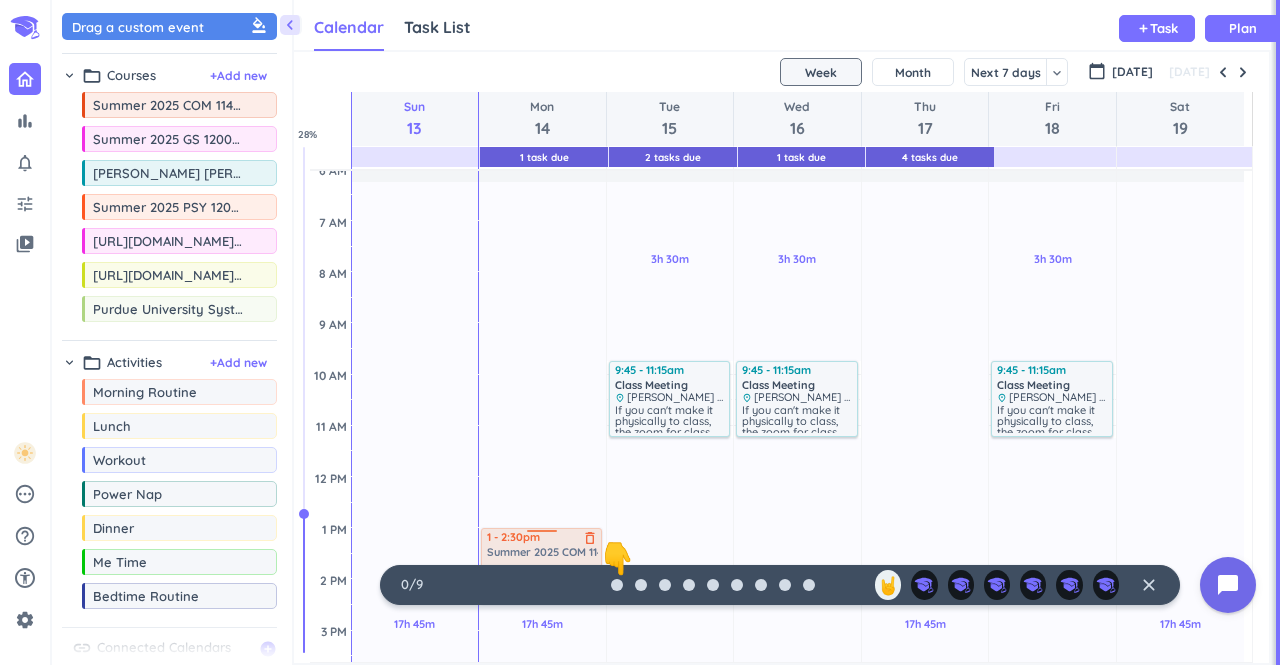 click on "chevron_left Drag a custom event format_color_fill chevron_right folder_open Courses   +  Add new drag_indicator Summer 2025 COM 11400-349 LEC more_horiz drag_indicator Summer 2025 GS 12000-041 LEC more_horiz drag_indicator [PERSON_NAME] [PERSON_NAME] 210 (Summer 2025 PSY 12000 LEC - Merge) more_horiz drag_indicator Summer 2025 PSY 12000 LEC - Merge more_horiz drag_indicator [URL][DOMAIN_NAME] (Purdue Civics Knowledge Test) more_horiz drag_indicator [URL][DOMAIN_NAME] (Purdue Civics Knowledge Test) more_horiz drag_indicator Purdue University System more_horiz chevron_right folder_open Activities   +  Add new drag_indicator Morning Routine more_horiz drag_indicator Lunch more_horiz drag_indicator Workout more_horiz drag_indicator Power Nap more_horiz drag_indicator Dinner more_horiz drag_indicator Me Time more_horiz drag_indicator Bedtime Routine more_horiz link Connected Calendars add_circle Calendar Task List Calendar keyboard_arrow_down add Task Plan 1   Task   Due 2   Tasks" at bounding box center (666, 332) 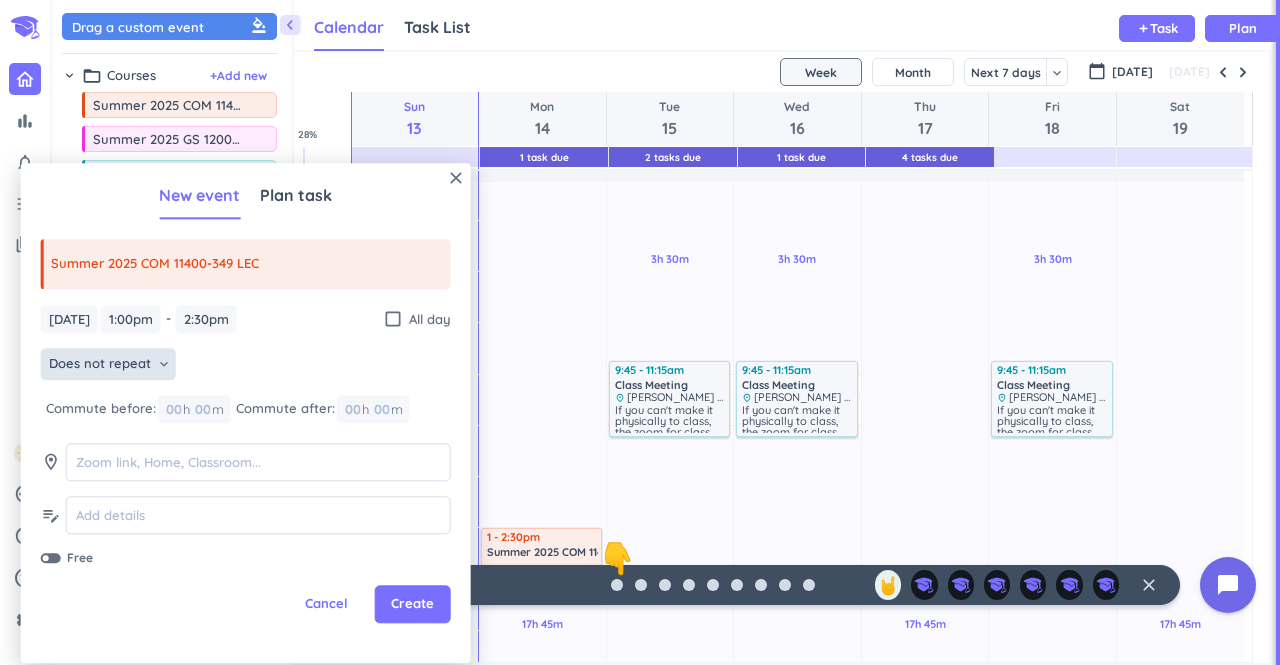 click on "Does not repeat" at bounding box center (100, 365) 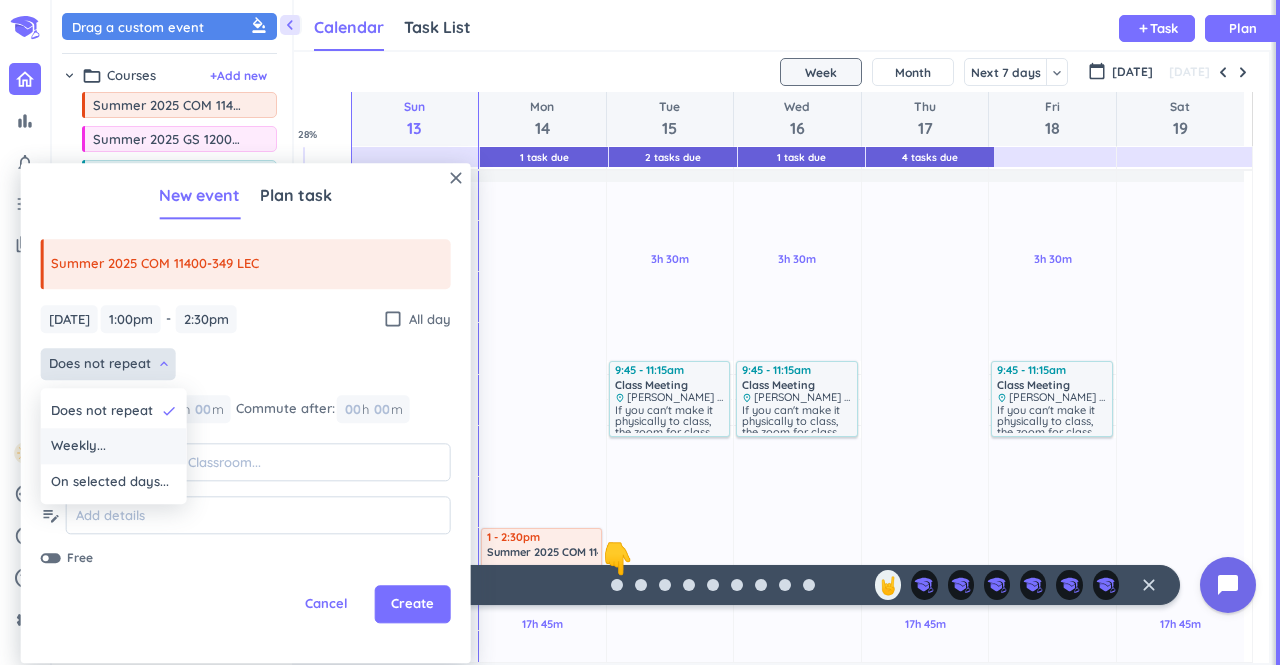 click on "Weekly..." at bounding box center (114, 447) 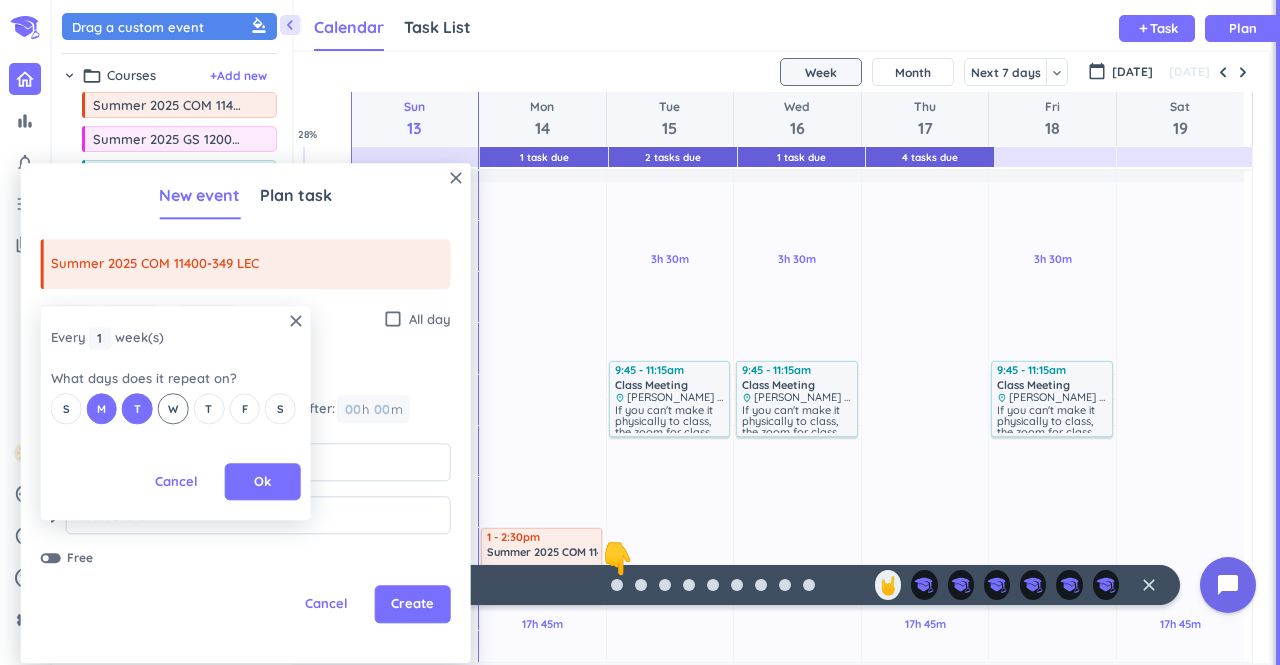 click on "W" at bounding box center [173, 409] 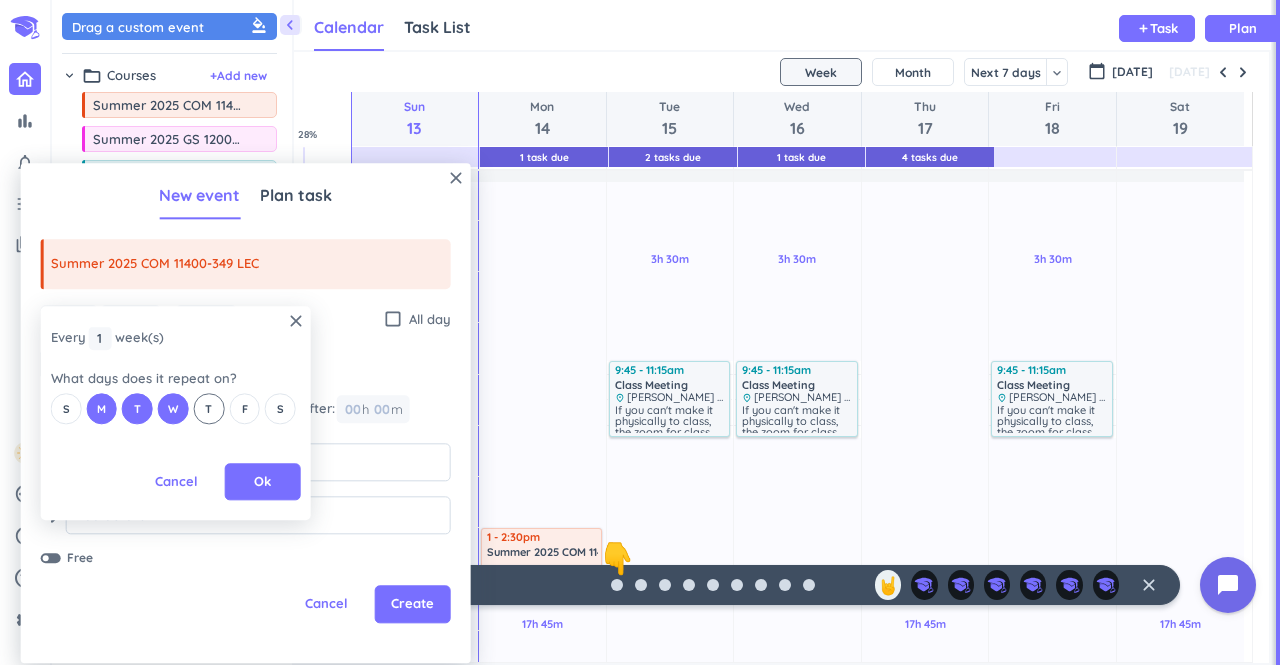 click on "T" at bounding box center (209, 409) 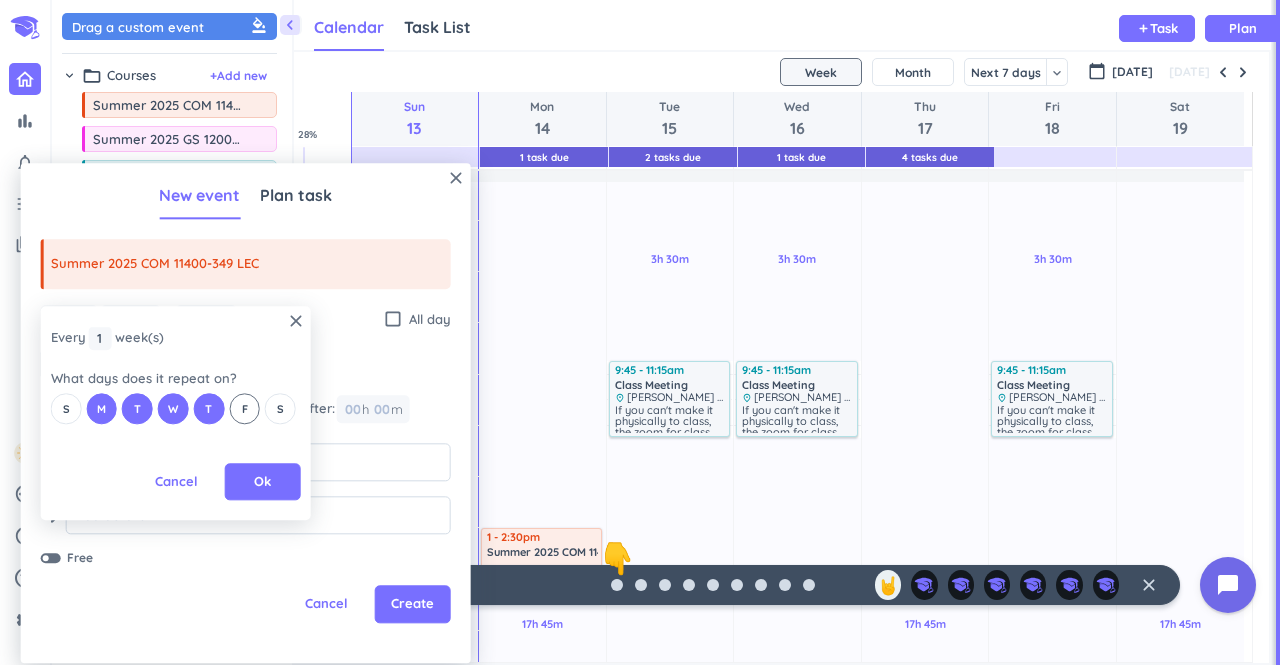 click on "F" at bounding box center (245, 409) 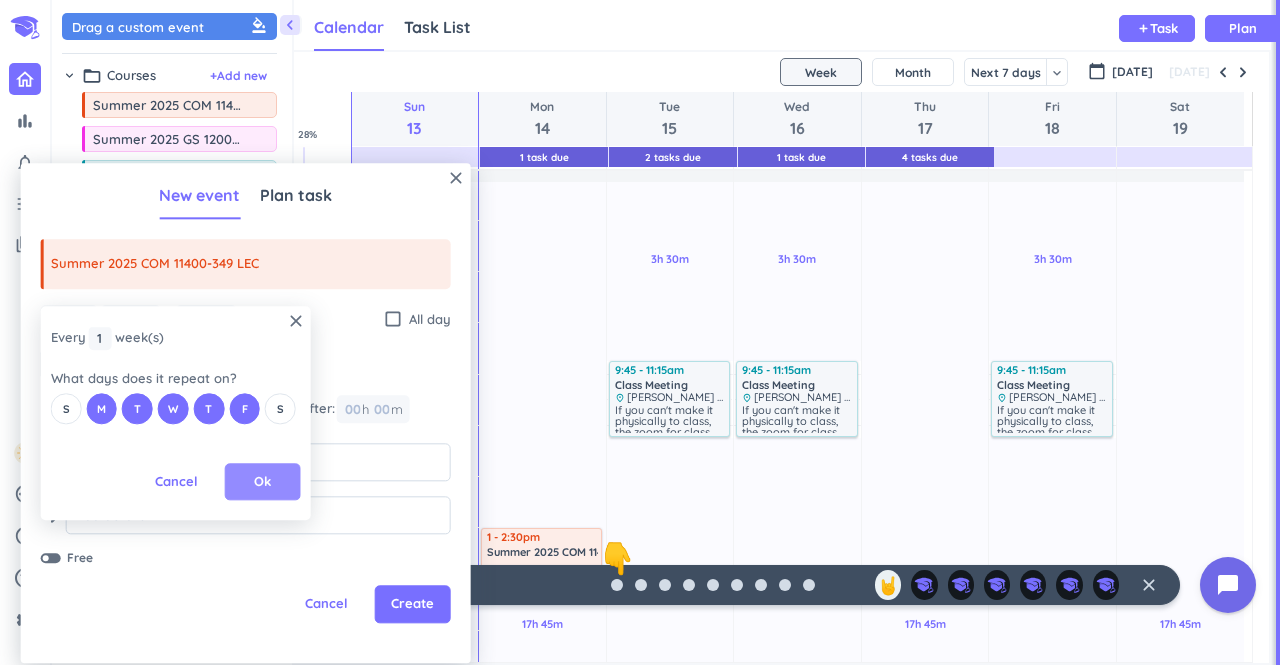 click on "Ok" at bounding box center [262, 482] 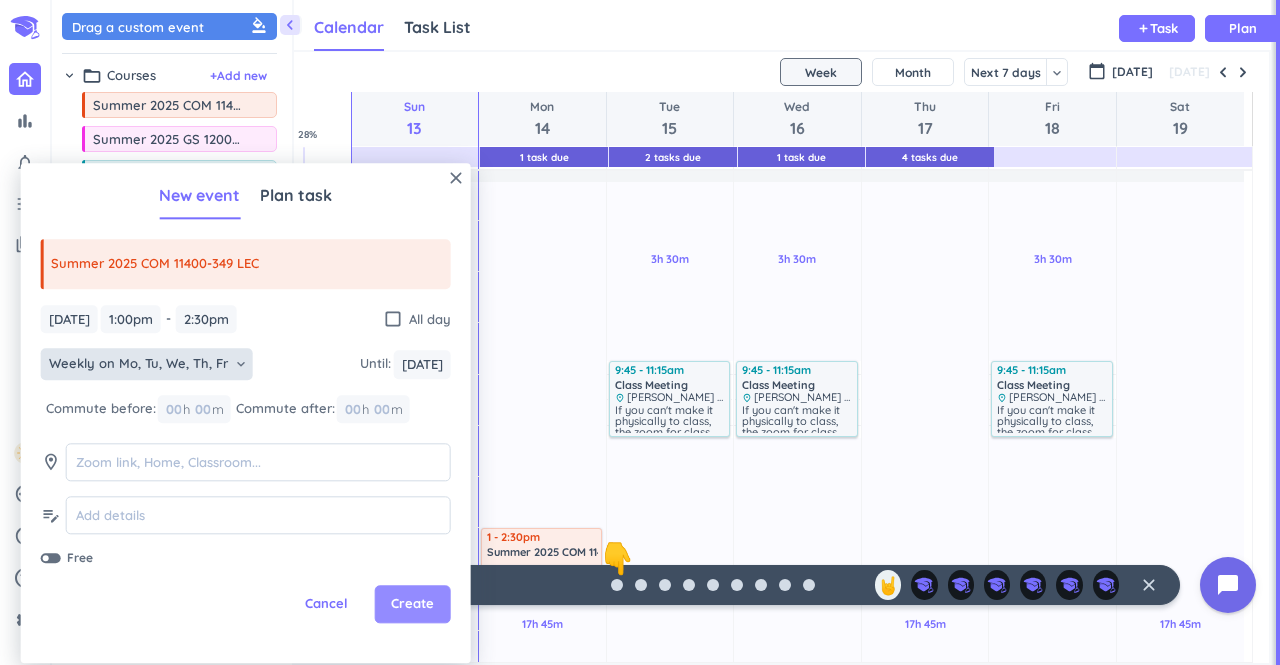 click on "Create" at bounding box center [412, 605] 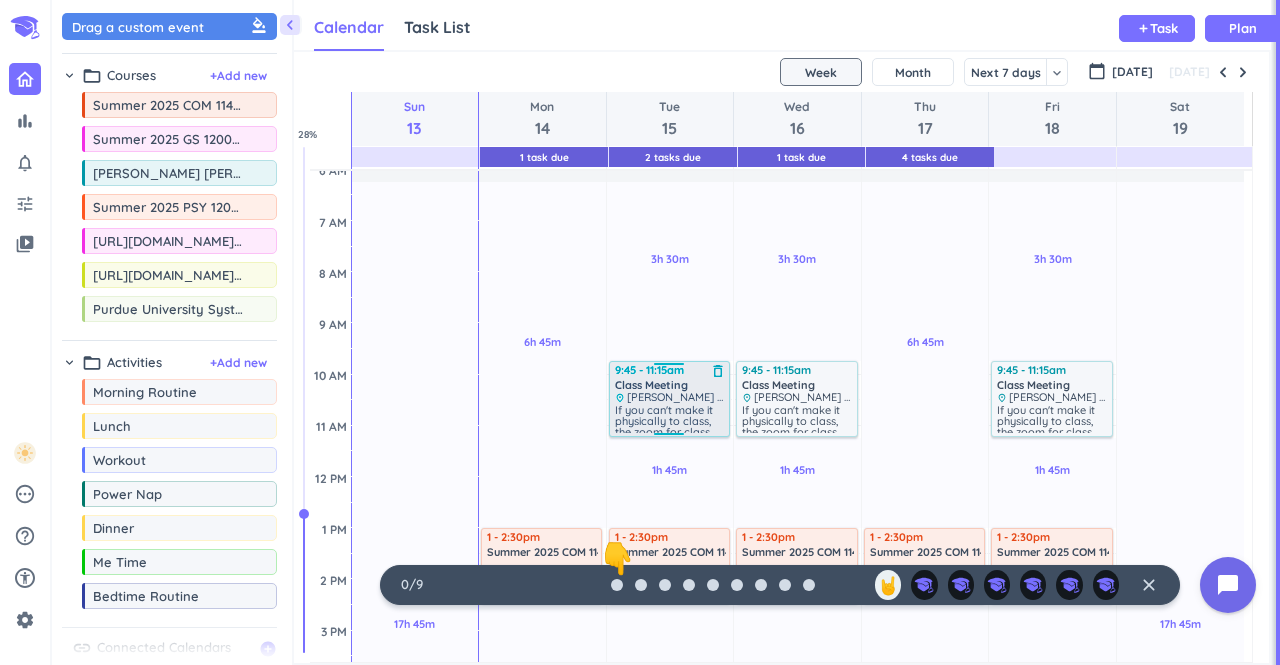 click on "If you can't make it physically to class, the zoom for class is  [URL][DOMAIN_NAME][SECURITY_DATA]  ID: 939 9206 6405 Passcode: 397508" at bounding box center [670, 443] 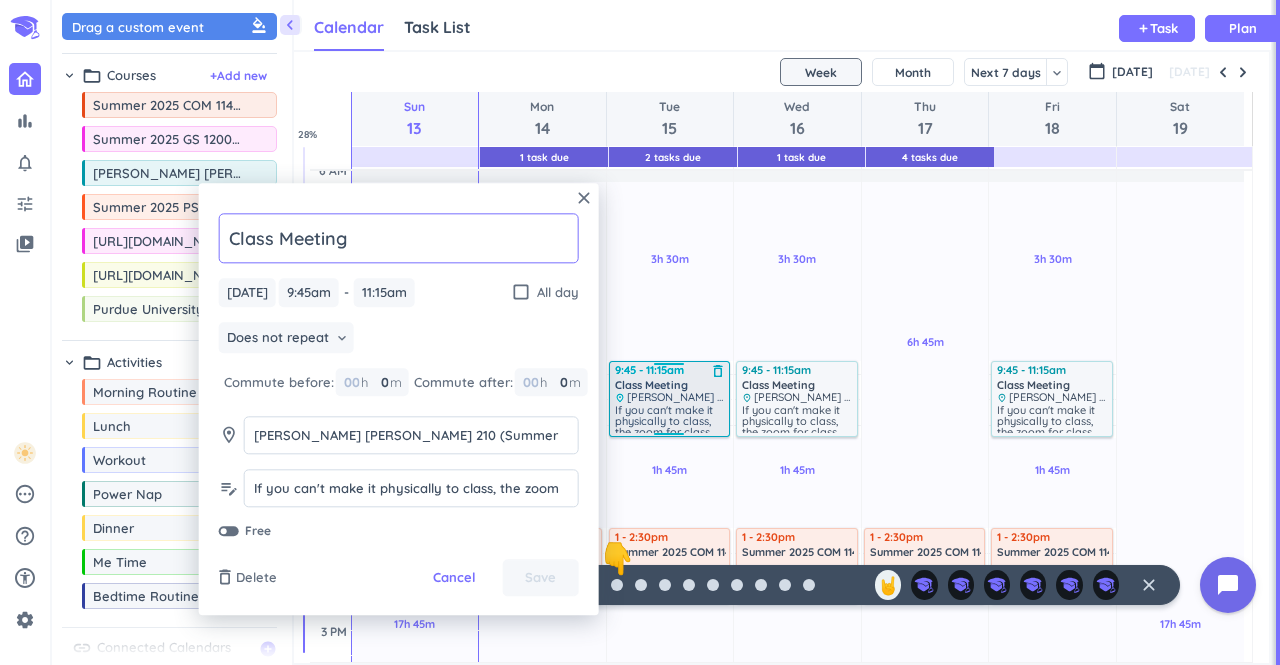 click on "delete_outline" at bounding box center (718, 371) 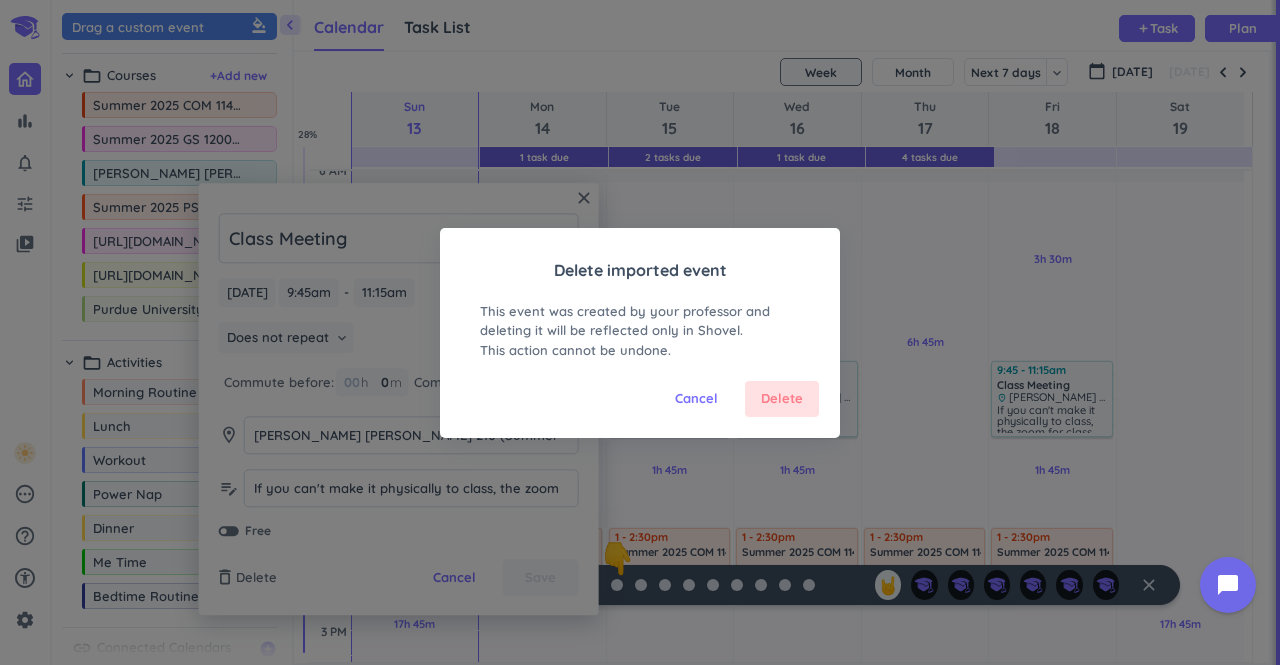 click on "Delete" at bounding box center (782, 399) 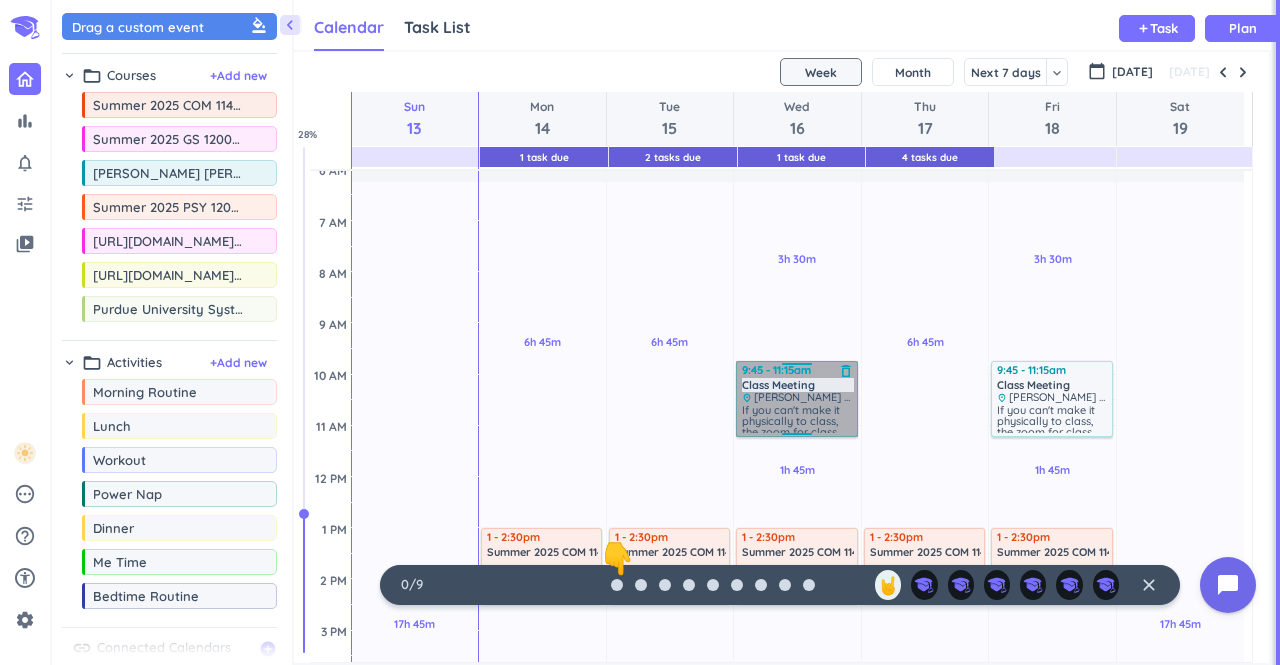 click on "9:45 - 11:15am Class Meeting delete_outline place [PERSON_NAME][GEOGRAPHIC_DATA][PERSON_NAME] 210 (Summer 2025 PSY 12000 LEC - Merge) If you can't make it physically to class, the zoom for class is  [URL][DOMAIN_NAME][SECURITY_DATA]  ID: 939 9206 6405 Passcode: 397508" at bounding box center (796, 399) 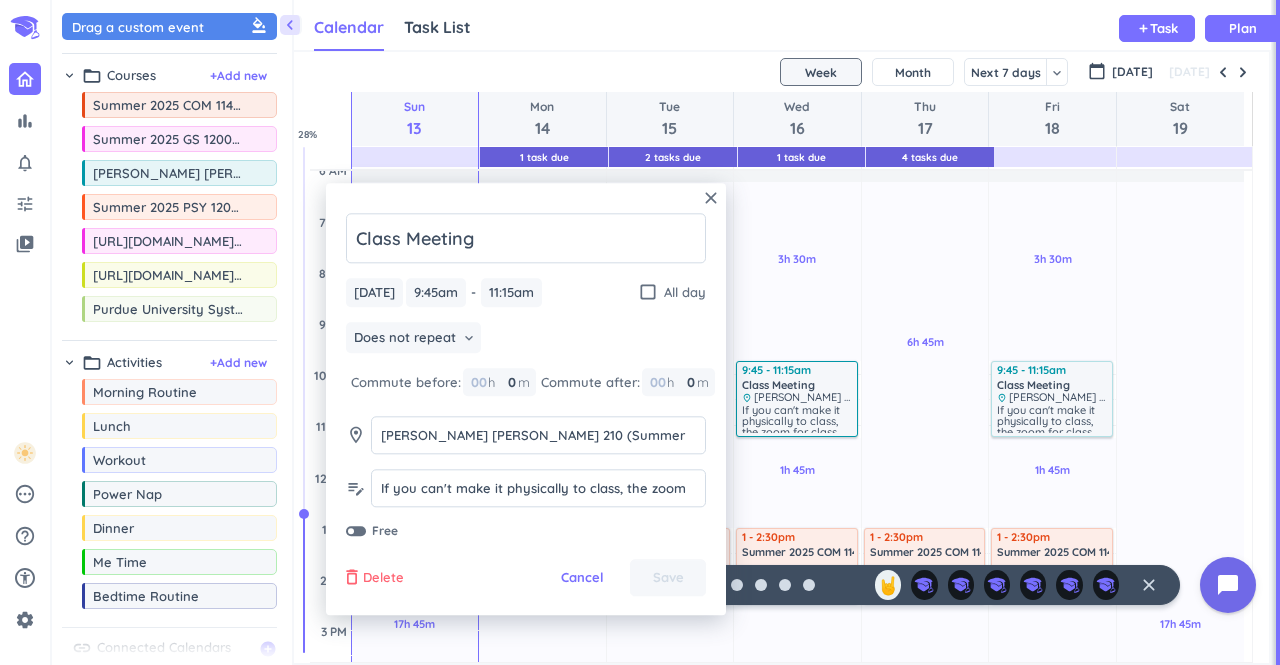 click on "Delete" at bounding box center [383, 578] 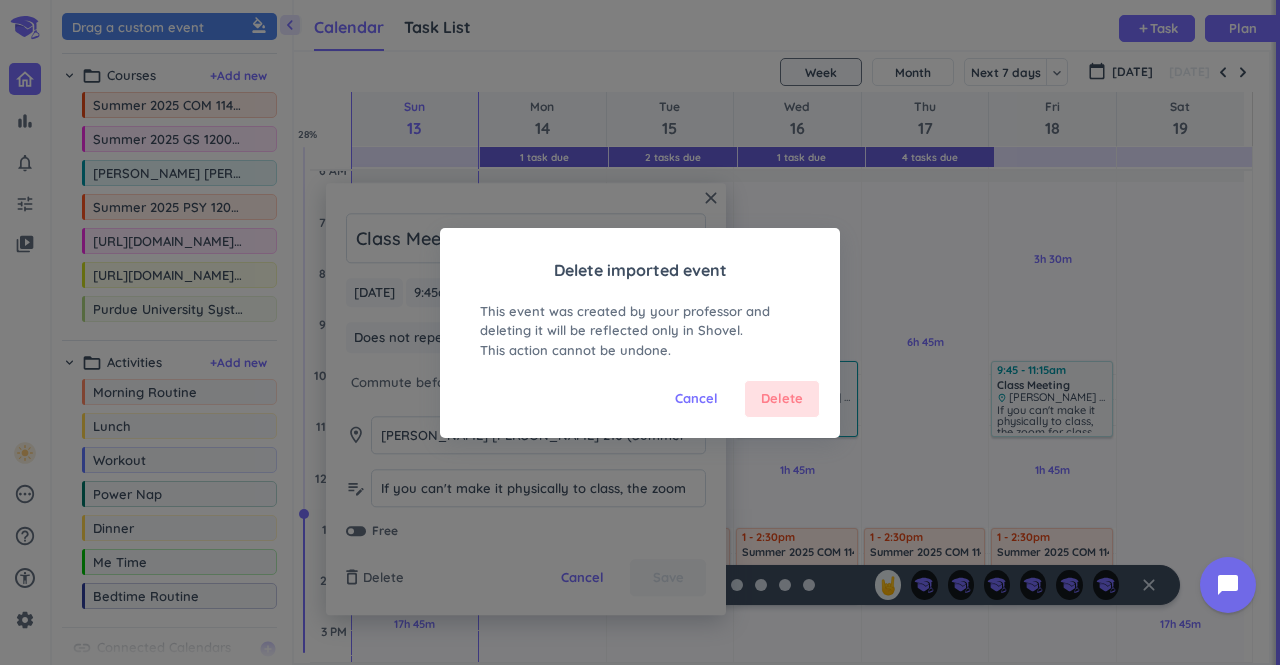 click on "Delete" at bounding box center [782, 399] 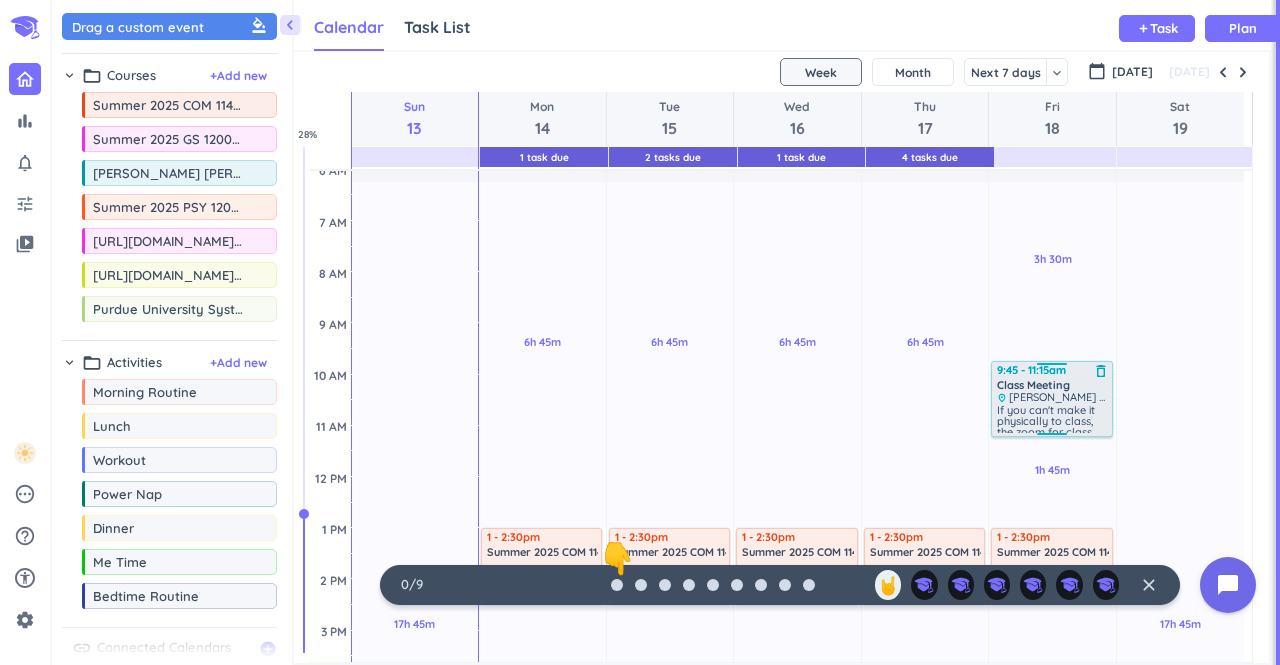 click at bounding box center (1051, 367) 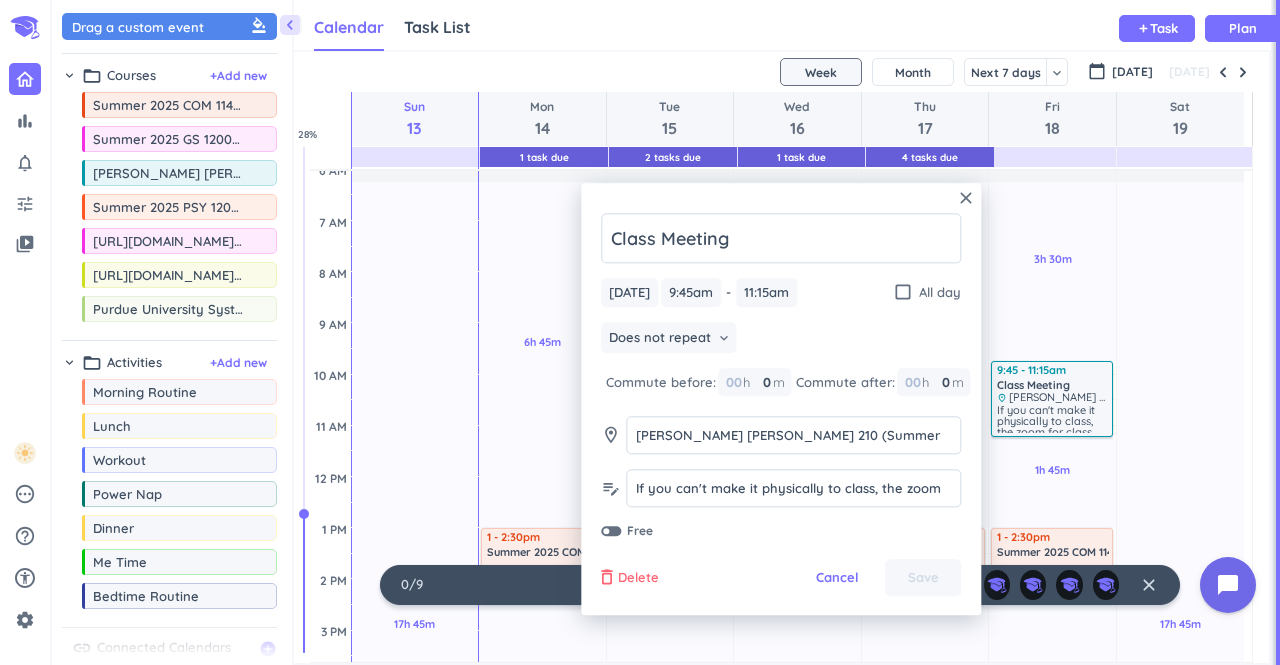 click on "Delete" at bounding box center (638, 578) 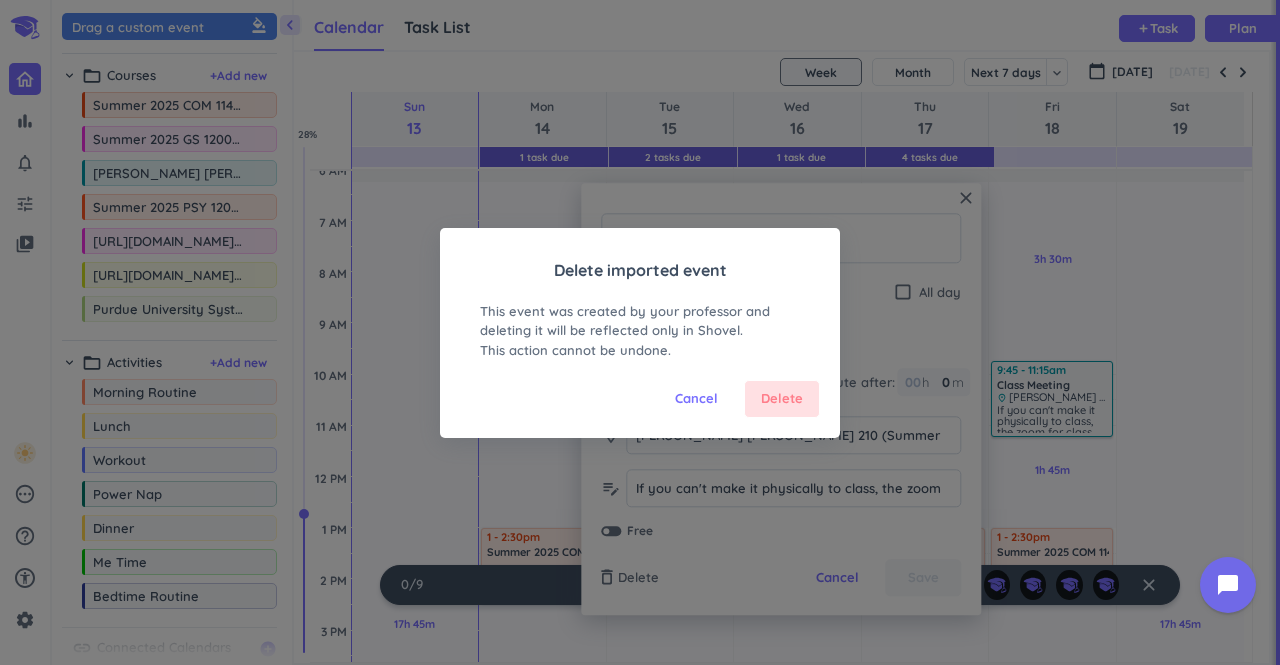 click on "Delete" at bounding box center (782, 399) 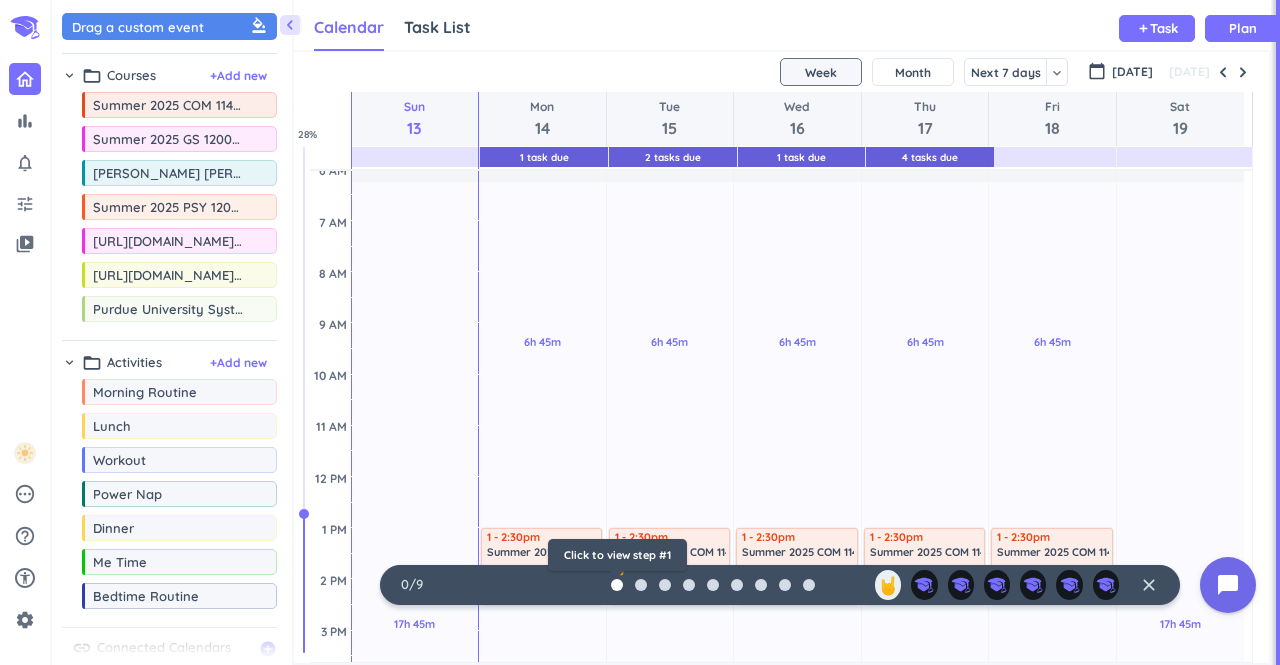 click at bounding box center [617, 585] 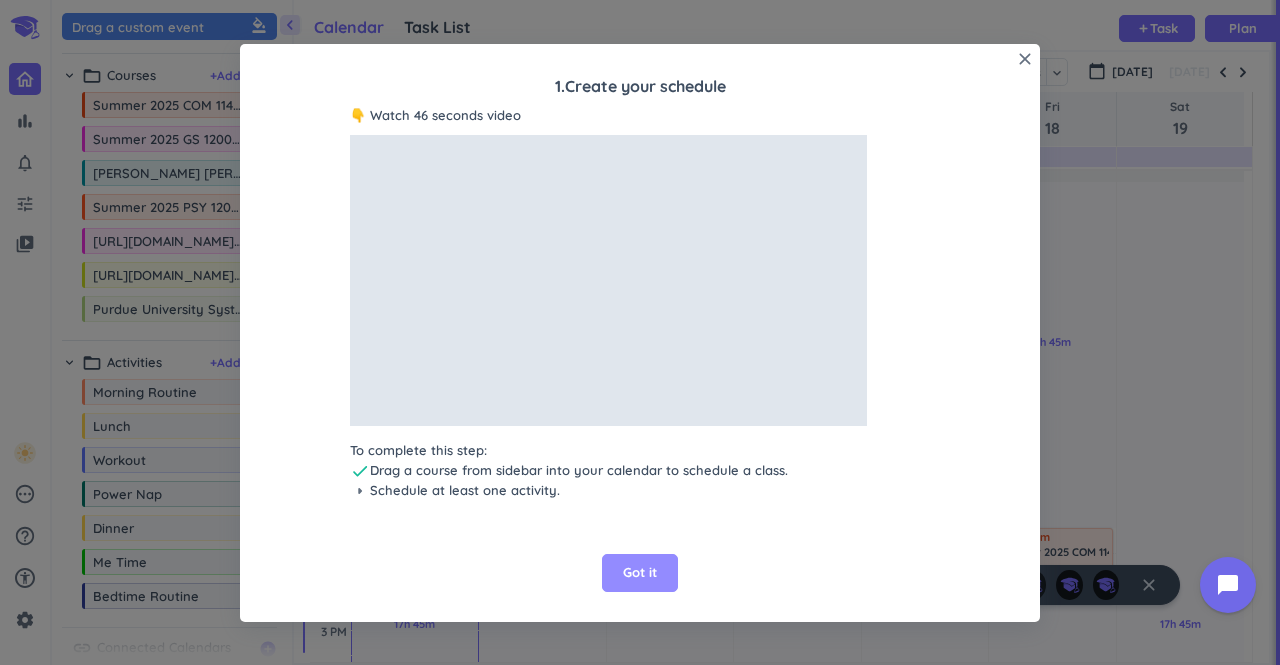 click on "Got it" at bounding box center (640, 573) 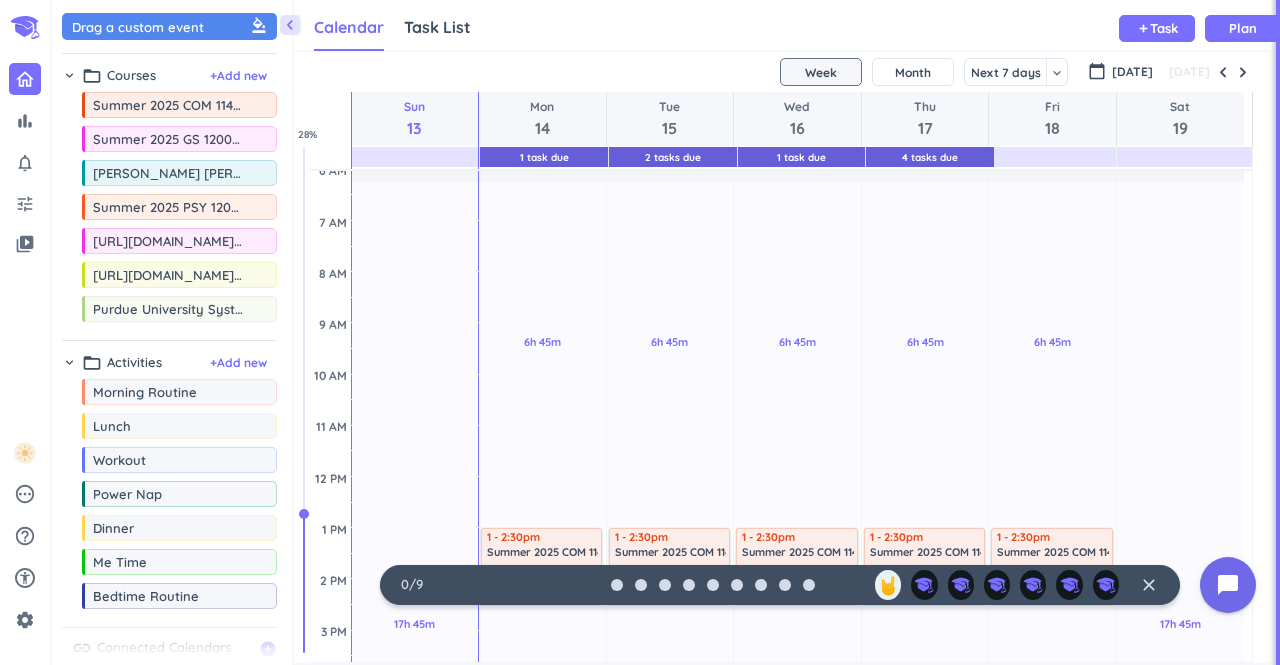 click on "close" at bounding box center [1149, 585] 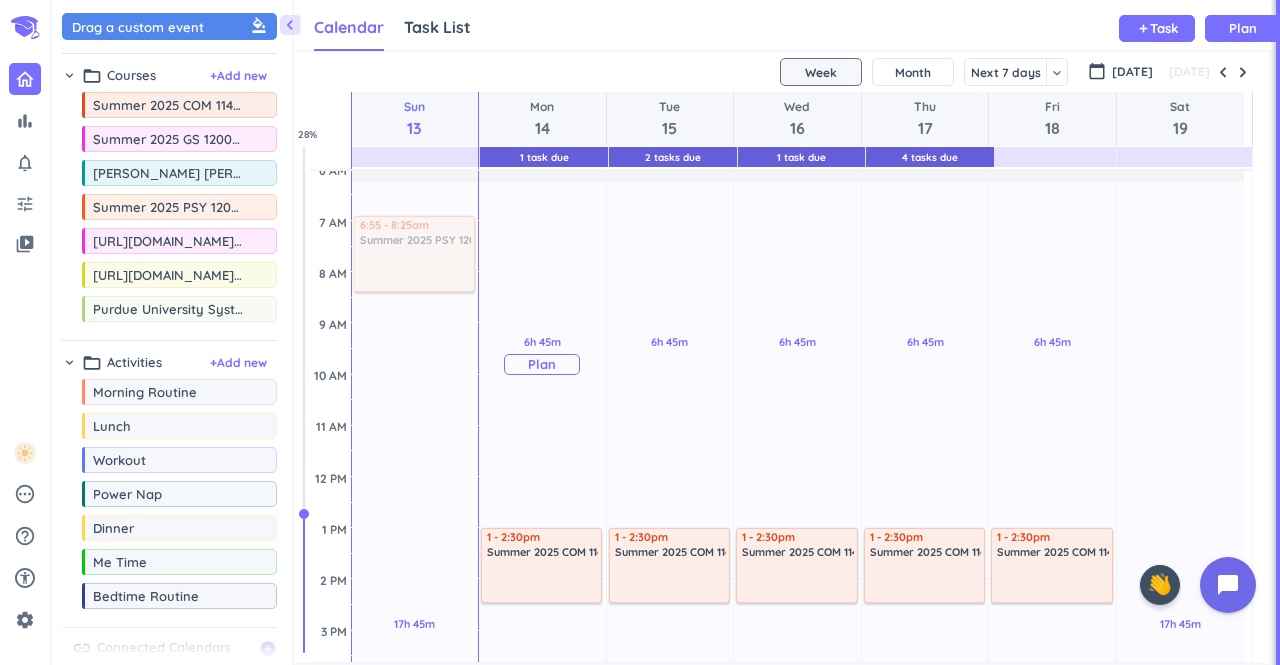 scroll, scrollTop: 88, scrollLeft: 0, axis: vertical 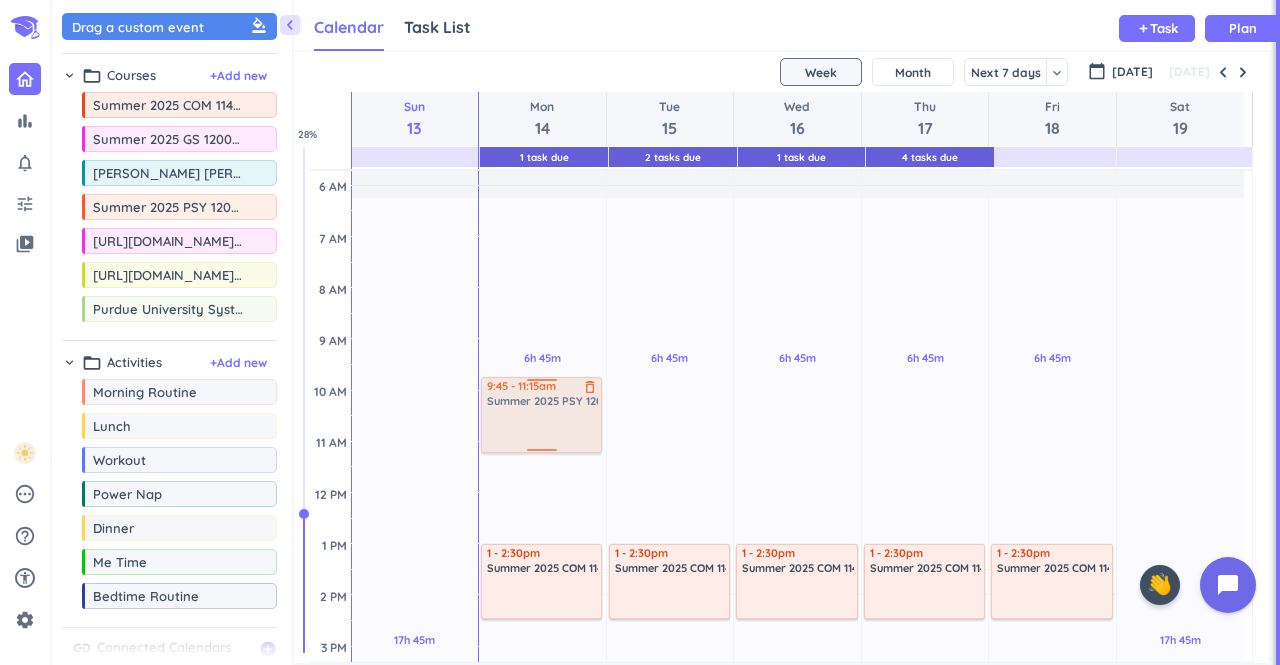 drag, startPoint x: 184, startPoint y: 210, endPoint x: 591, endPoint y: 378, distance: 440.31012 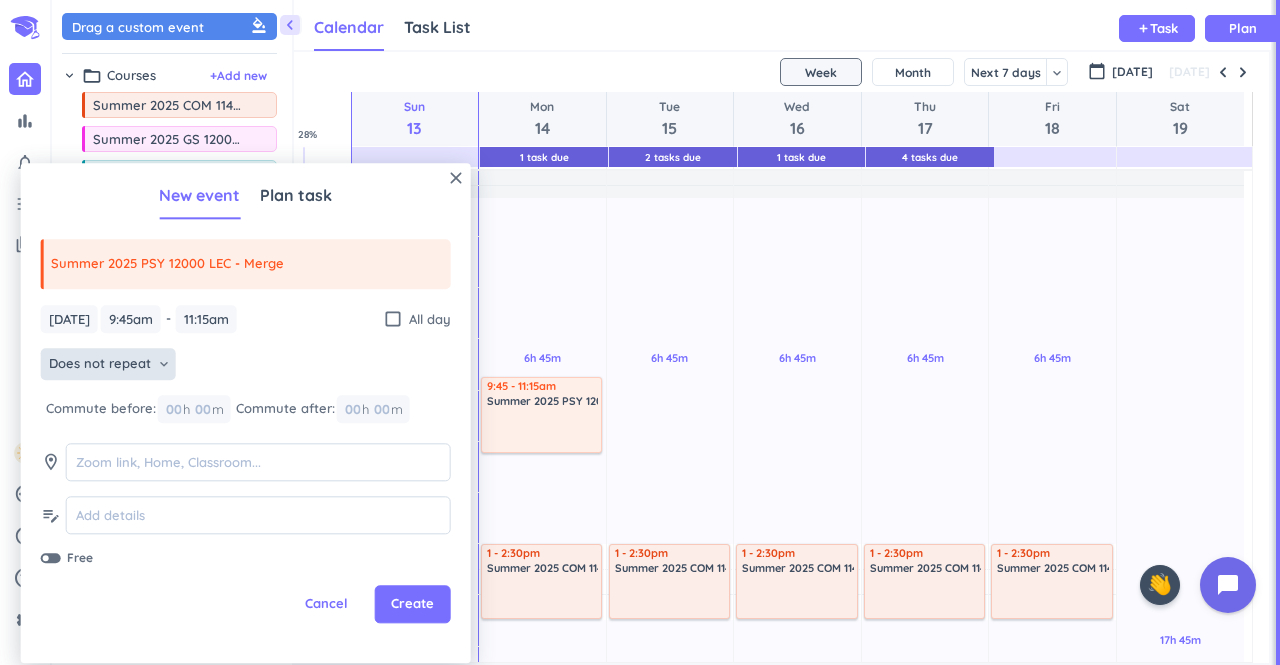 click on "Does not repeat" at bounding box center [100, 365] 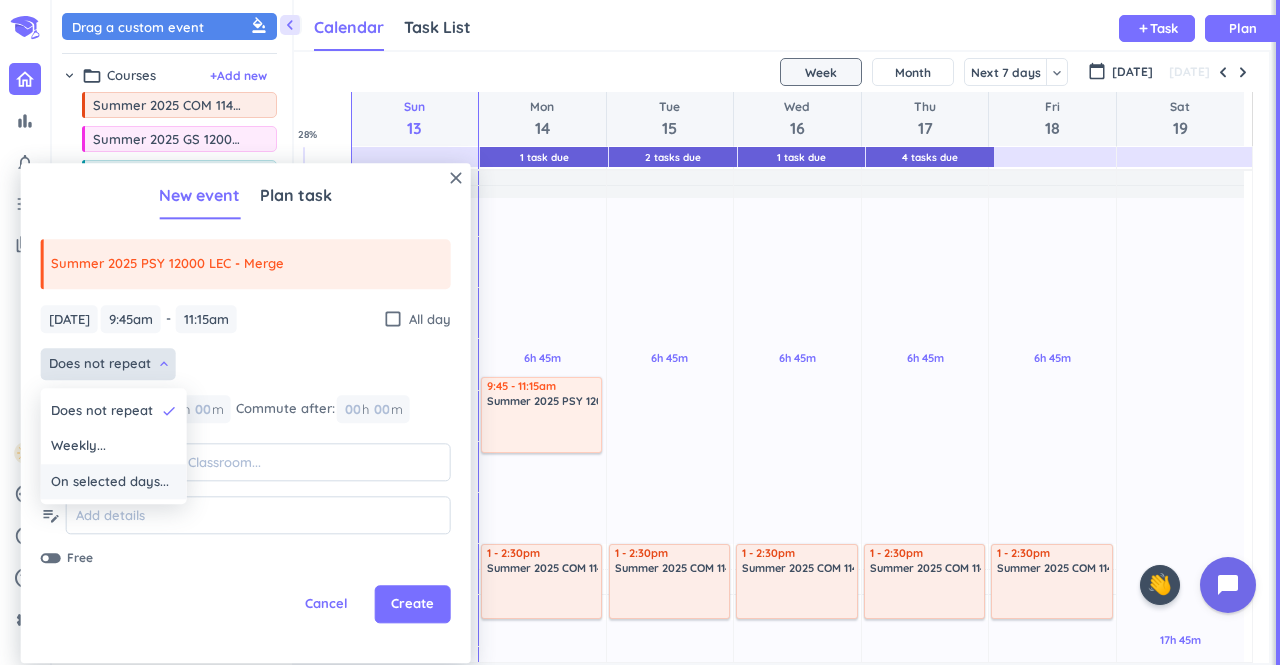 click on "On selected days..." at bounding box center [110, 482] 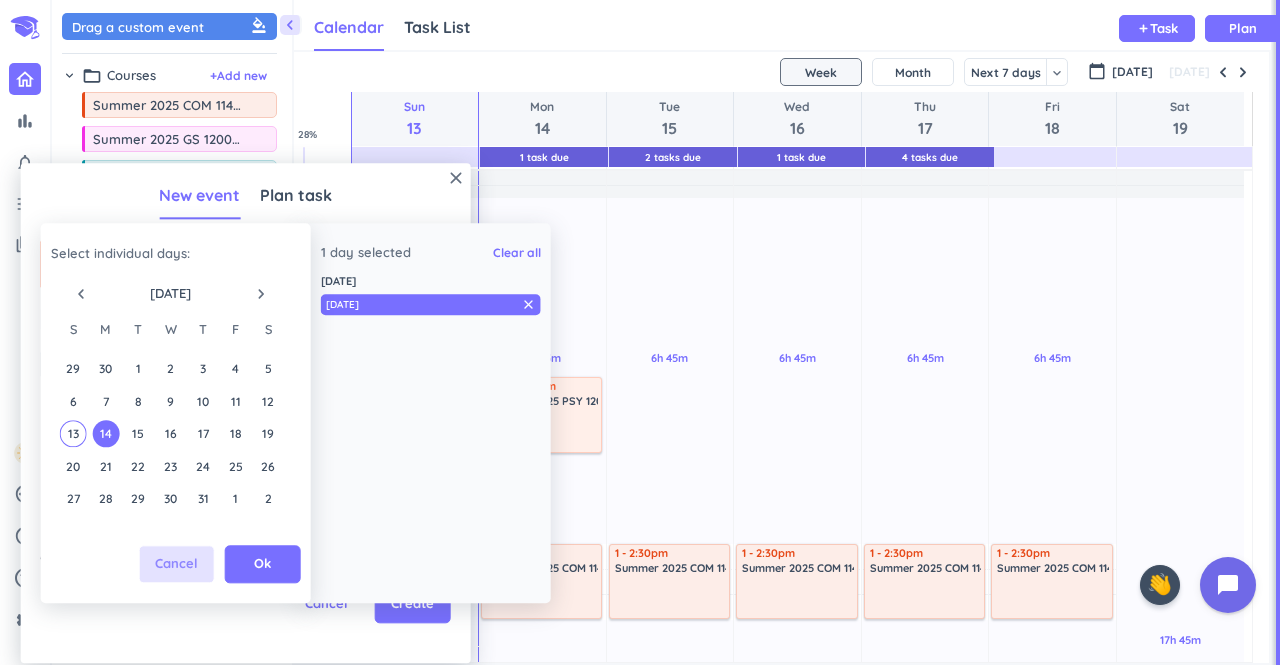 click on "Cancel" at bounding box center [176, 565] 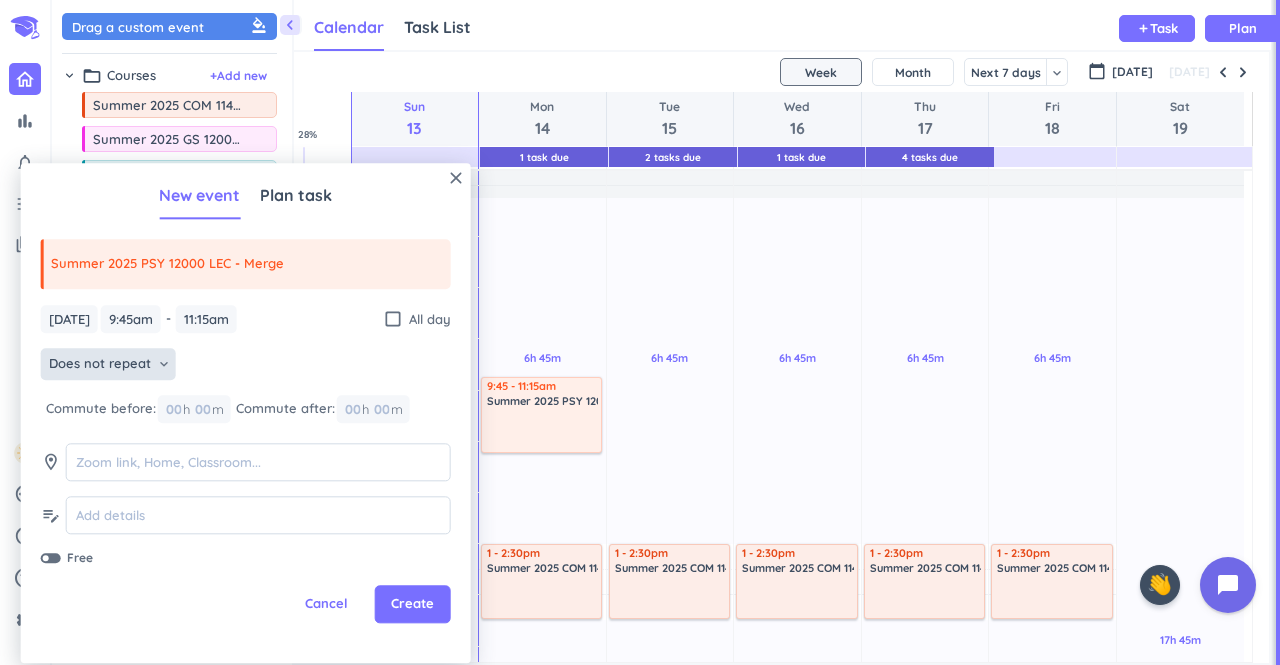 click on "Does not repeat" at bounding box center (100, 365) 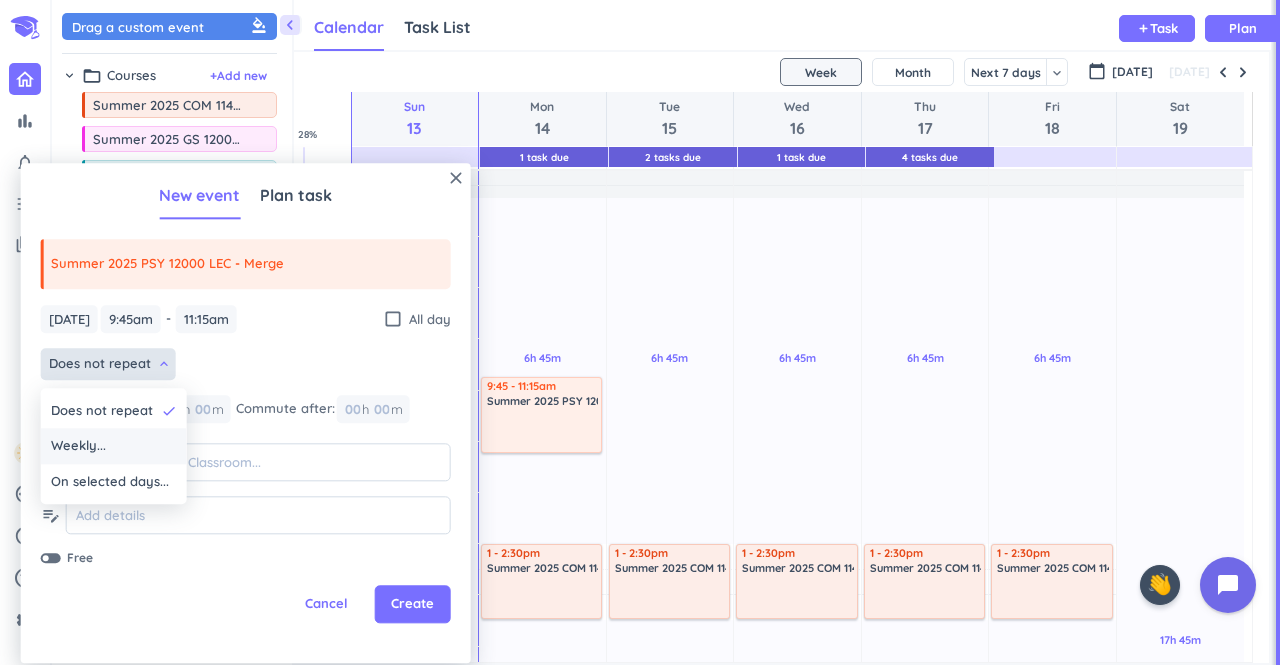 click on "Weekly..." at bounding box center [114, 447] 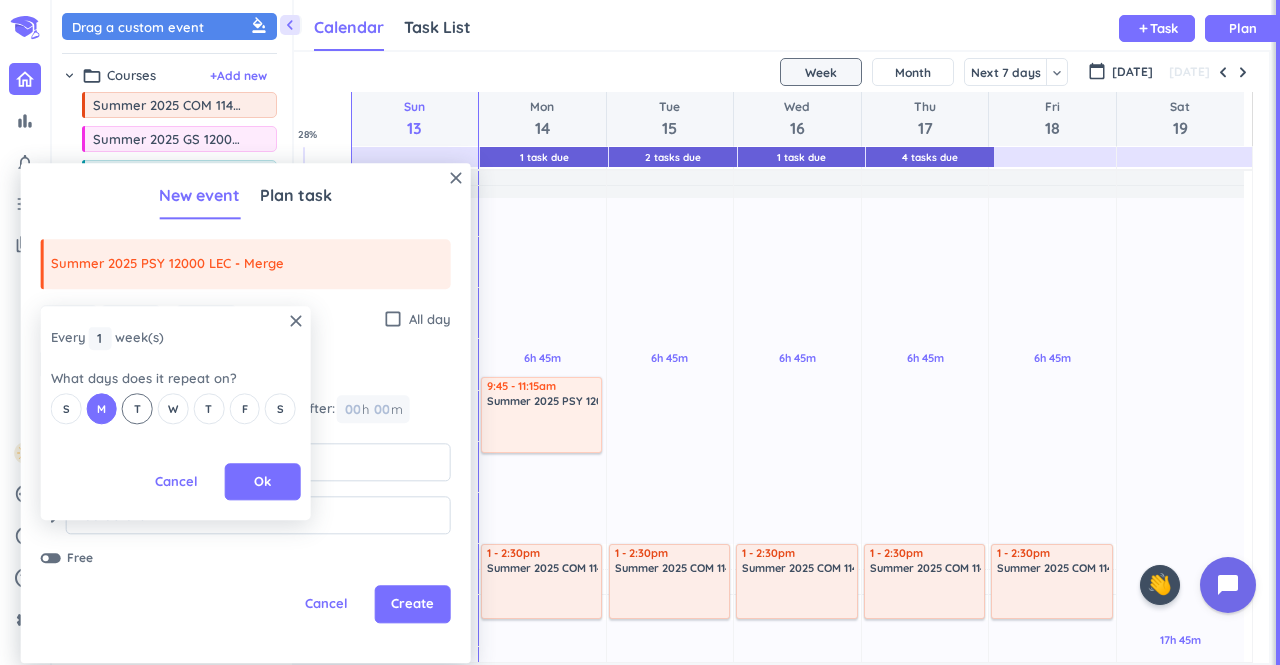 click on "T" at bounding box center [137, 409] 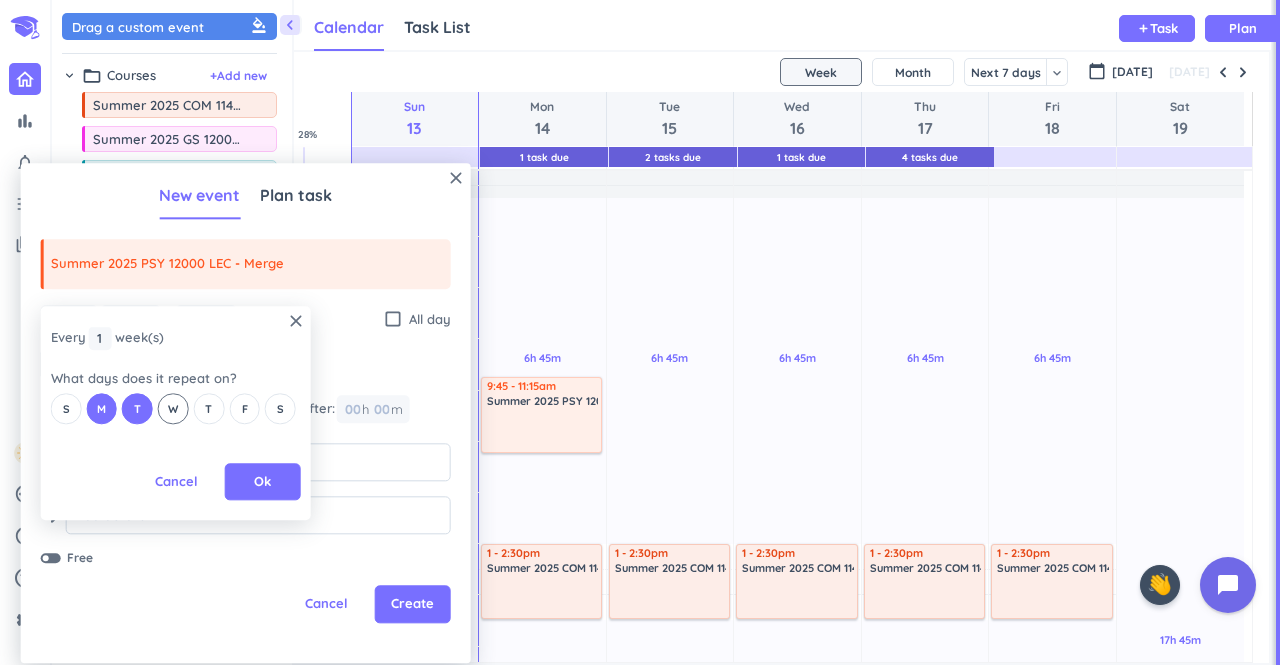 click on "W" at bounding box center (173, 409) 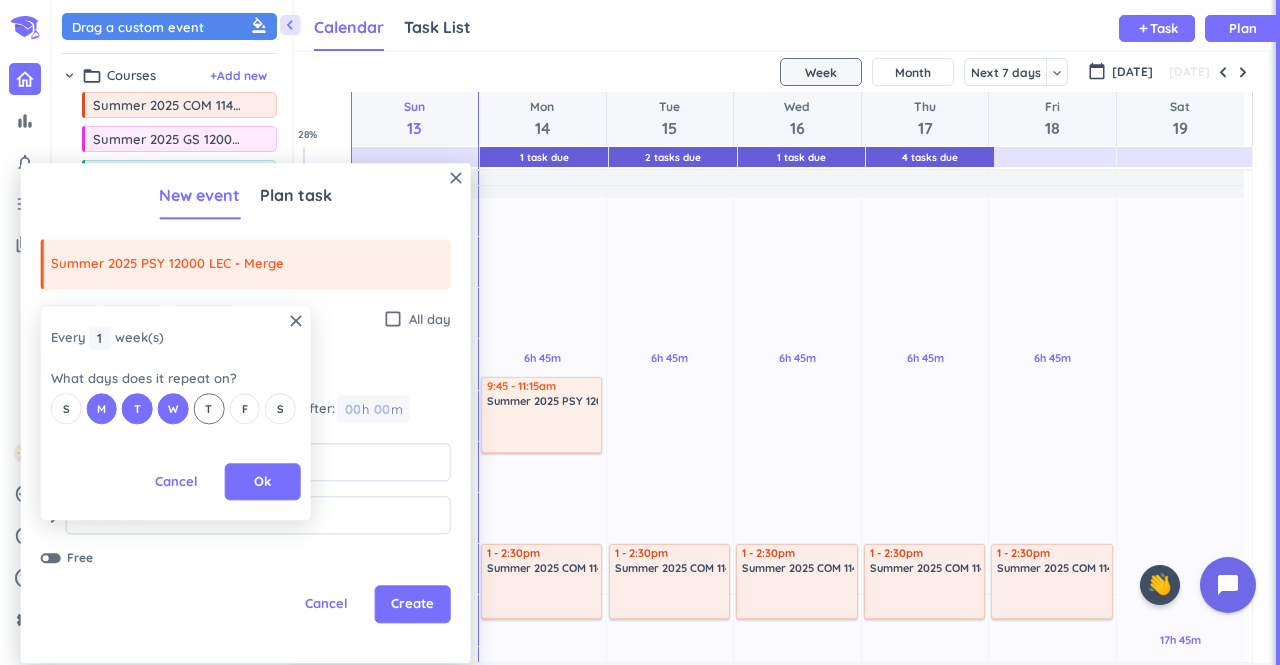 click on "T" at bounding box center [209, 409] 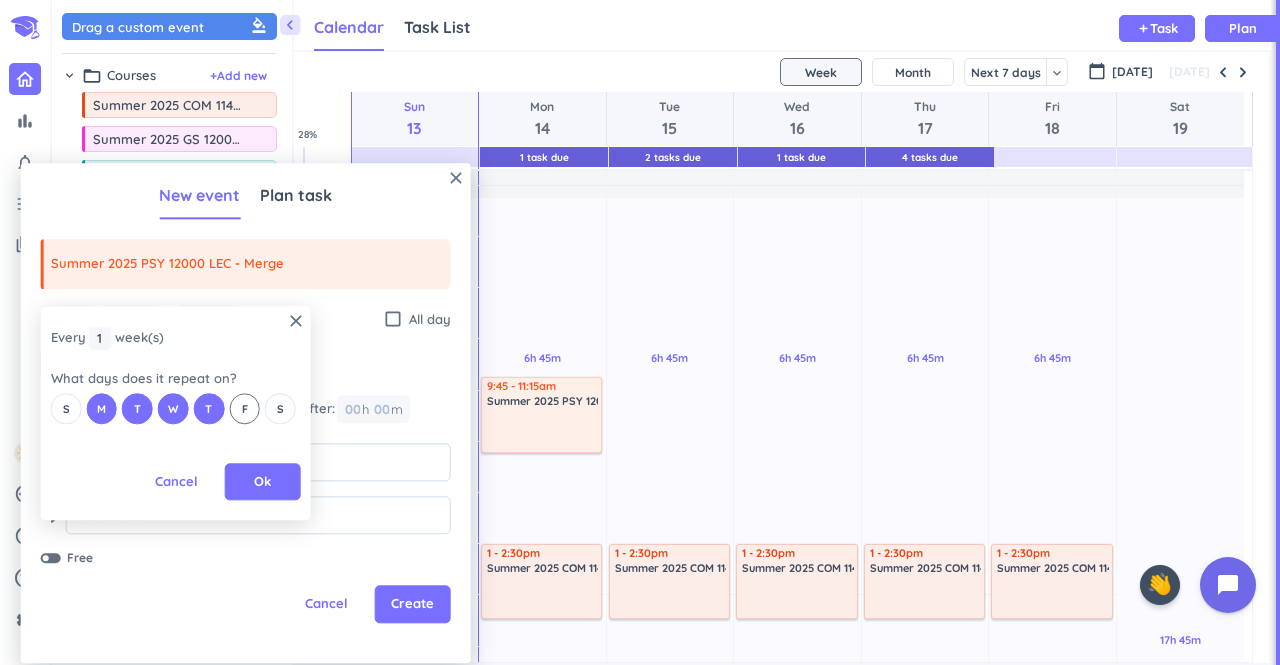 click on "F" at bounding box center [244, 409] 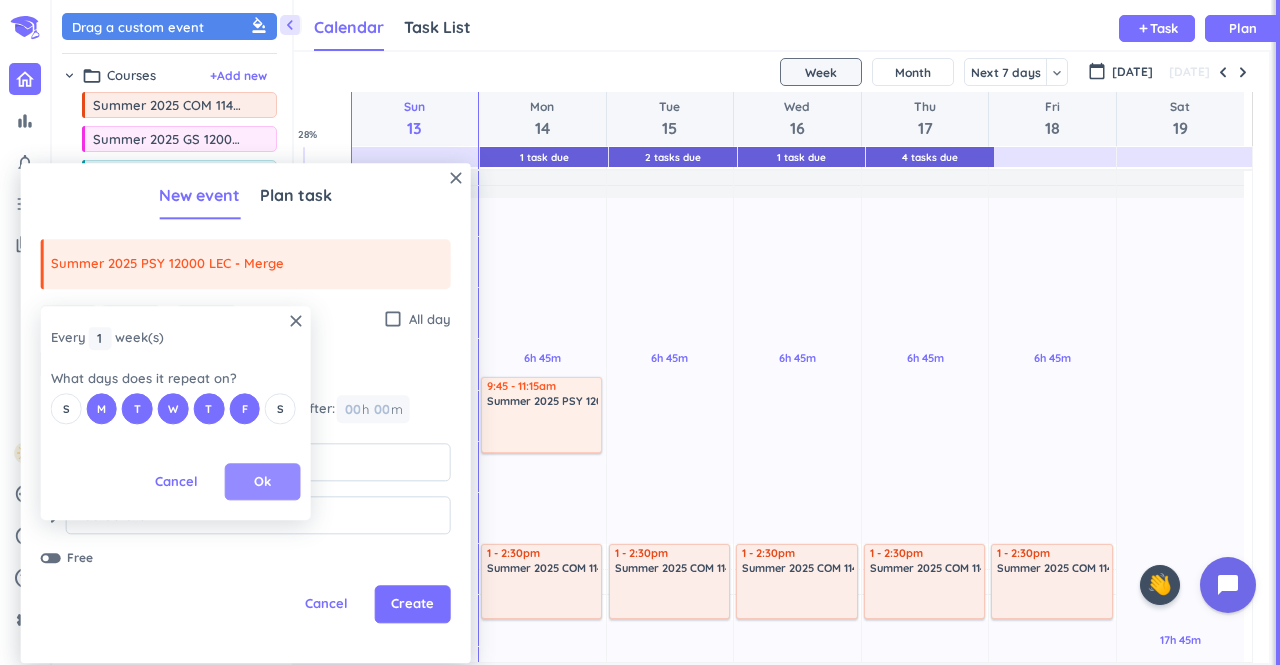 click on "Ok" at bounding box center (262, 482) 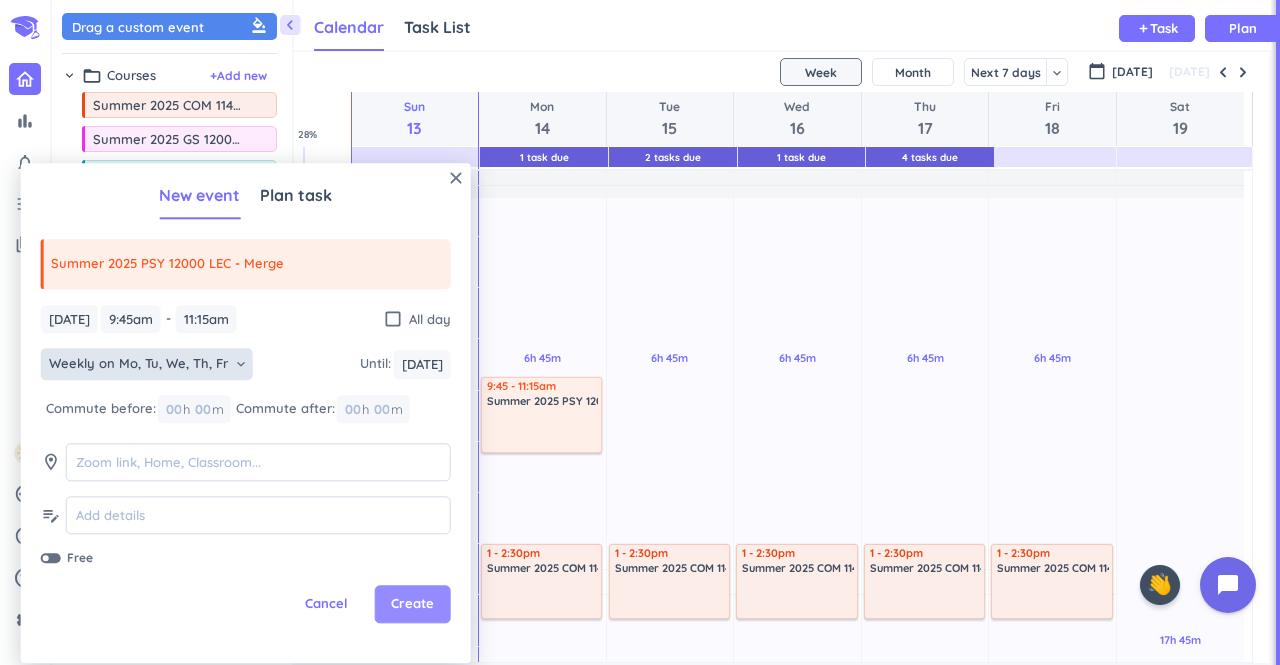 click on "Create" at bounding box center (412, 605) 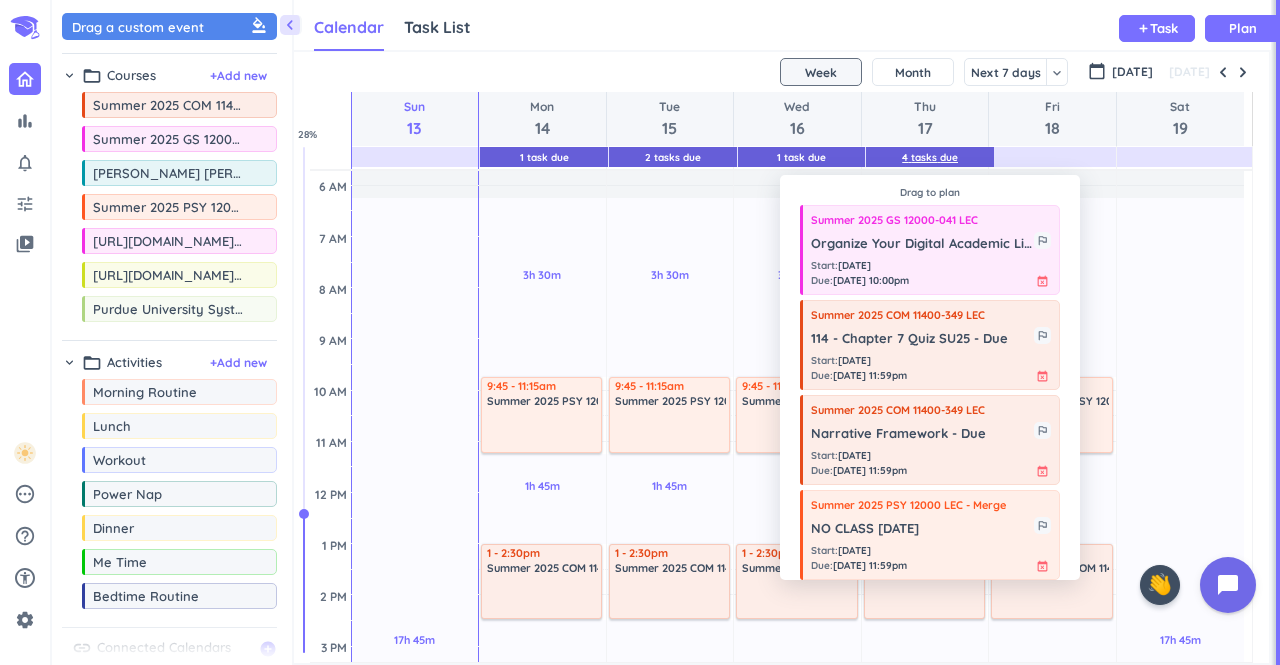 click on "4   Tasks   Due" at bounding box center (930, 157) 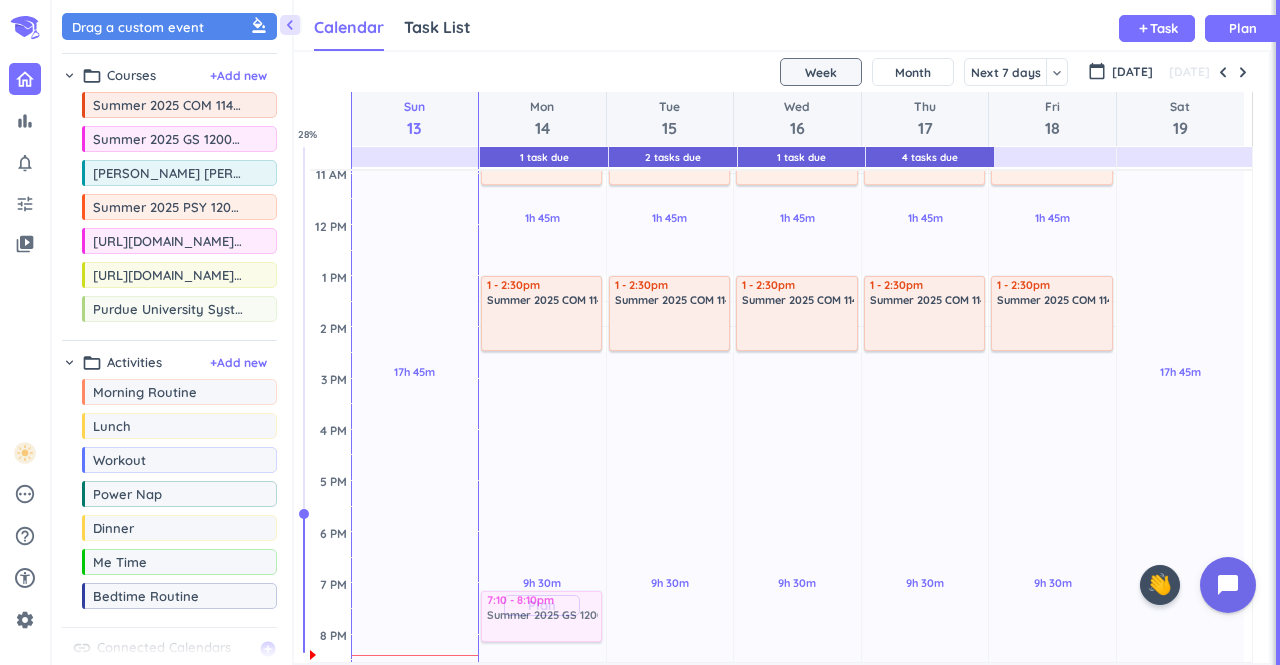 scroll, scrollTop: 356, scrollLeft: 0, axis: vertical 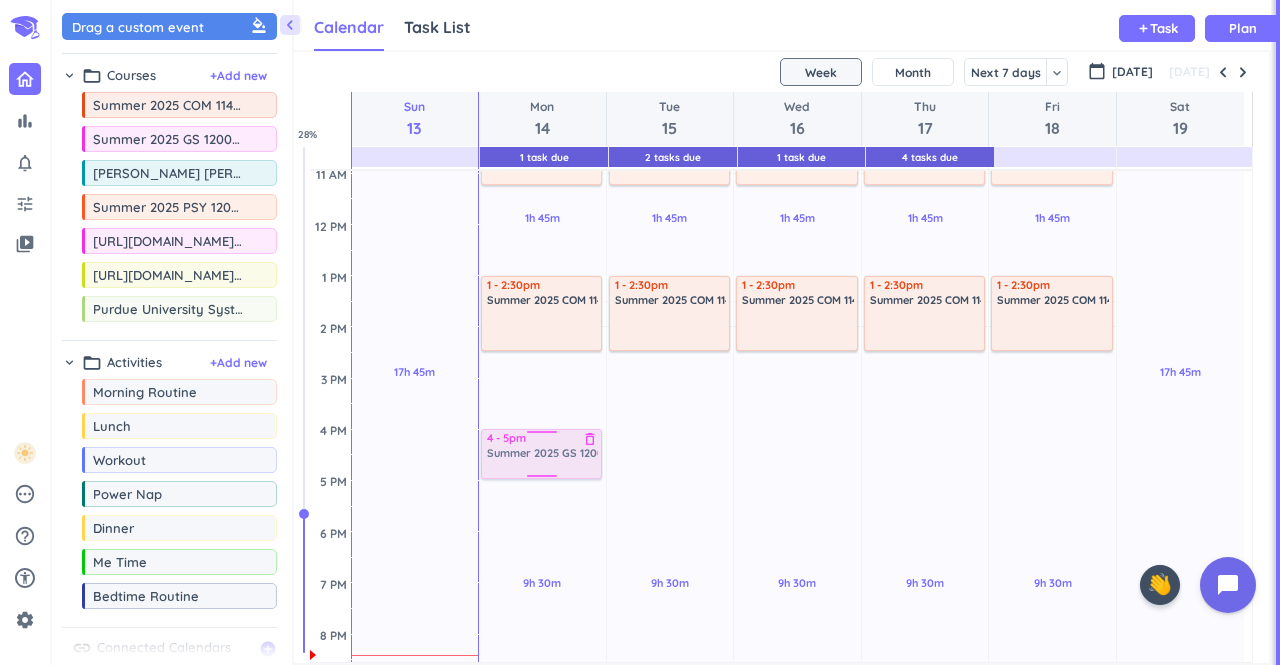 drag, startPoint x: 162, startPoint y: 141, endPoint x: 555, endPoint y: 429, distance: 487.22992 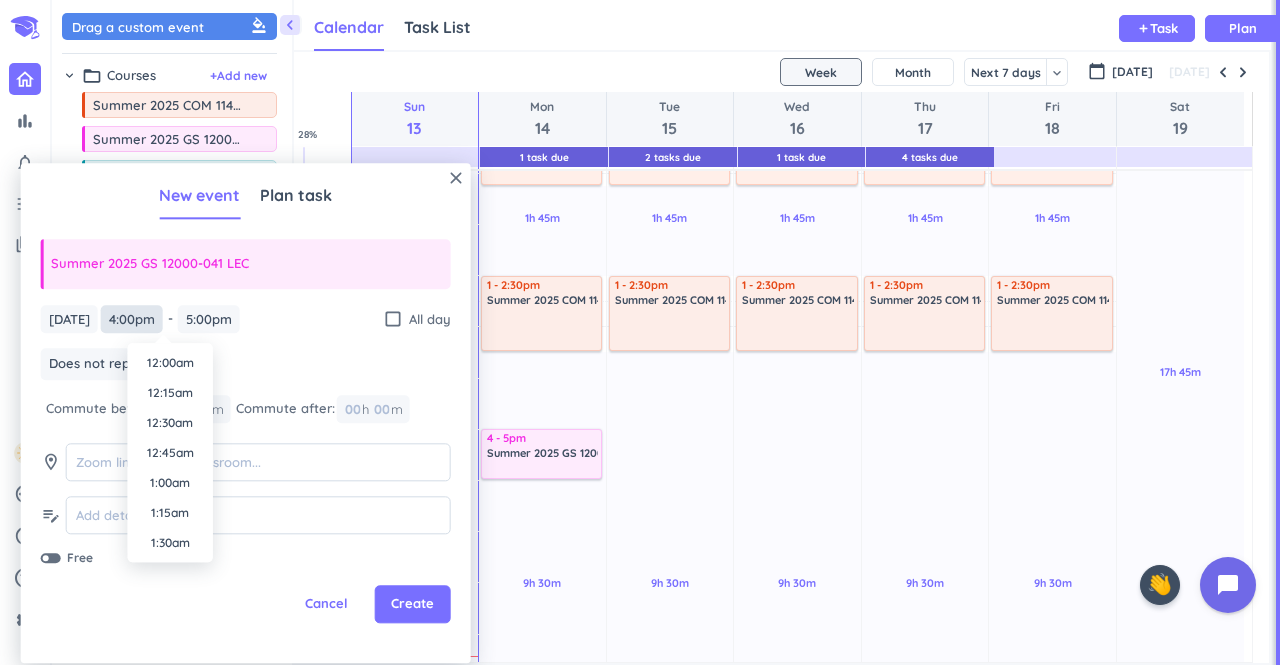 click on "4:00pm" at bounding box center (132, 319) 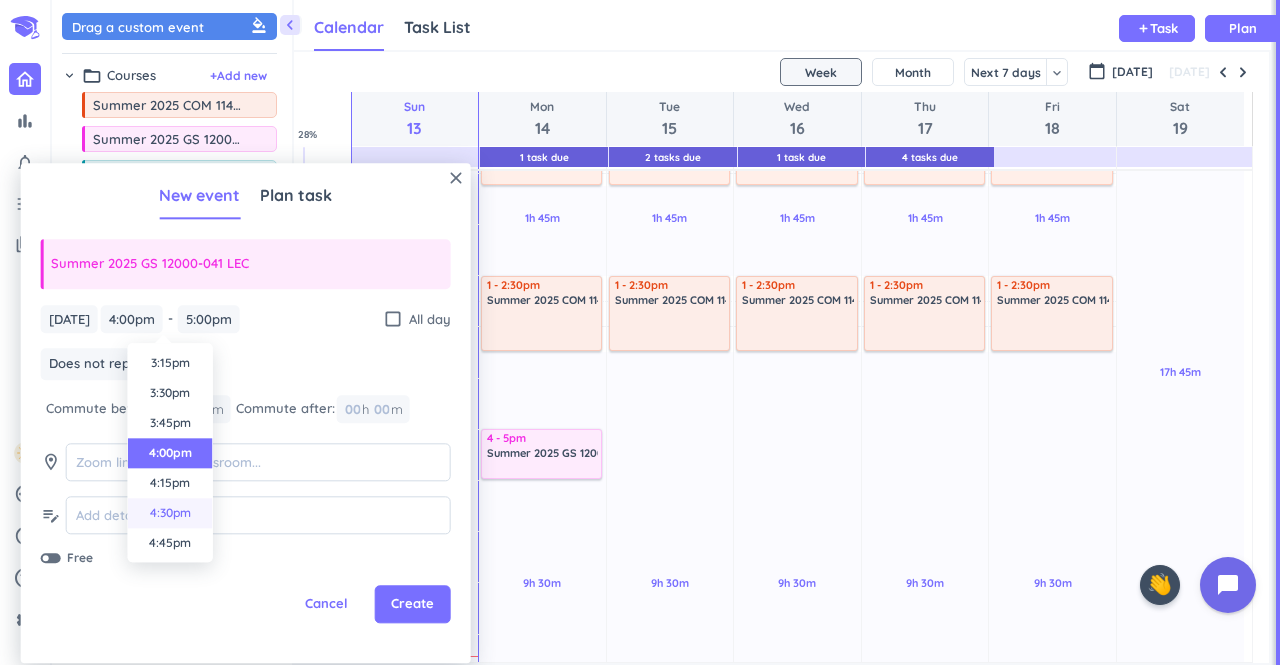 click on "4:30pm" at bounding box center (170, 513) 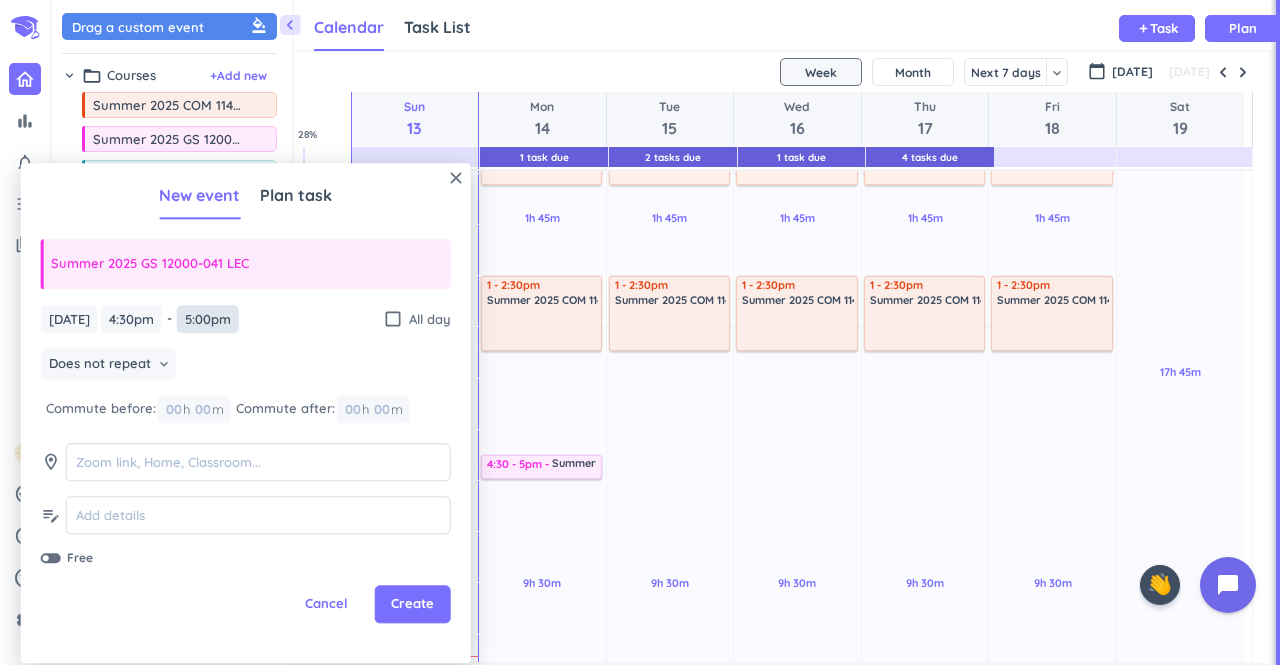 click on "5:00pm" at bounding box center [208, 319] 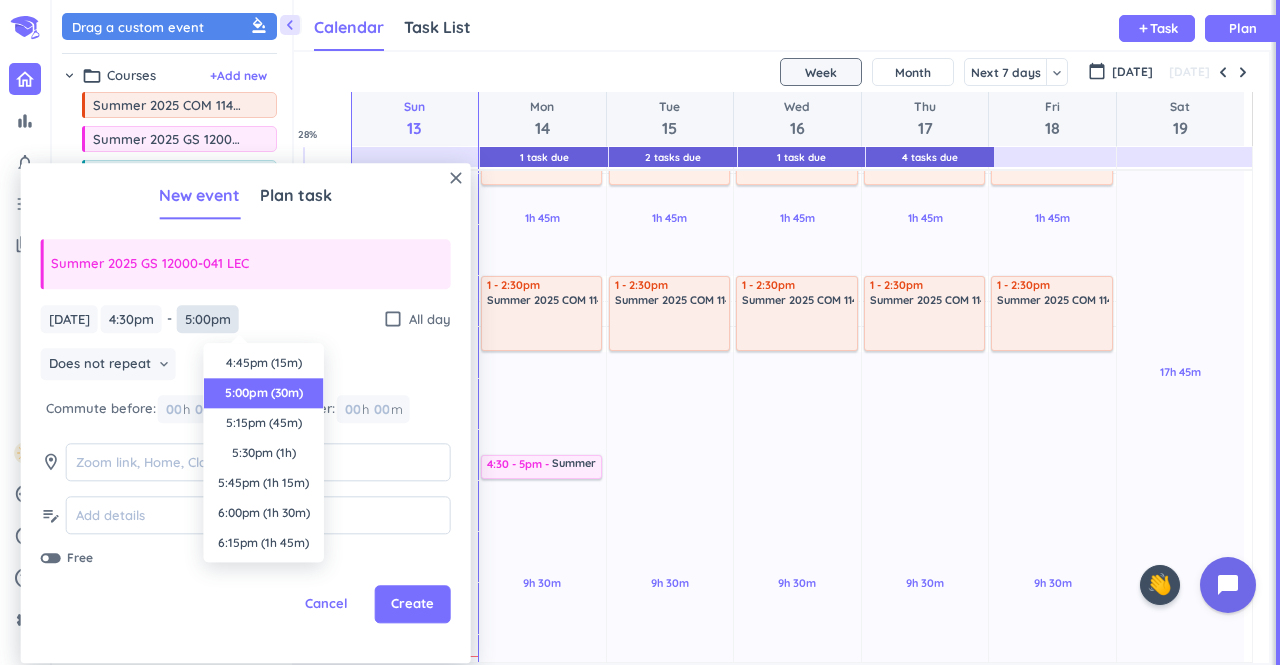 scroll, scrollTop: 30, scrollLeft: 0, axis: vertical 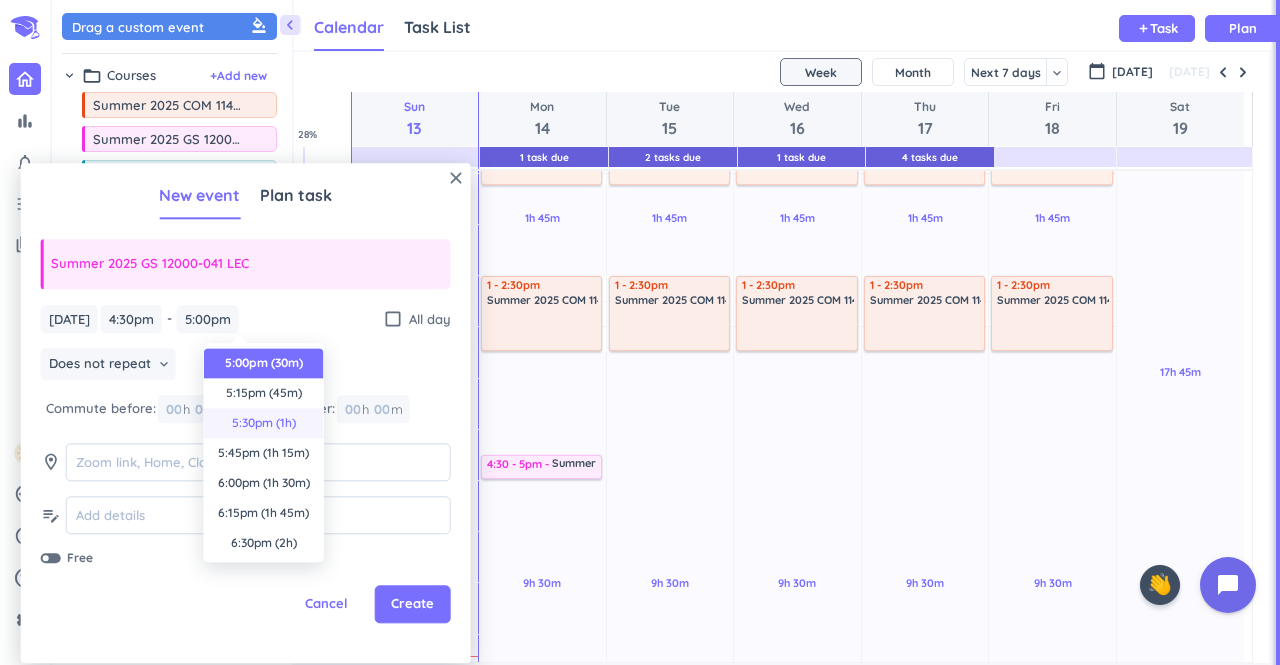 click on "5:30pm (1h)" at bounding box center [264, 423] 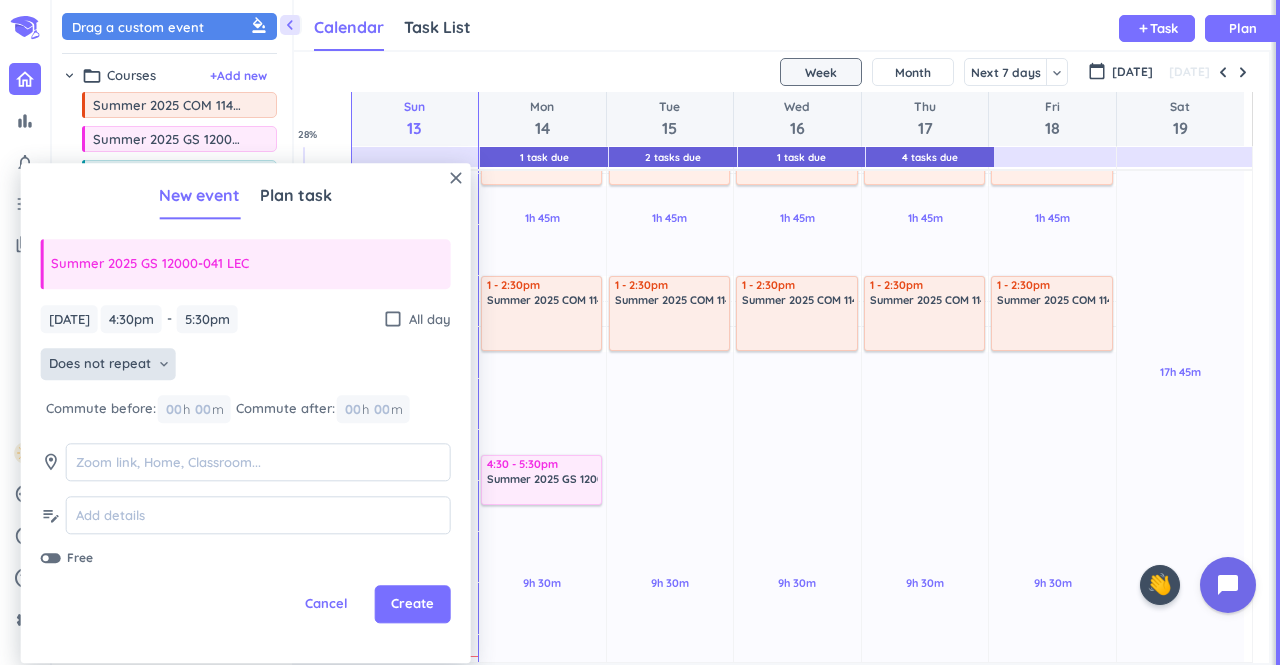 click on "Does not repeat" at bounding box center (100, 365) 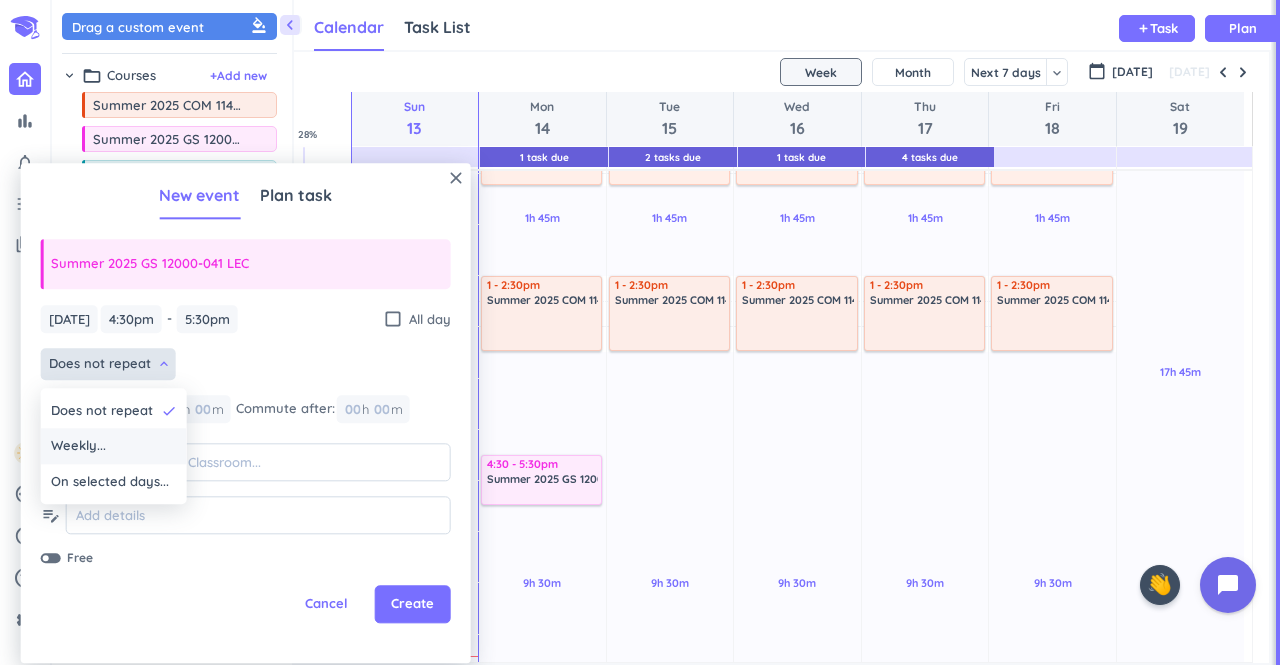 click on "Weekly..." at bounding box center (114, 447) 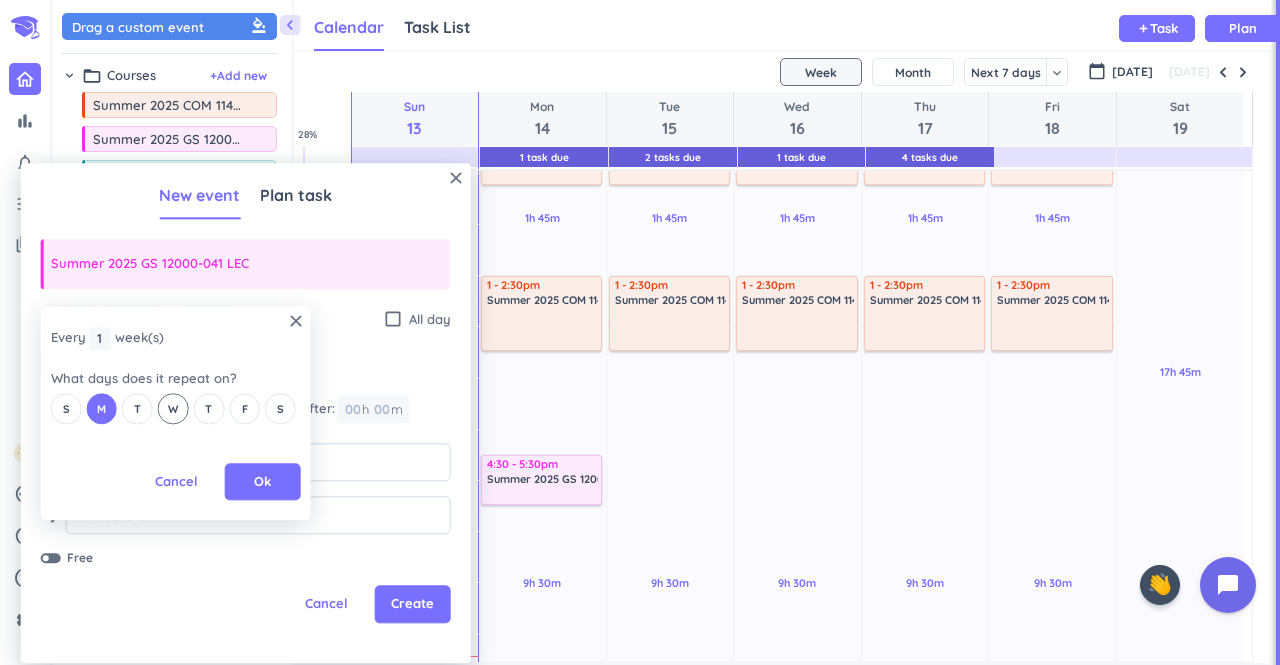 click on "W" at bounding box center (173, 409) 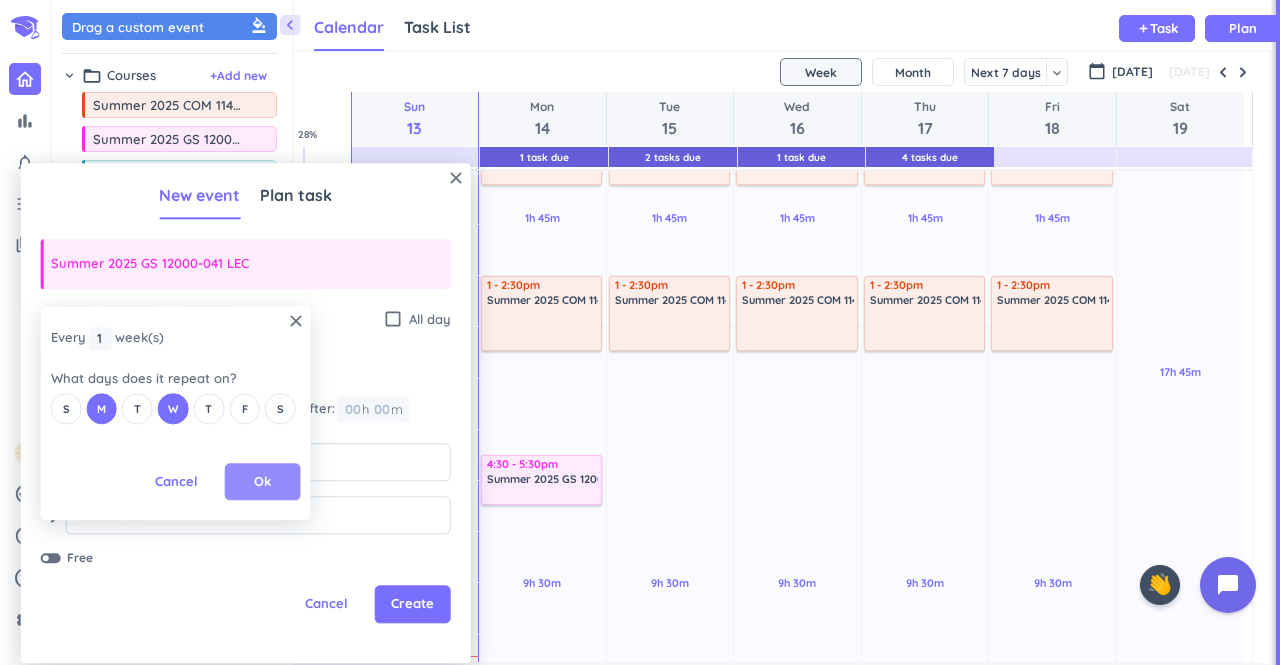 click on "Ok" at bounding box center [263, 482] 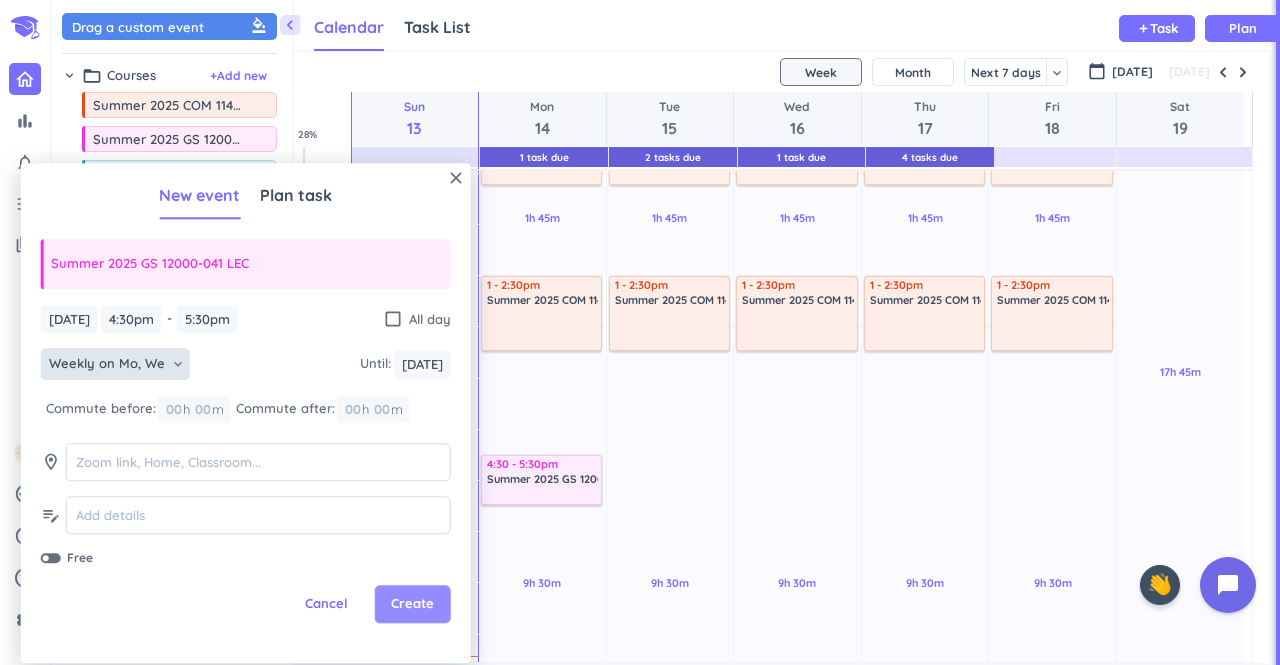 click on "Create" at bounding box center [412, 605] 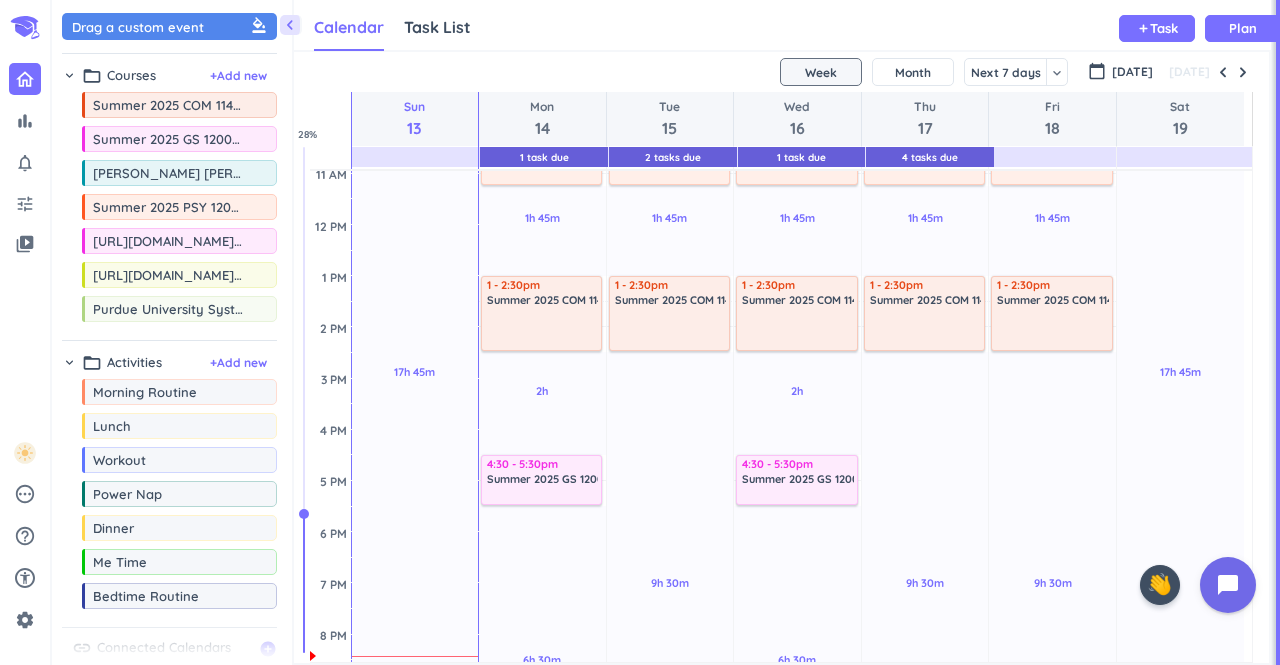 click at bounding box center [330, 119] 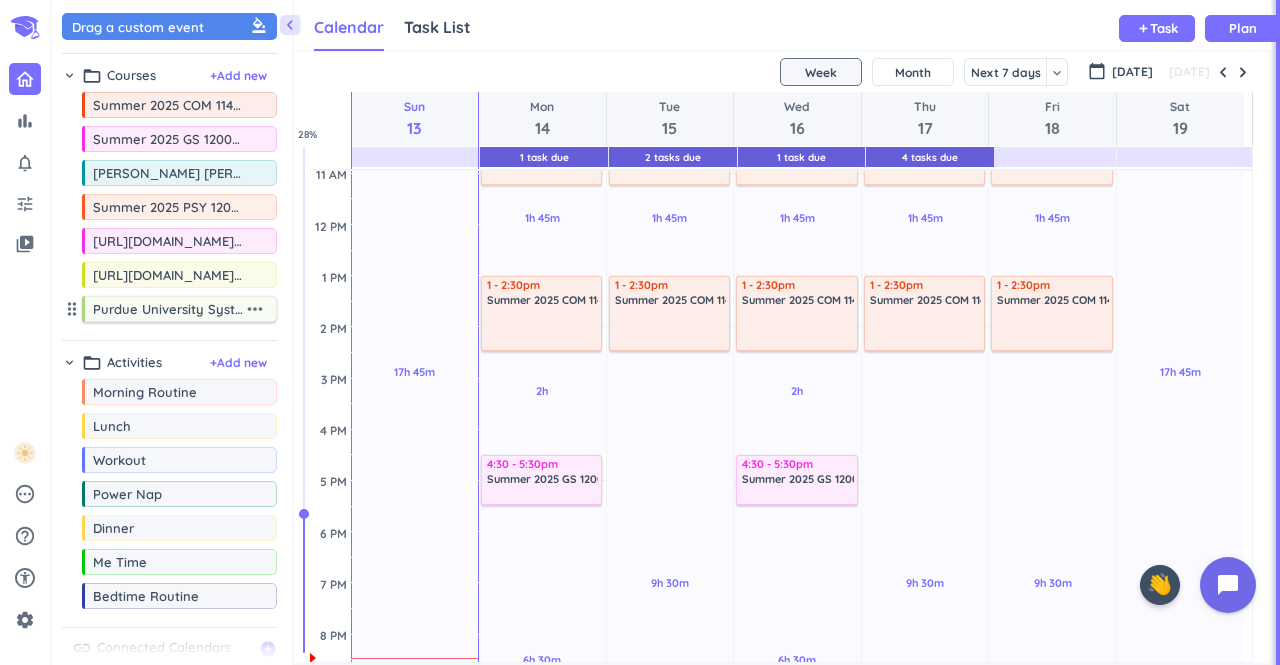 click on "Purdue University System" at bounding box center (168, 309) 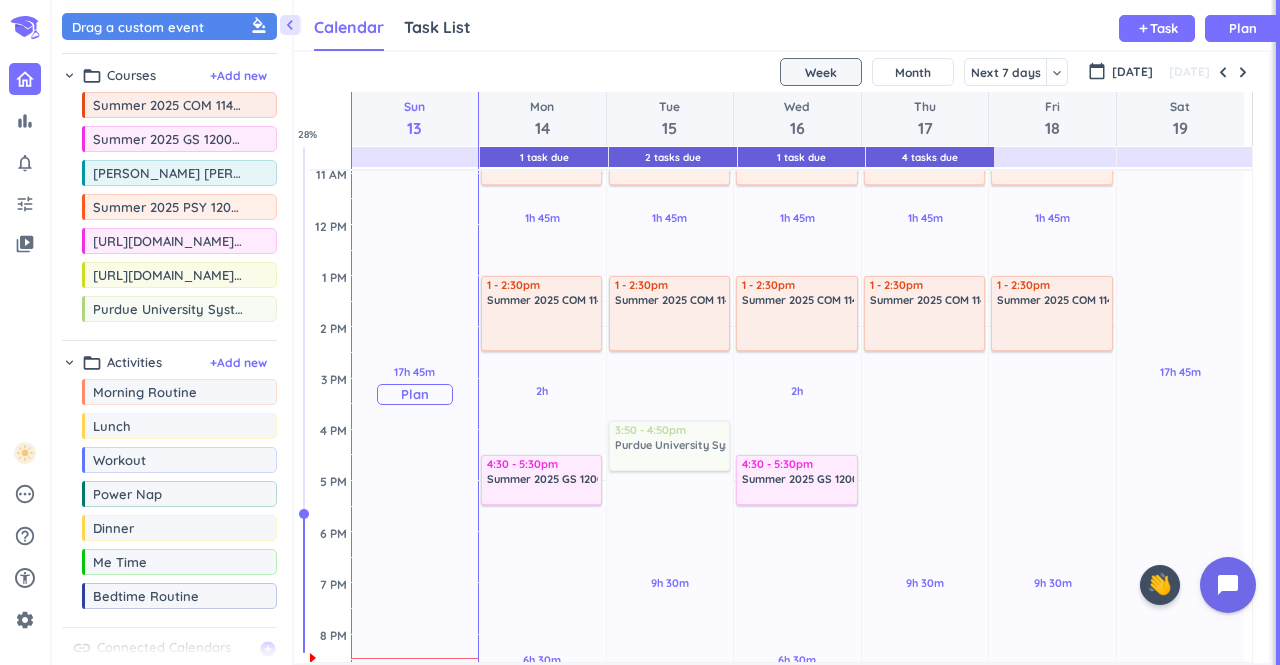 click on "chevron_left Drag a custom event format_color_fill chevron_right folder_open Courses   +  Add new drag_indicator Summer 2025 COM 11400-349 LEC more_horiz drag_indicator Summer 2025 GS 12000-041 LEC more_horiz drag_indicator [PERSON_NAME] [PERSON_NAME] 210 (Summer 2025 PSY 12000 LEC - Merge) more_horiz drag_indicator Summer 2025 PSY 12000 LEC - Merge more_horiz drag_indicator [URL][DOMAIN_NAME] (Purdue Civics Knowledge Test) more_horiz drag_indicator [URL][DOMAIN_NAME] (Purdue Civics Knowledge Test) more_horiz drag_indicator Purdue University System more_horiz chevron_right folder_open Activities   +  Add new drag_indicator Morning Routine more_horiz drag_indicator Lunch more_horiz drag_indicator Workout more_horiz drag_indicator Power Nap more_horiz drag_indicator Dinner more_horiz drag_indicator Me Time more_horiz drag_indicator Bedtime Routine more_horiz link Connected Calendars add_circle Calendar Task List Calendar keyboard_arrow_down add Task Plan 1   Task   Due 2   Tasks" at bounding box center (666, 332) 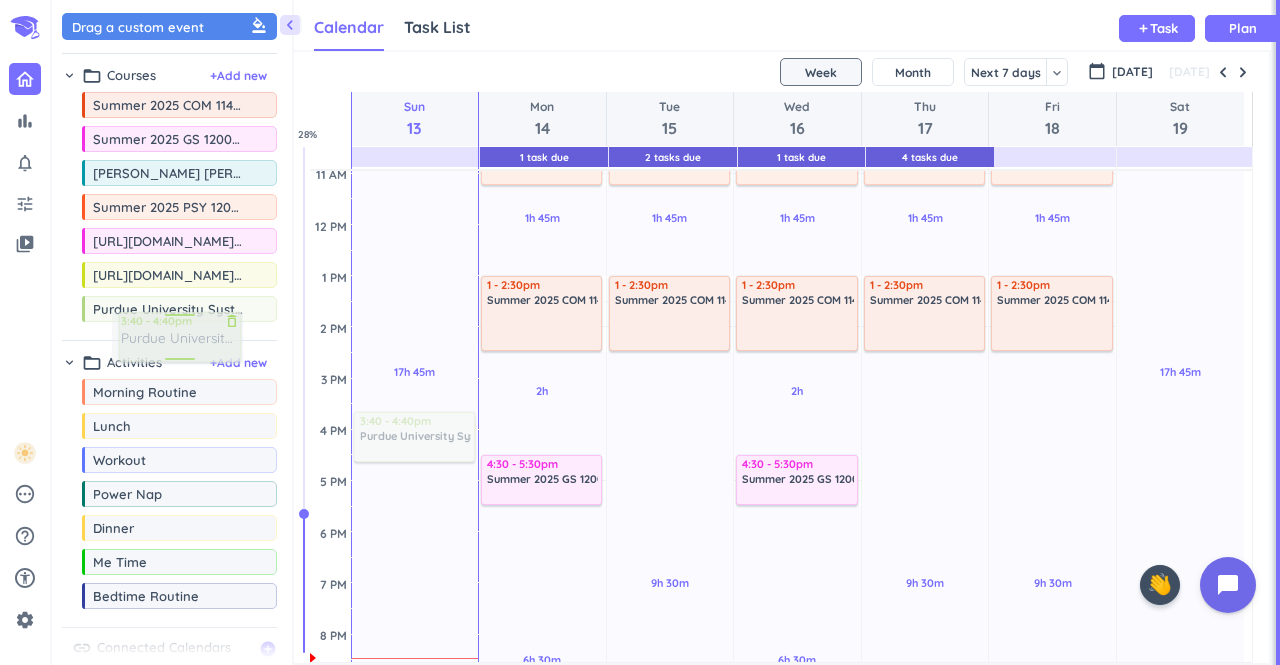 drag, startPoint x: 212, startPoint y: 319, endPoint x: 202, endPoint y: 315, distance: 10.770329 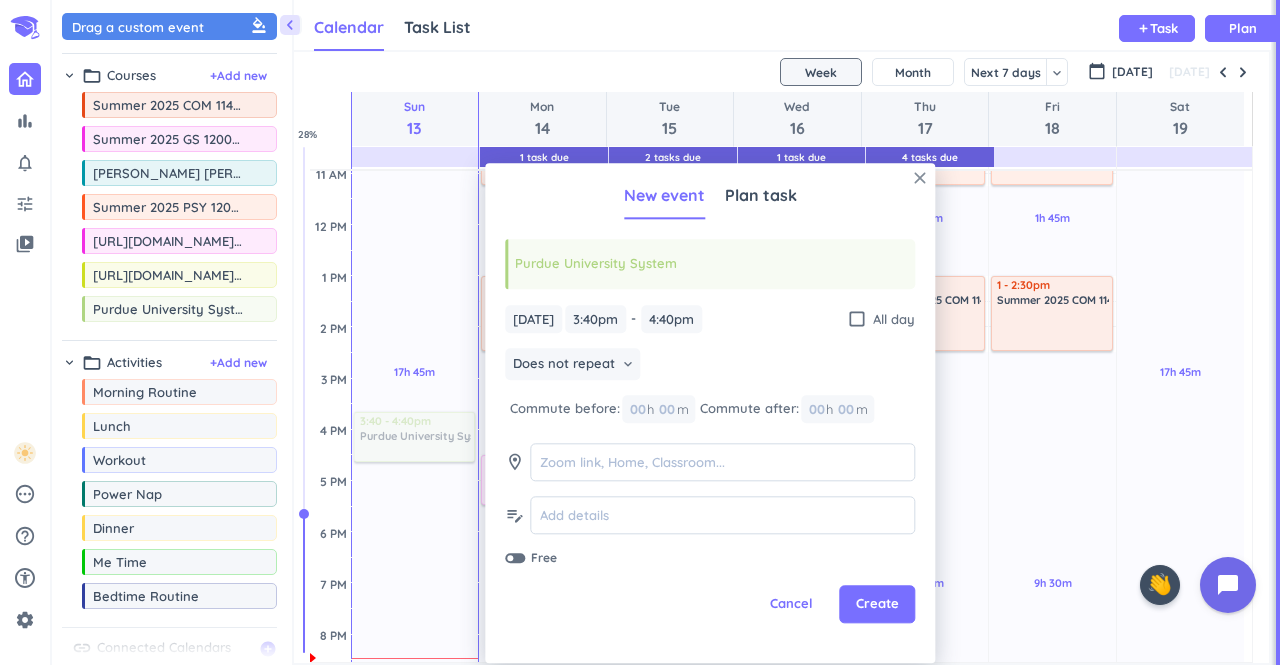 click on "close" at bounding box center [920, 178] 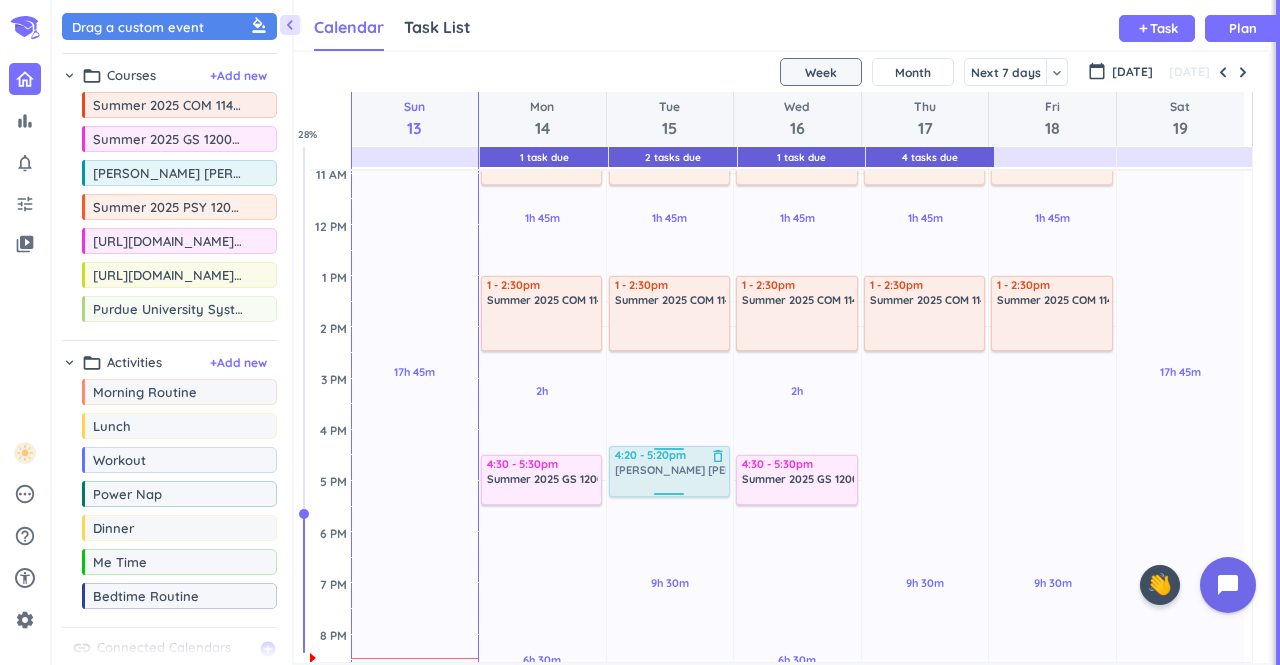 drag, startPoint x: 164, startPoint y: 183, endPoint x: 642, endPoint y: 447, distance: 546.0586 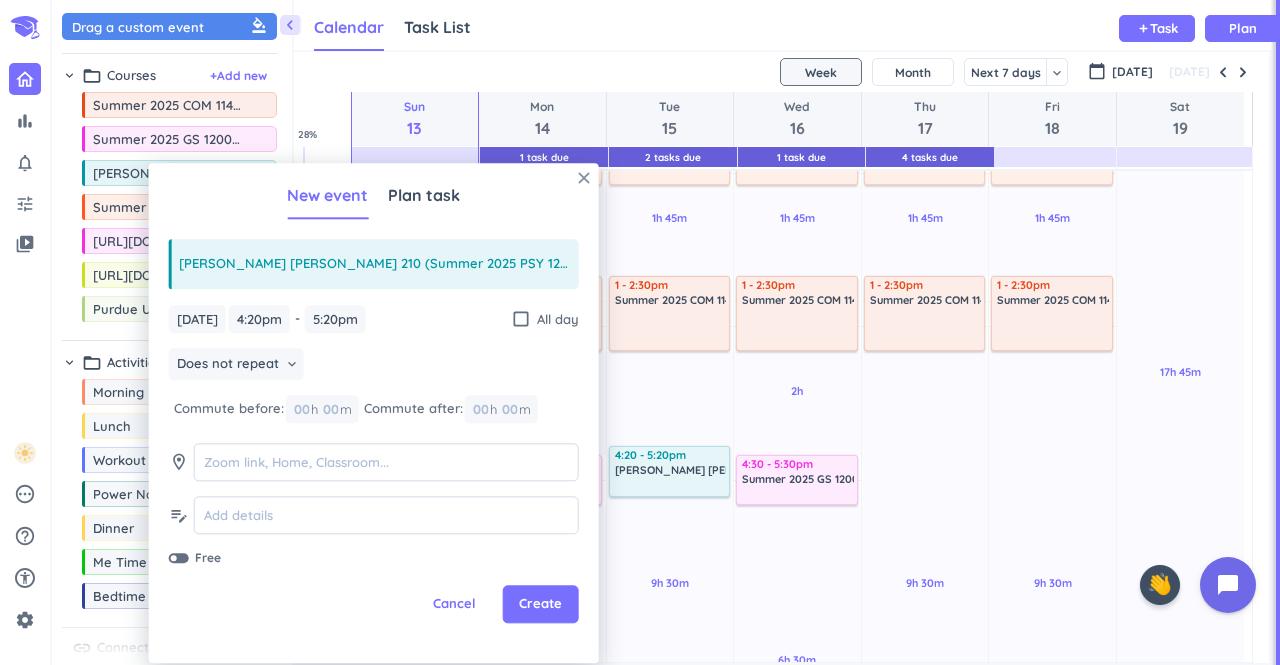click on "close" at bounding box center (584, 178) 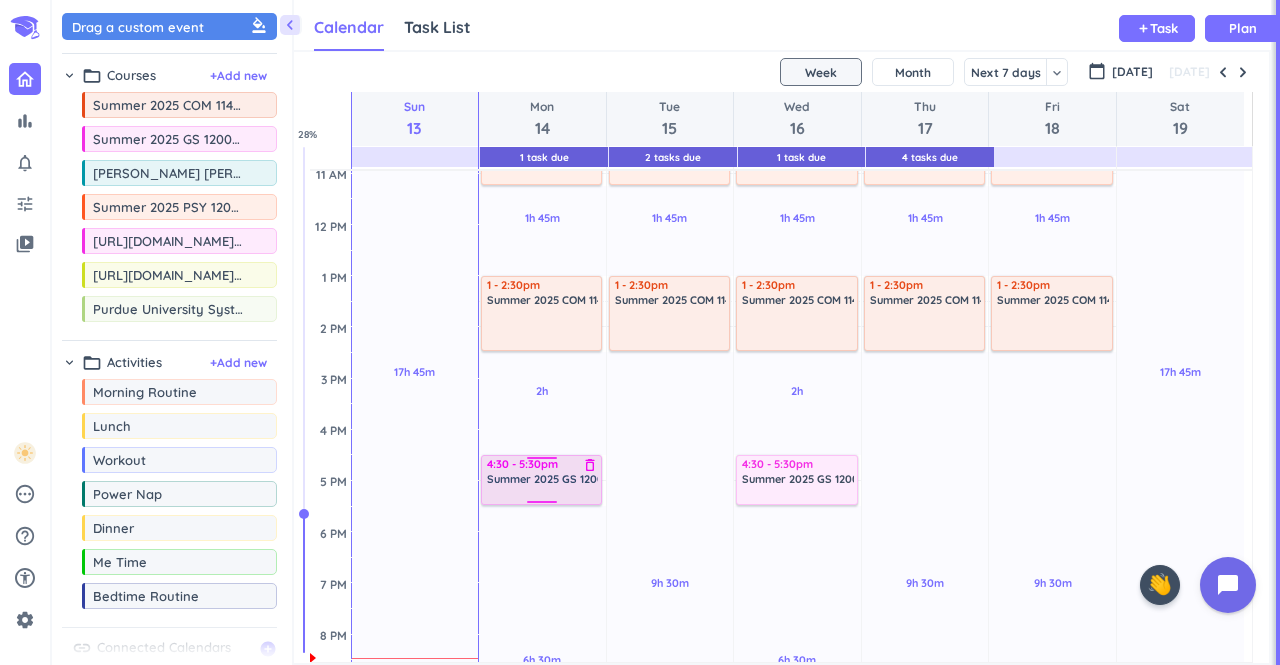 click on "Summer 2025 GS 12000-041 LEC" at bounding box center [570, 479] 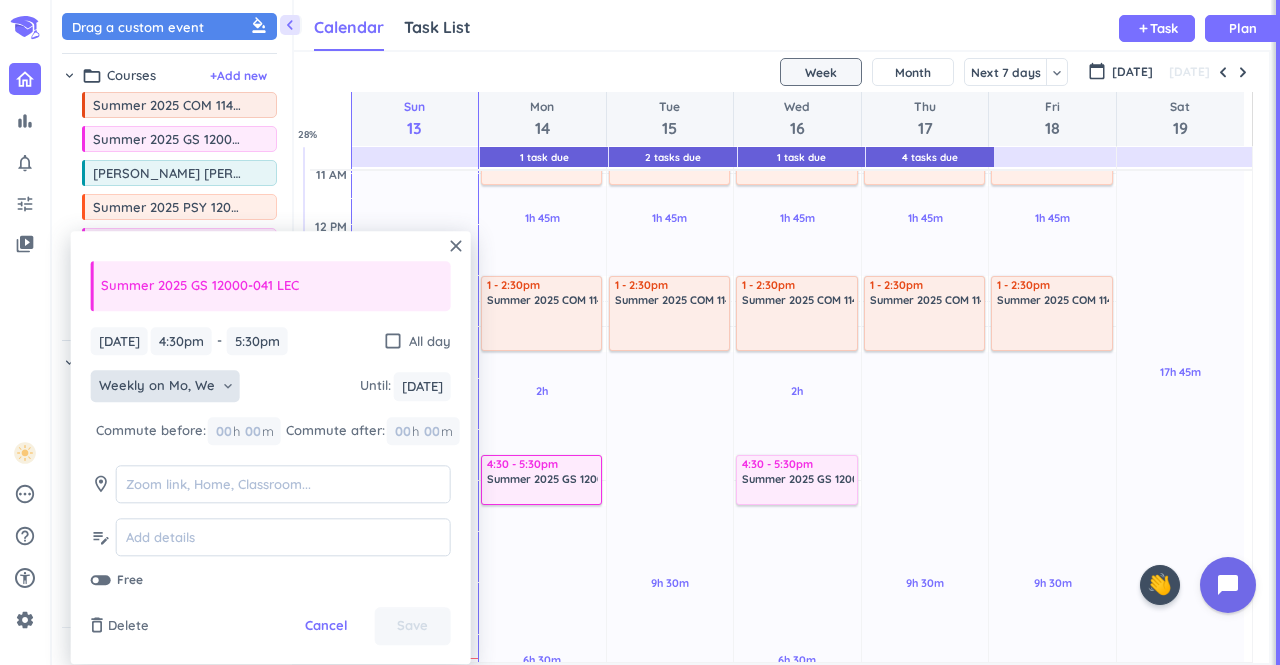 click on "Weekly on Mo, We" at bounding box center (157, 387) 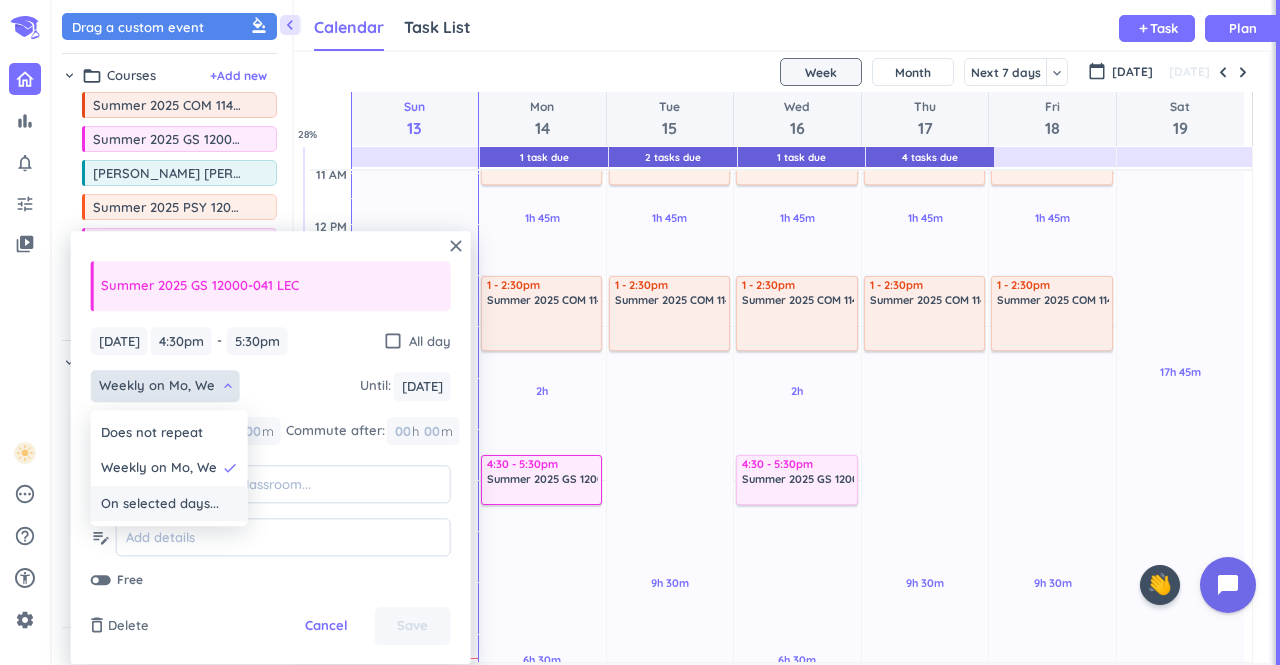 click on "On selected days..." at bounding box center [160, 504] 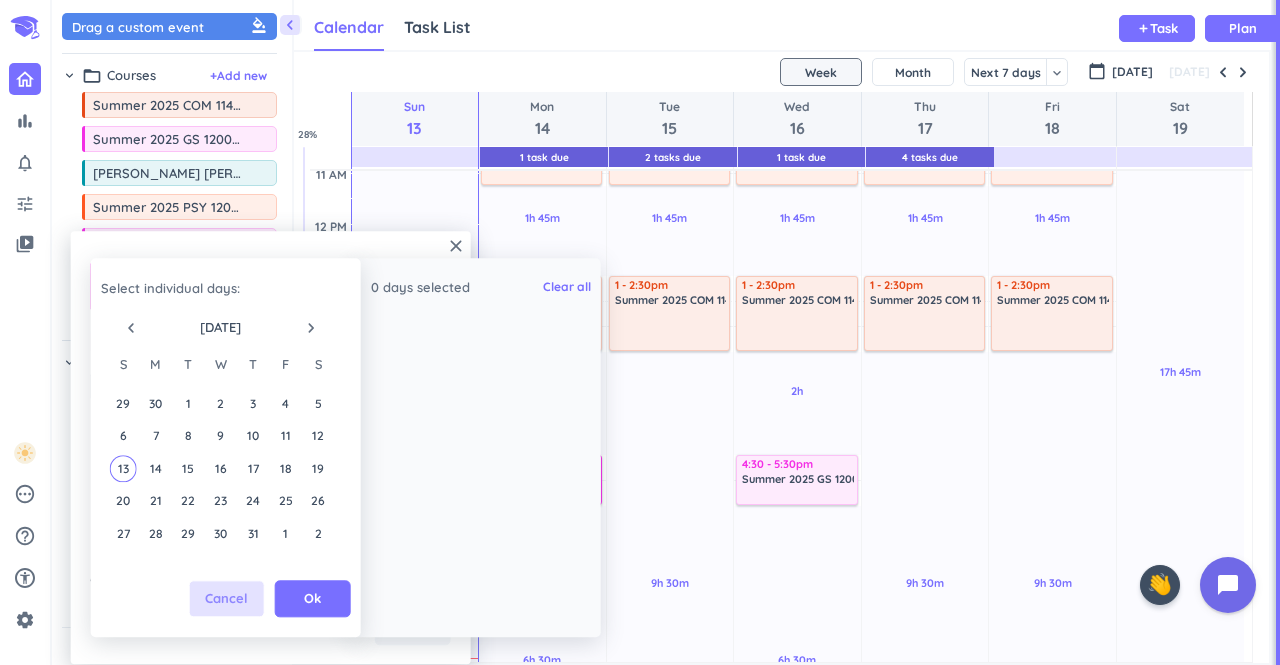 click on "Cancel" at bounding box center [226, 599] 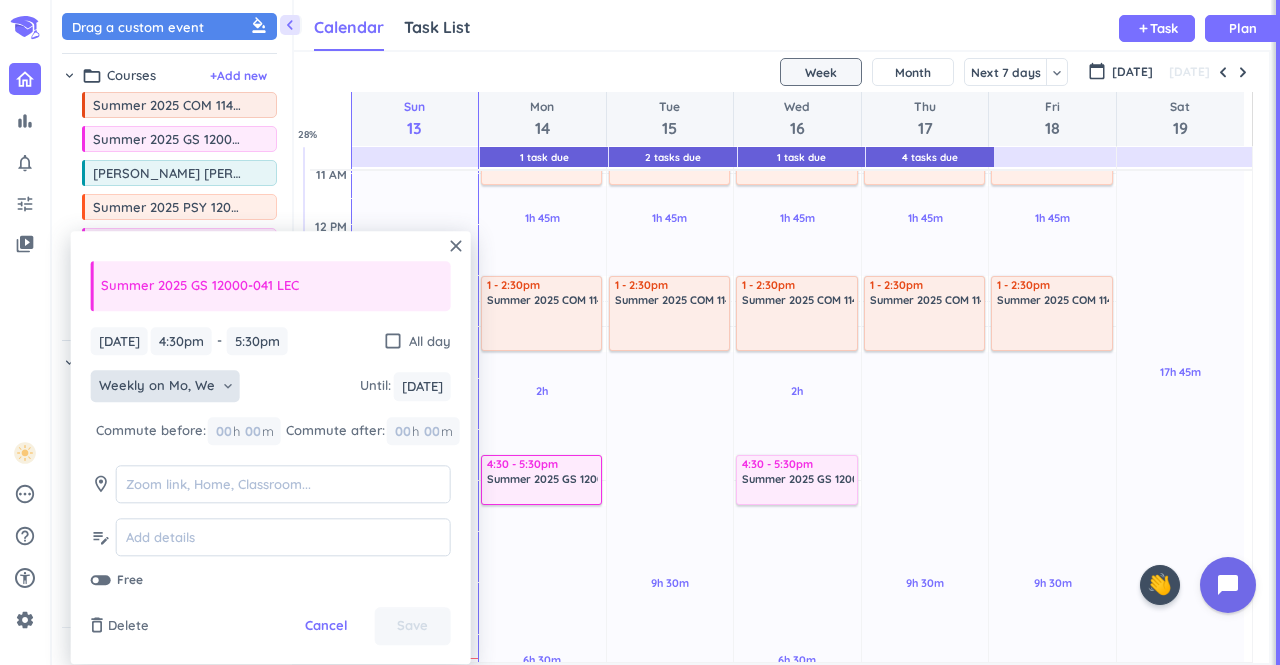 click on "Weekly on Mo, We" at bounding box center (157, 387) 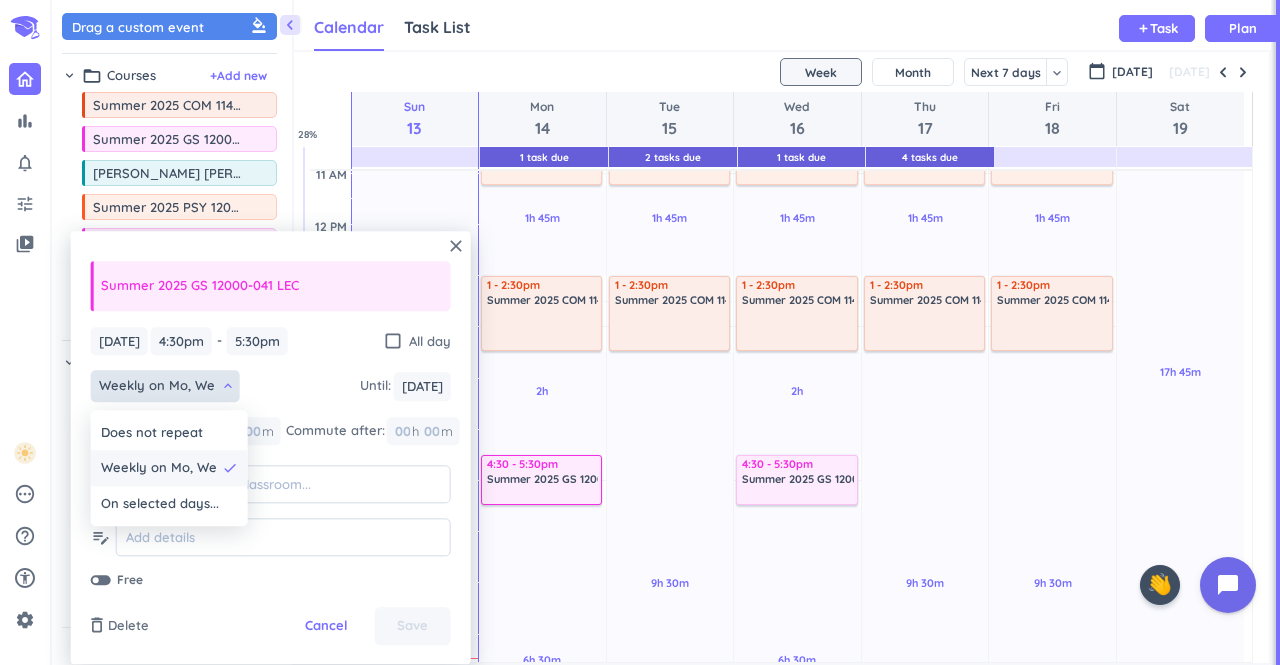 click on "Weekly on Mo, We done" at bounding box center (169, 469) 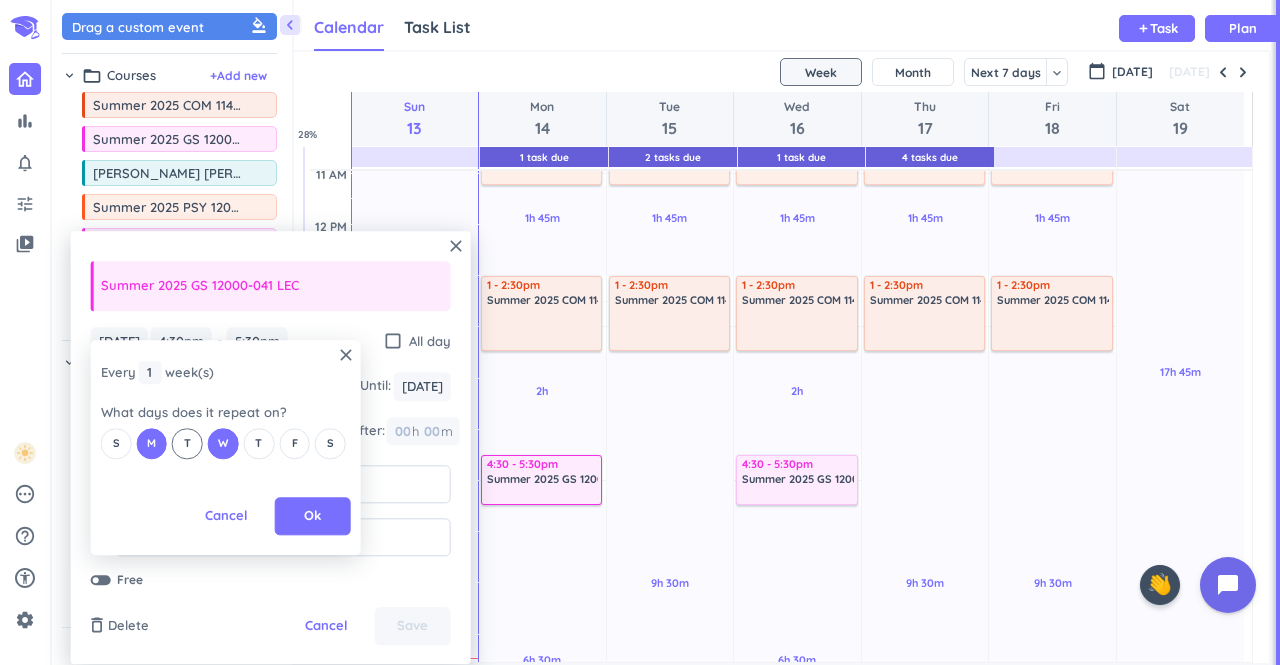click on "T" at bounding box center (187, 443) 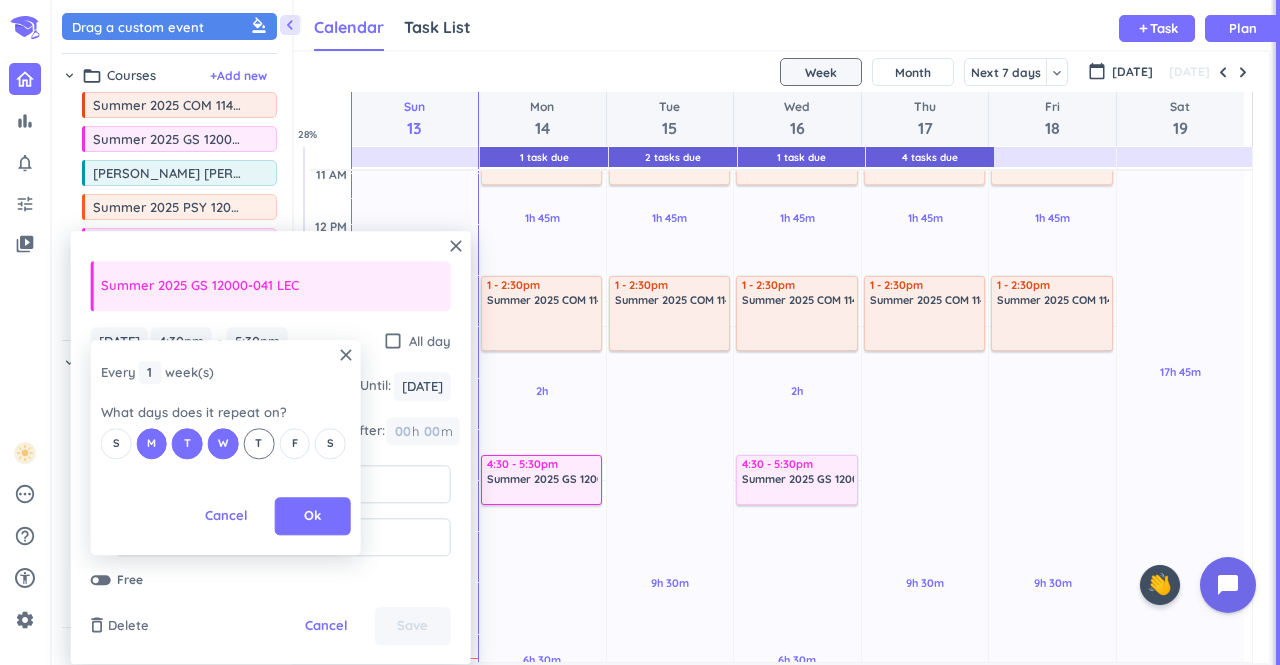 click on "T" at bounding box center (258, 443) 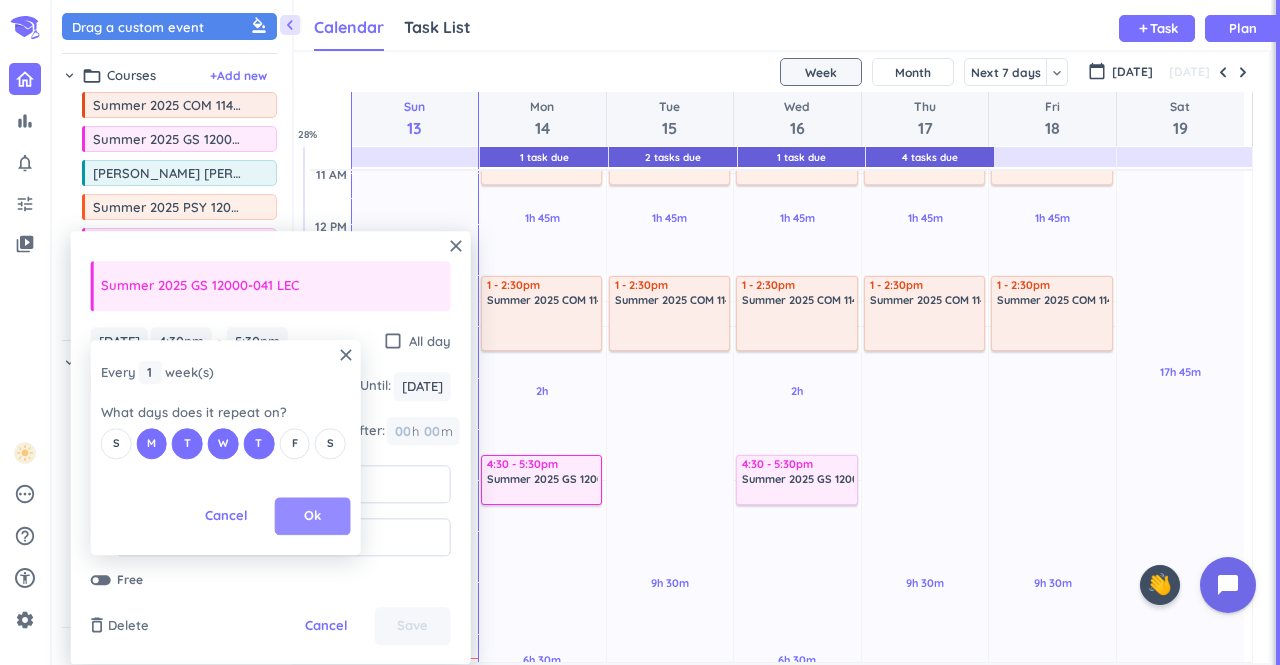 click on "Ok" at bounding box center [312, 517] 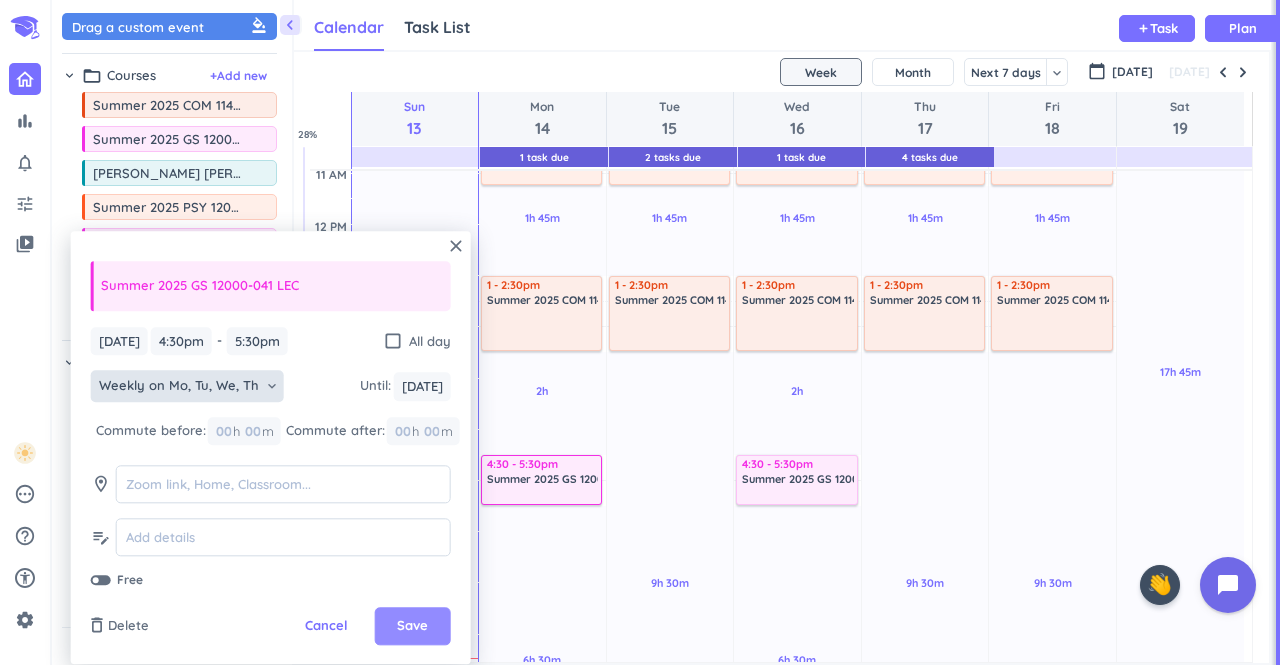 click on "Save" at bounding box center (412, 627) 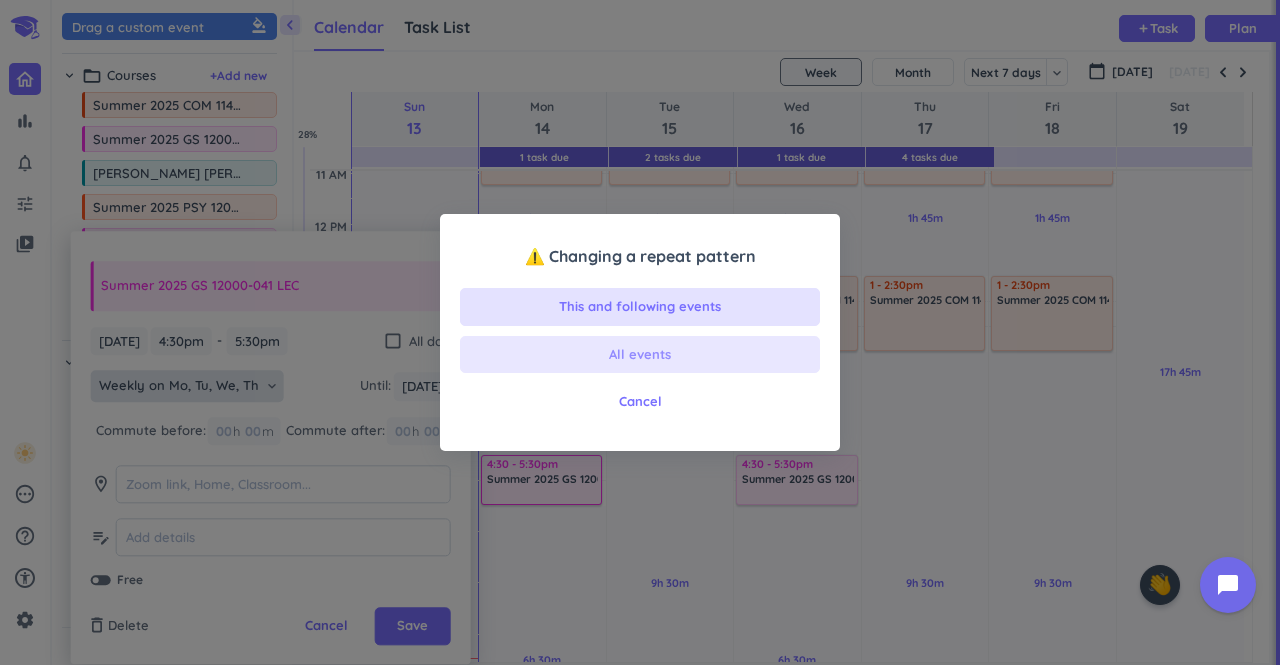click on "All events" at bounding box center [640, 355] 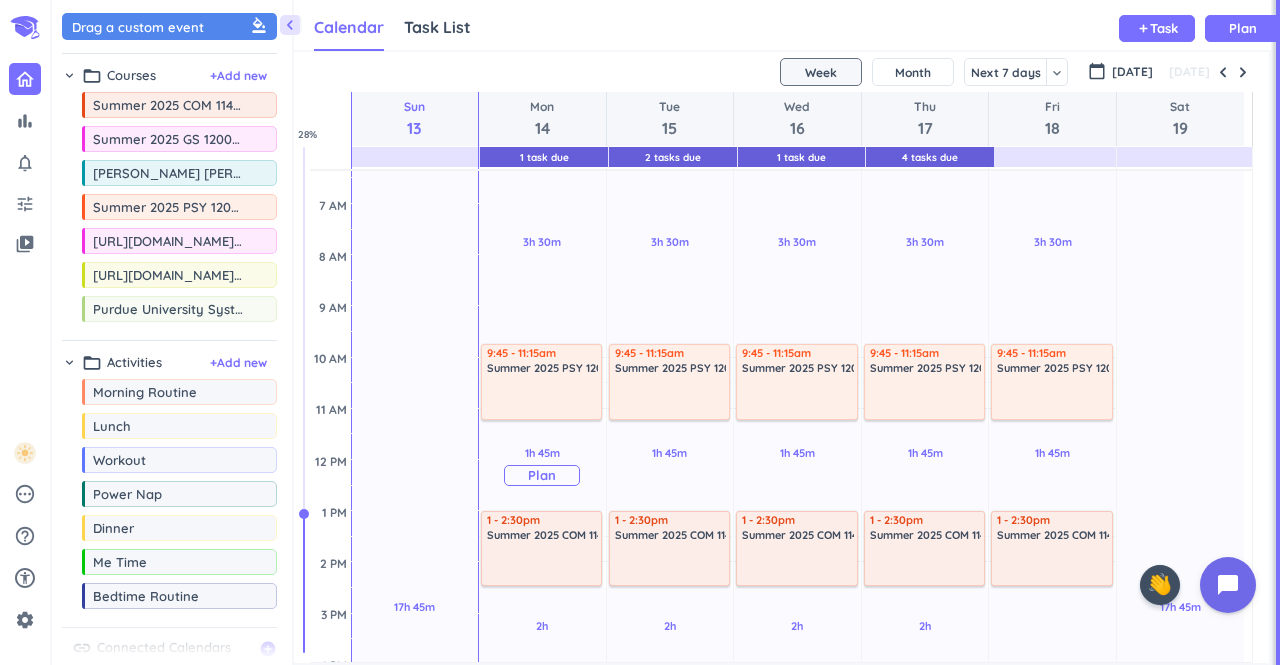 scroll, scrollTop: 120, scrollLeft: 0, axis: vertical 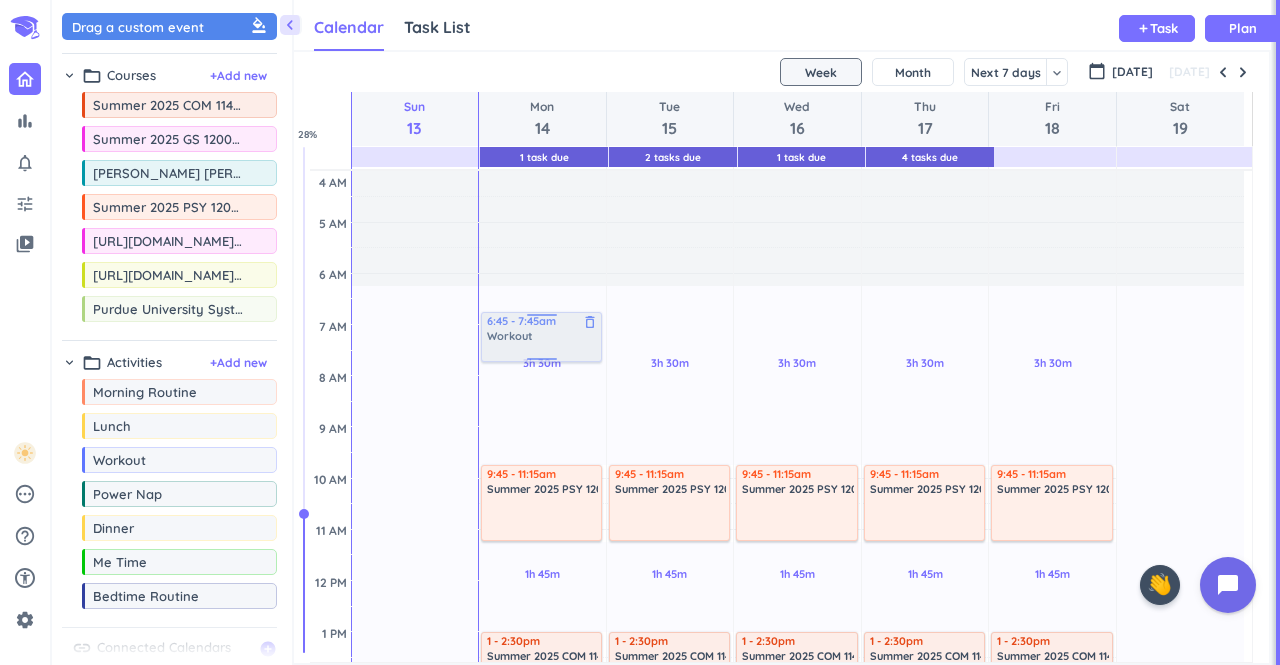 drag, startPoint x: 170, startPoint y: 455, endPoint x: 564, endPoint y: 314, distance: 418.46982 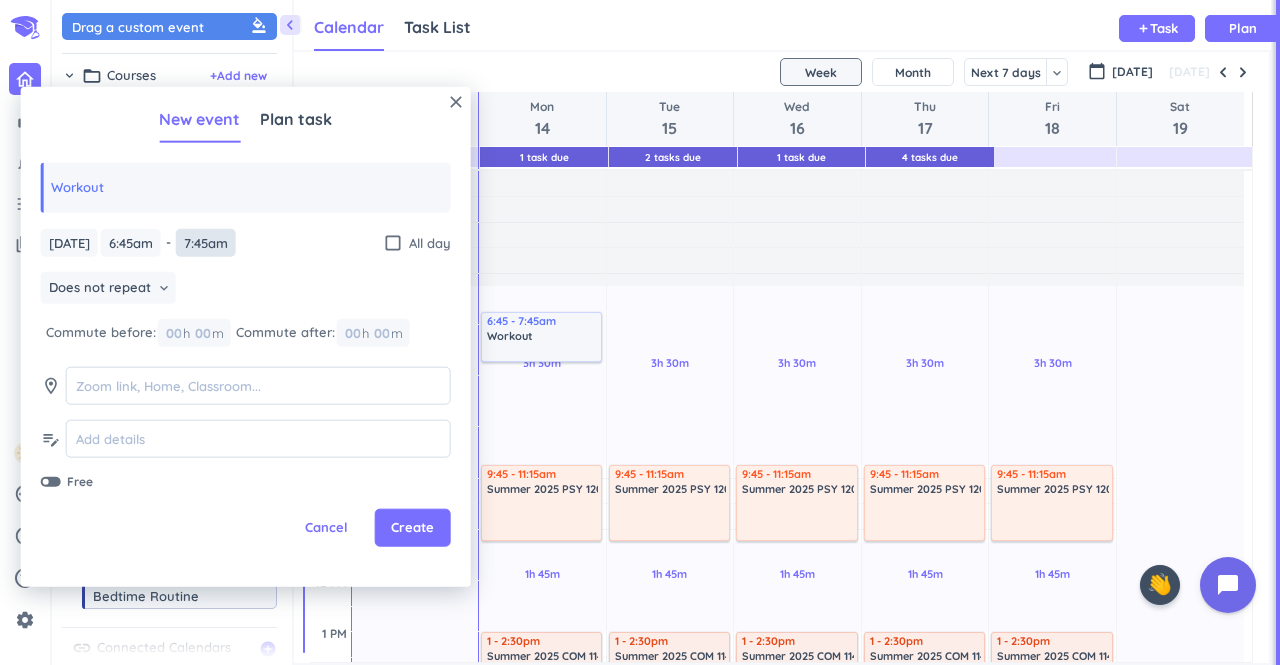 click on "7:45am" at bounding box center (206, 242) 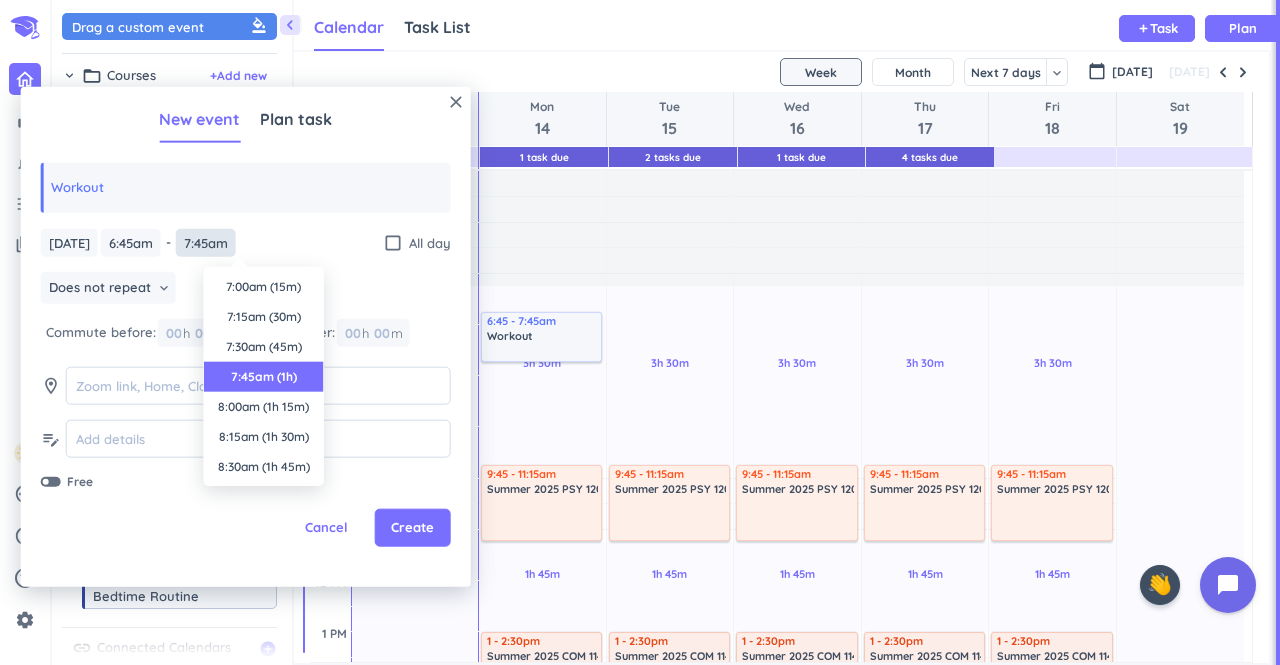 scroll, scrollTop: 90, scrollLeft: 0, axis: vertical 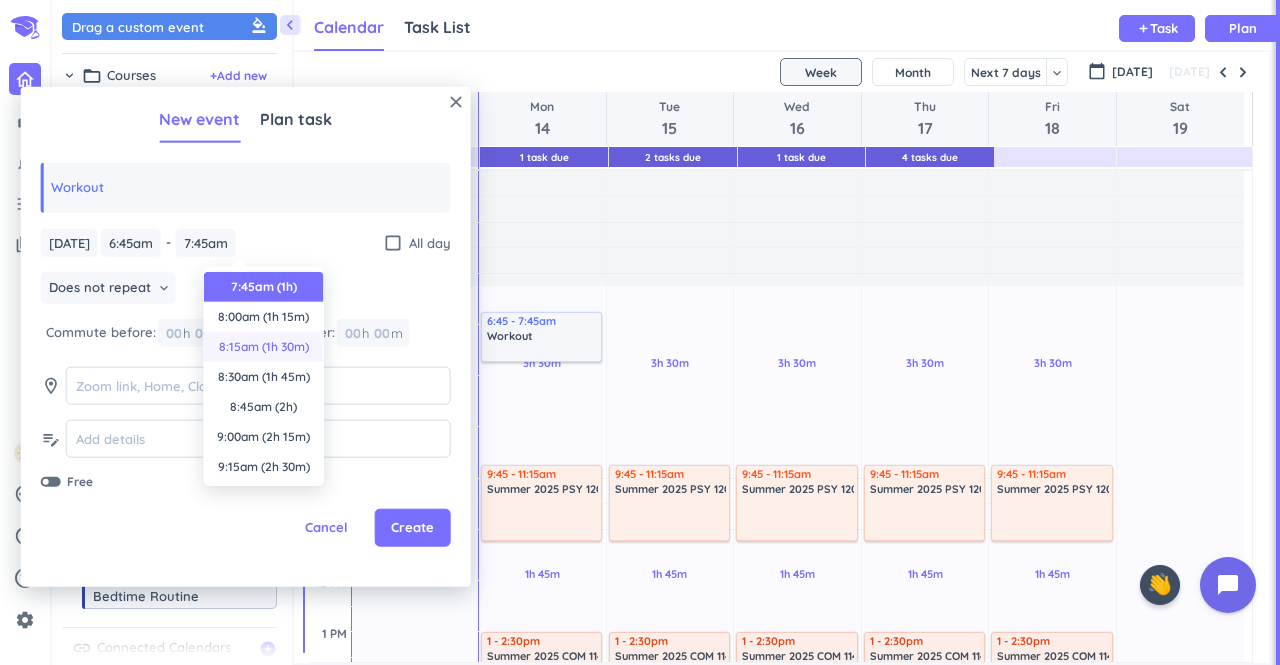 click on "8:15am (1h 30m)" at bounding box center (264, 347) 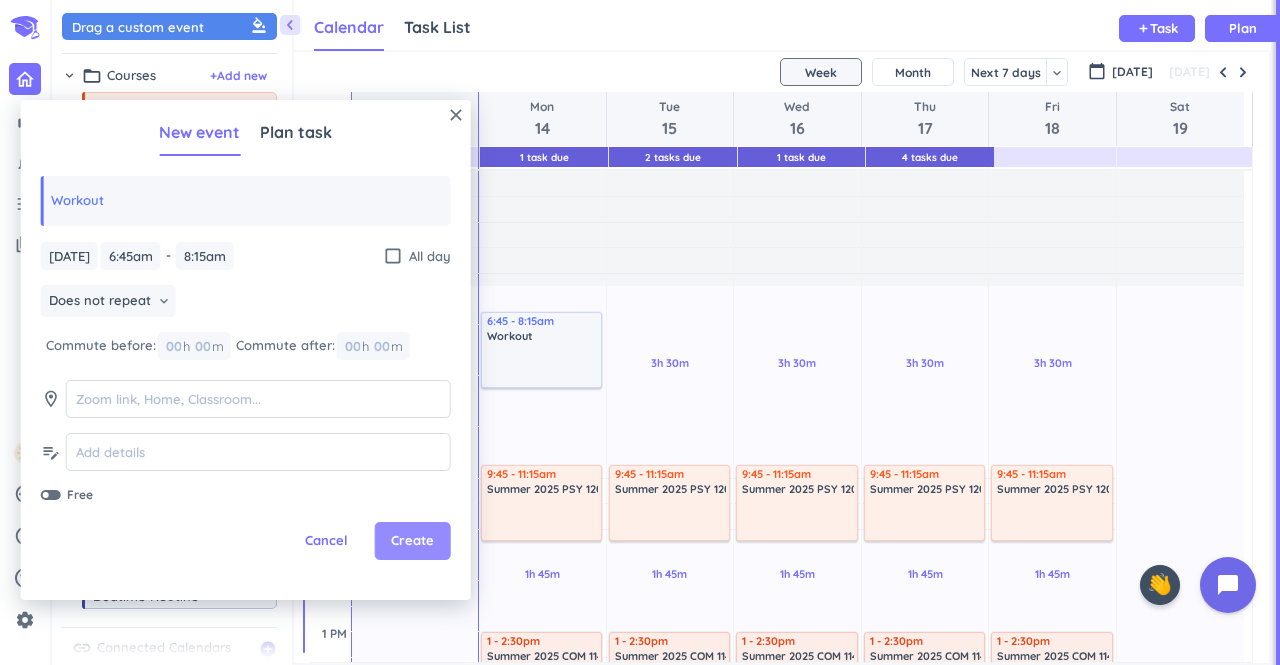 click on "Create" at bounding box center [412, 541] 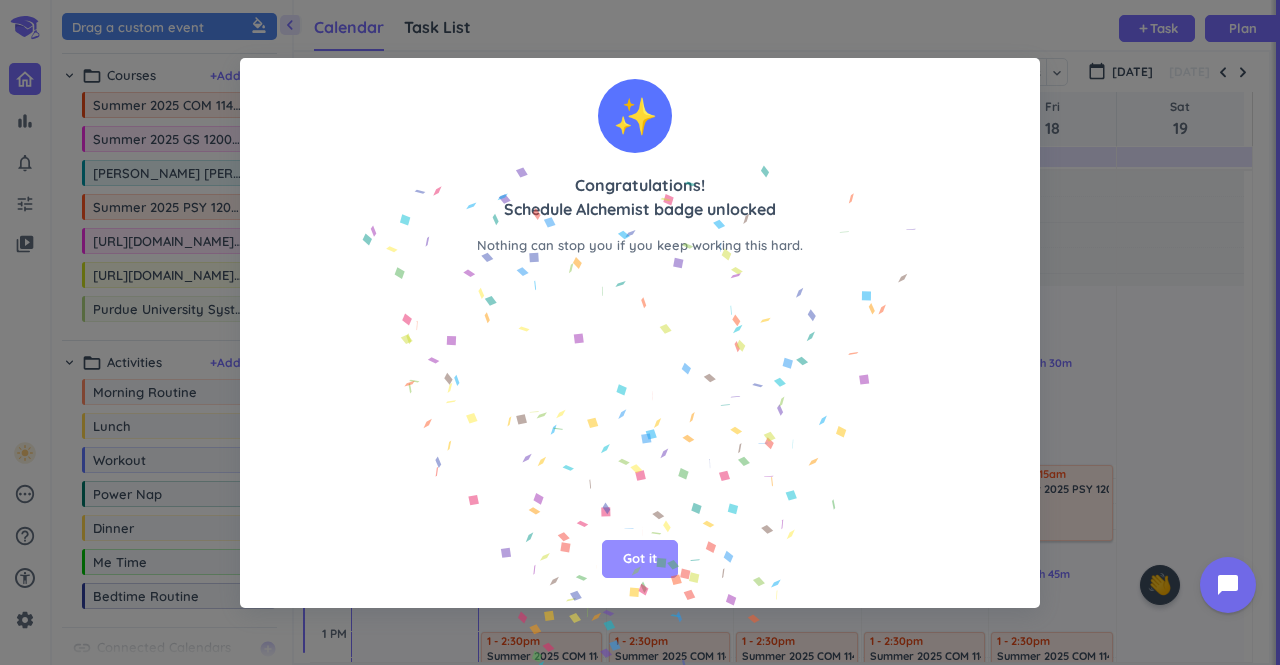 click on "Got it" at bounding box center [640, 559] 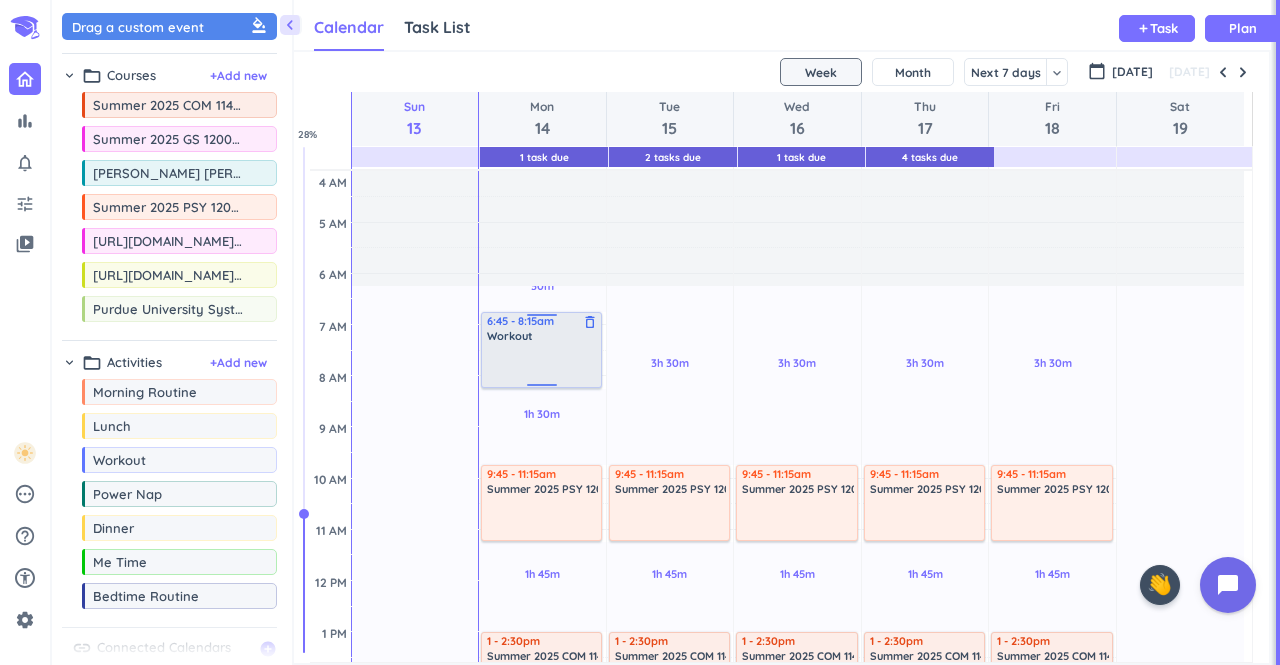 click at bounding box center [542, 364] 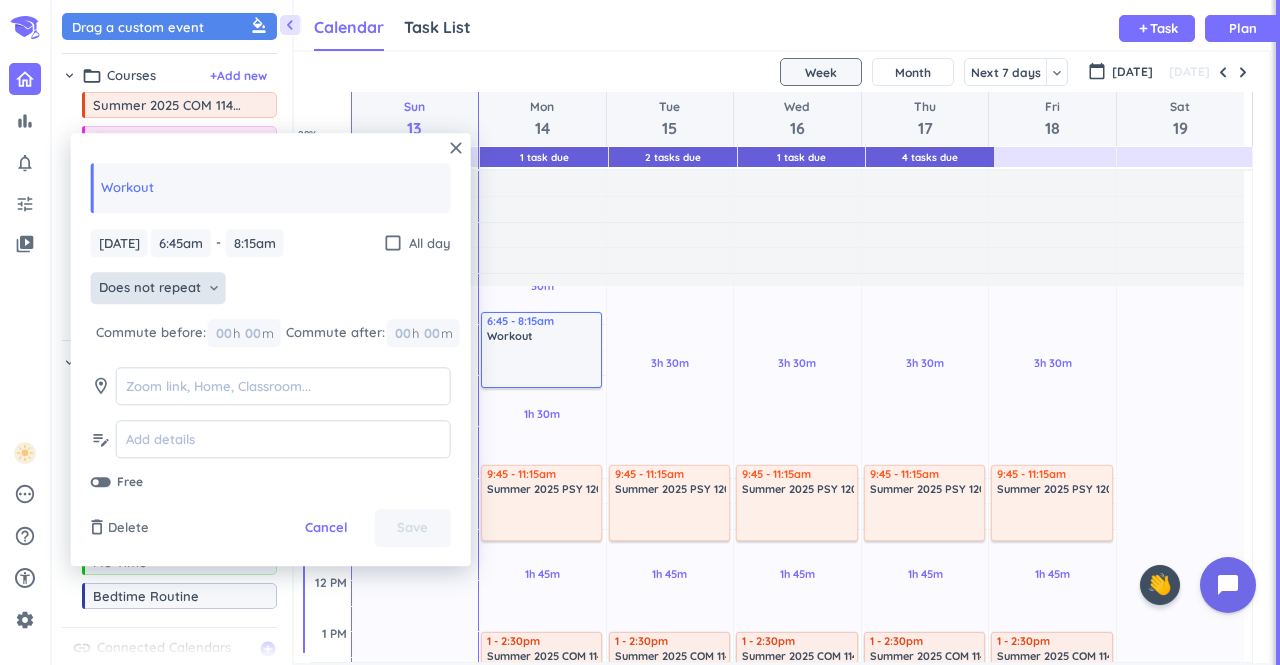 click on "Does not repeat" at bounding box center (150, 289) 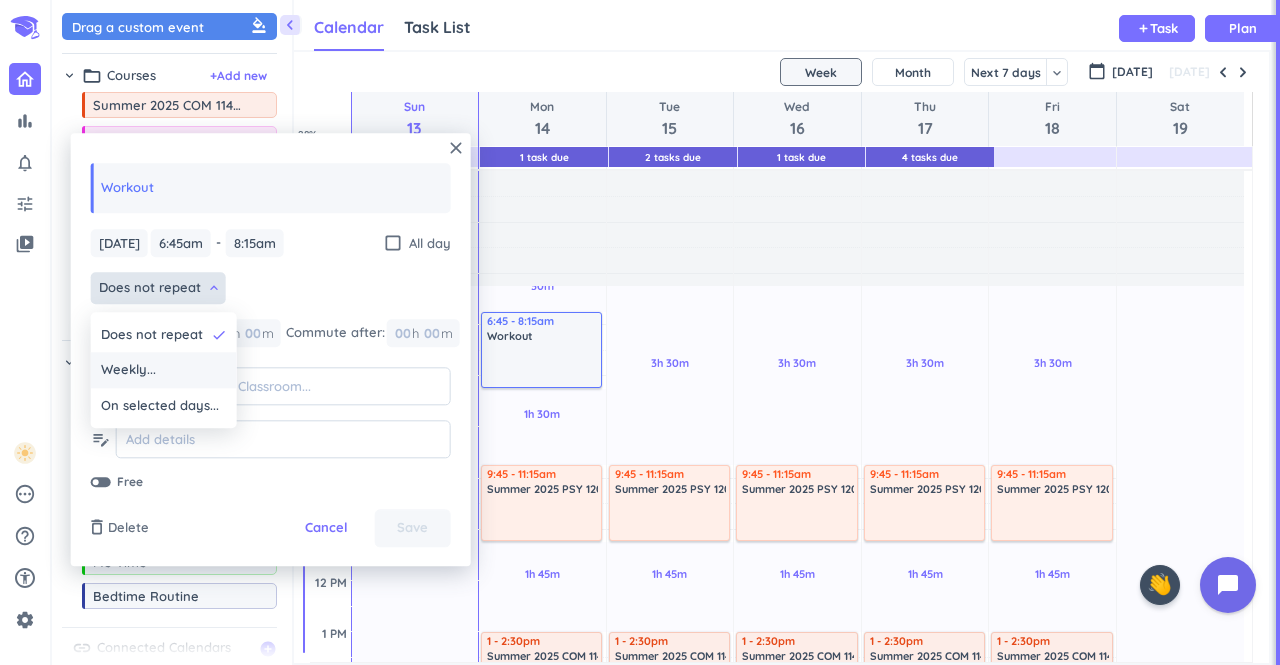 click on "Weekly..." at bounding box center (128, 371) 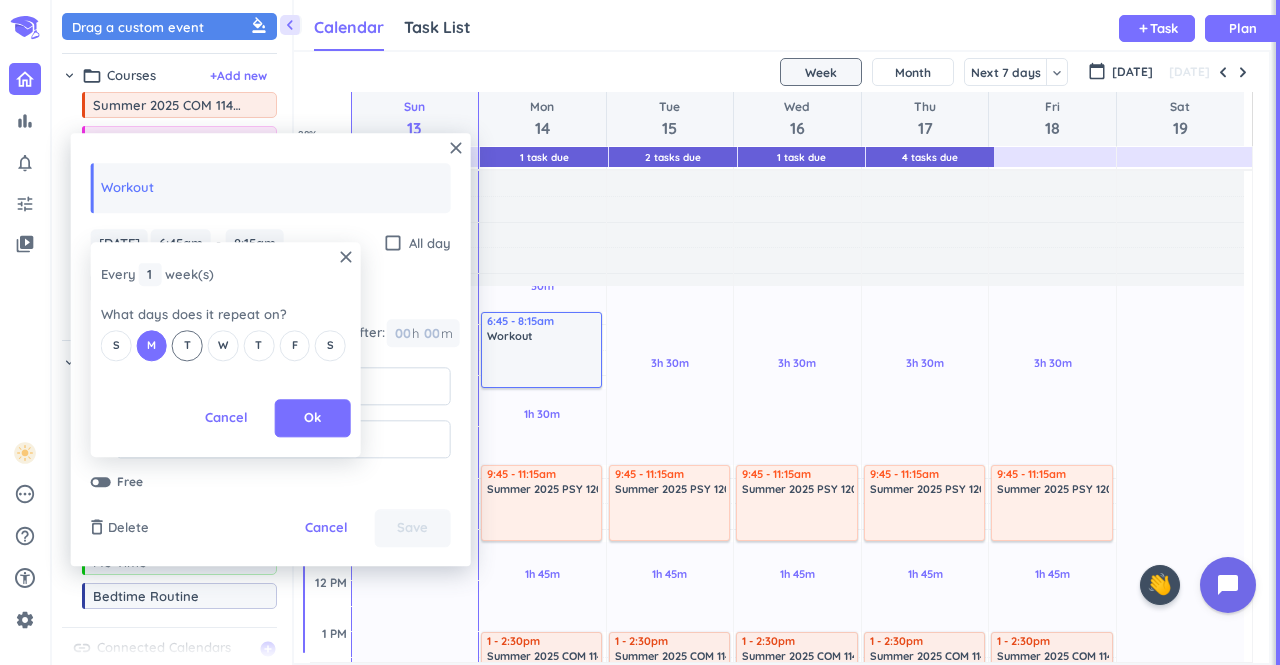 click on "T" at bounding box center (187, 345) 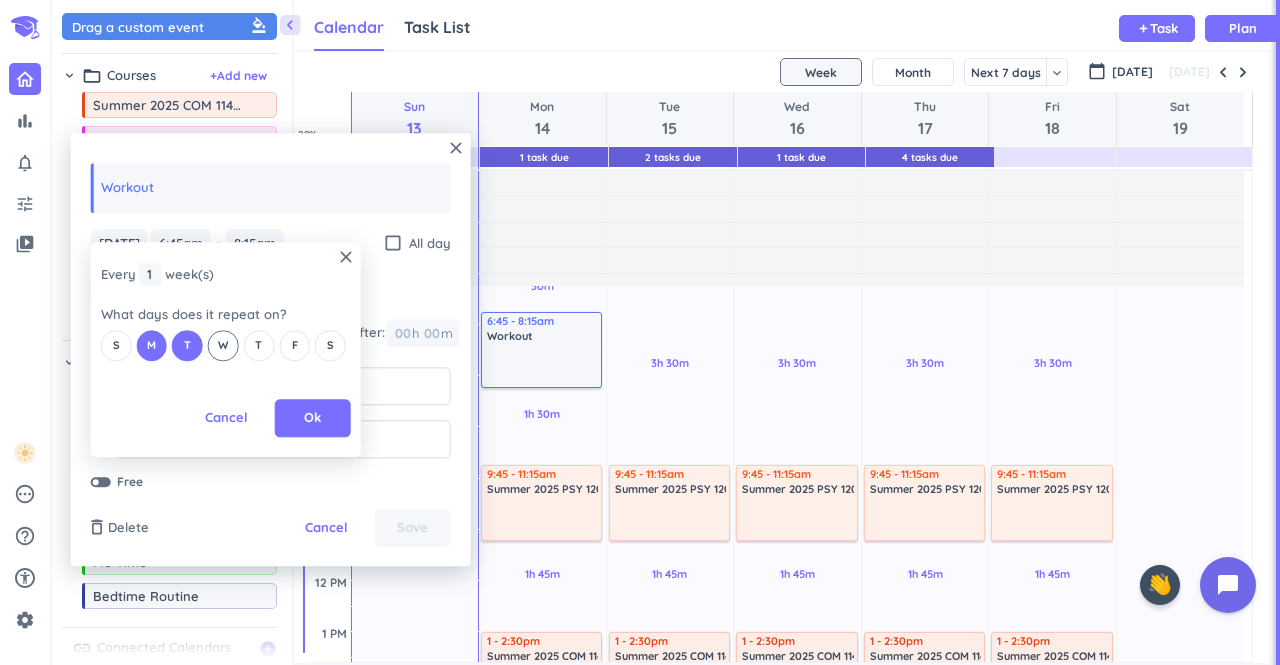 click on "W" at bounding box center [223, 345] 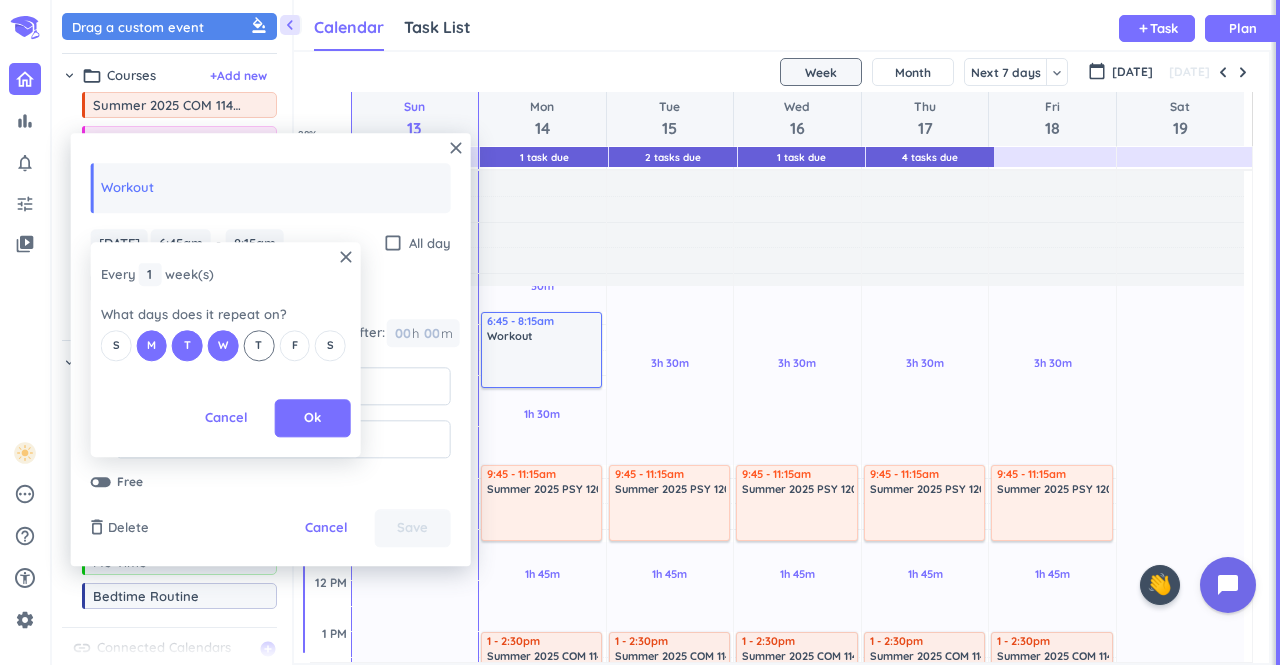 click on "T" at bounding box center [258, 345] 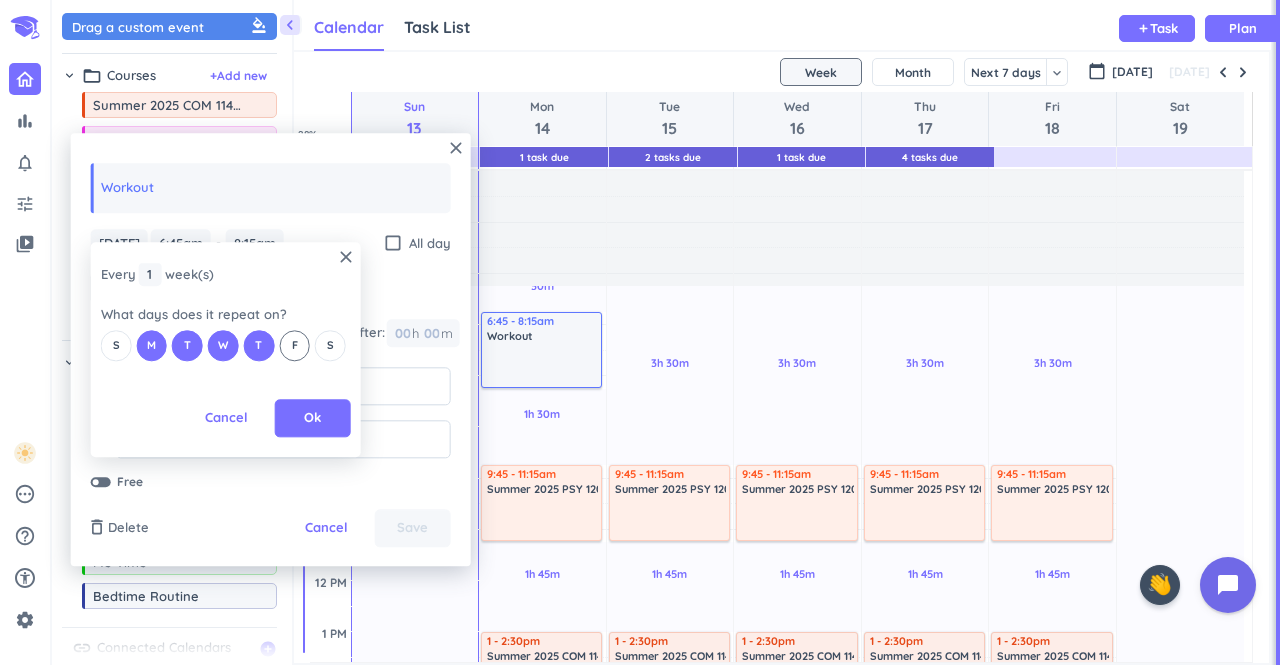 click on "F" at bounding box center (294, 345) 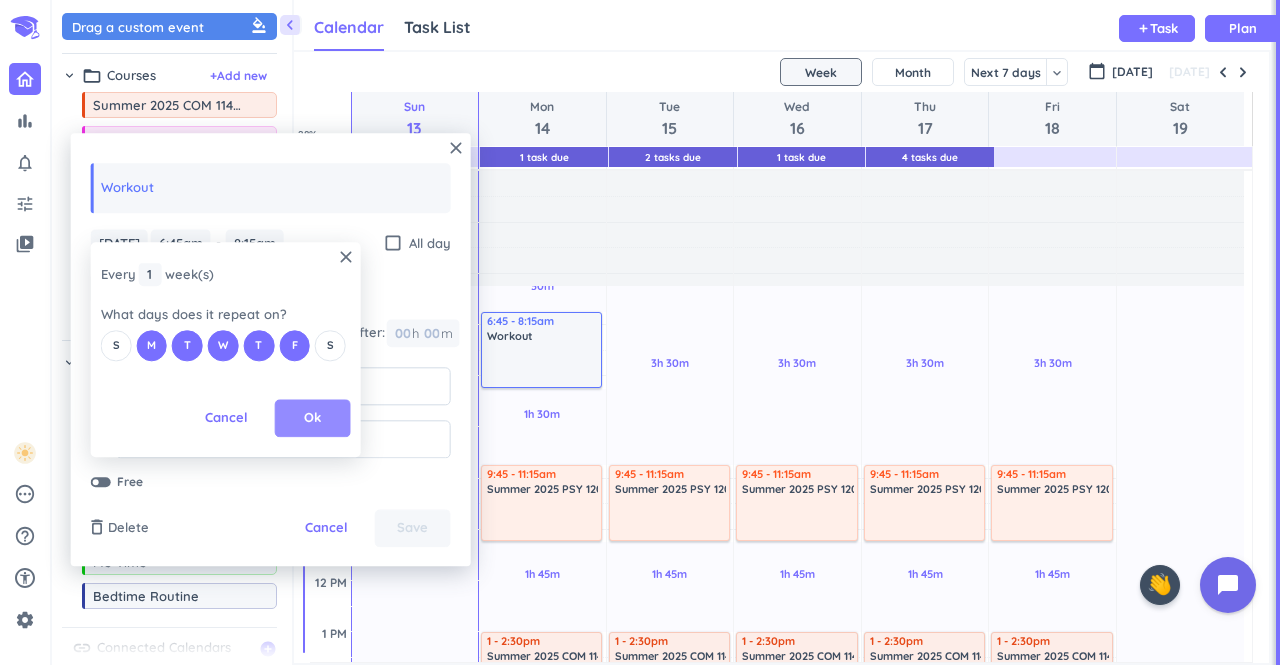 click on "Ok" at bounding box center (313, 419) 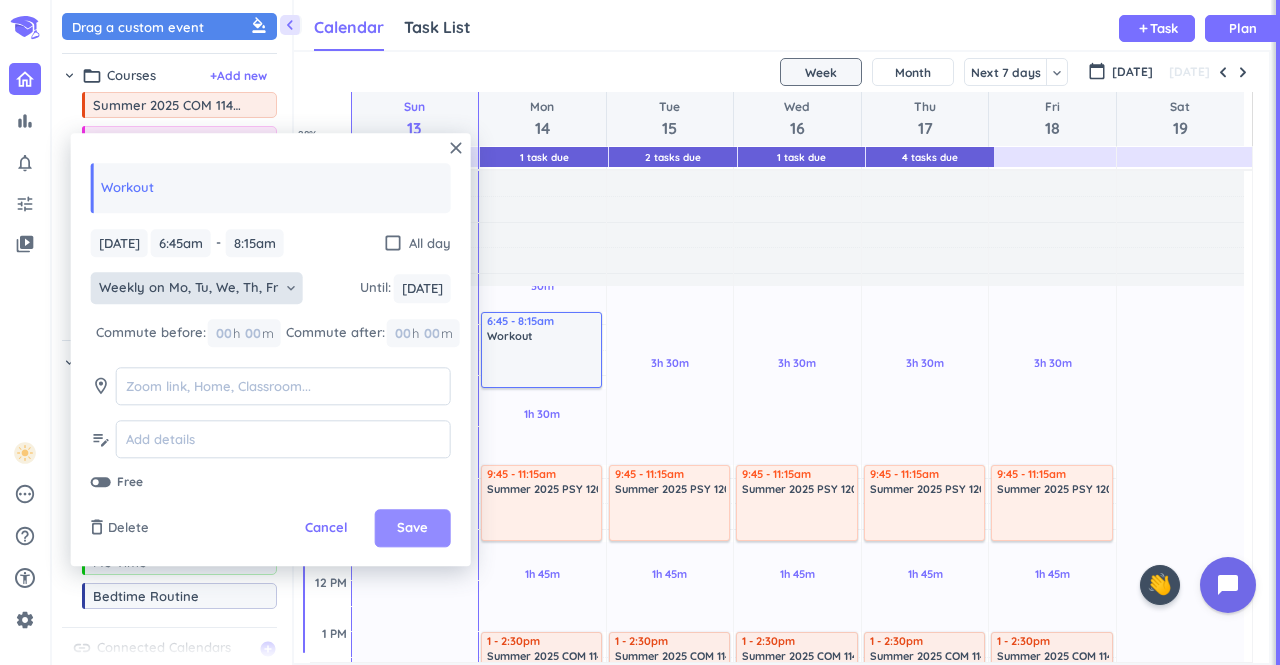 click on "Save" at bounding box center (412, 529) 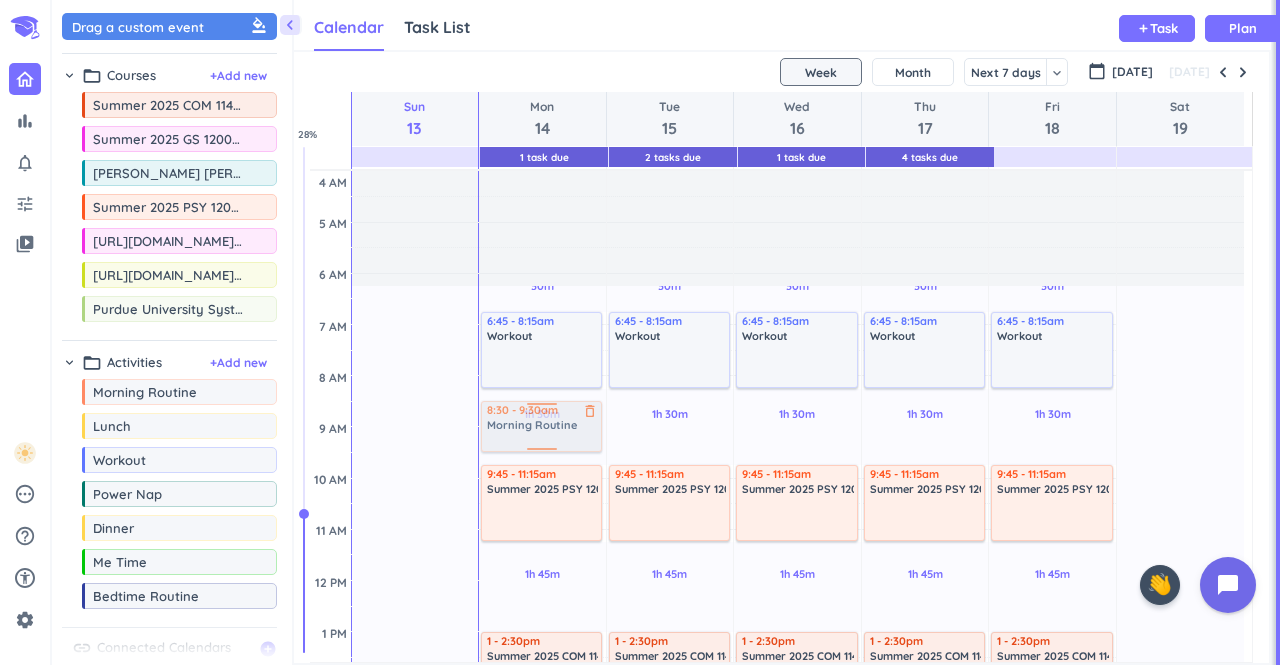 click on "chevron_left Drag a custom event format_color_fill chevron_right folder_open Courses   +  Add new drag_indicator Summer 2025 COM 11400-349 LEC more_horiz drag_indicator Summer 2025 GS 12000-041 LEC more_horiz drag_indicator [PERSON_NAME] [PERSON_NAME] 210 (Summer 2025 PSY 12000 LEC - Merge) more_horiz drag_indicator Summer 2025 PSY 12000 LEC - Merge more_horiz drag_indicator [URL][DOMAIN_NAME] (Purdue Civics Knowledge Test) more_horiz drag_indicator [URL][DOMAIN_NAME] (Purdue Civics Knowledge Test) more_horiz drag_indicator Purdue University System more_horiz chevron_right folder_open Activities   +  Add new drag_indicator Morning Routine more_horiz drag_indicator Lunch more_horiz drag_indicator Workout more_horiz drag_indicator Power Nap more_horiz drag_indicator Dinner more_horiz drag_indicator Me Time more_horiz drag_indicator Bedtime Routine more_horiz link Connected Calendars add_circle Calendar Task List Calendar keyboard_arrow_down add Task Plan 1   Task   Due 2   Tasks" at bounding box center [666, 332] 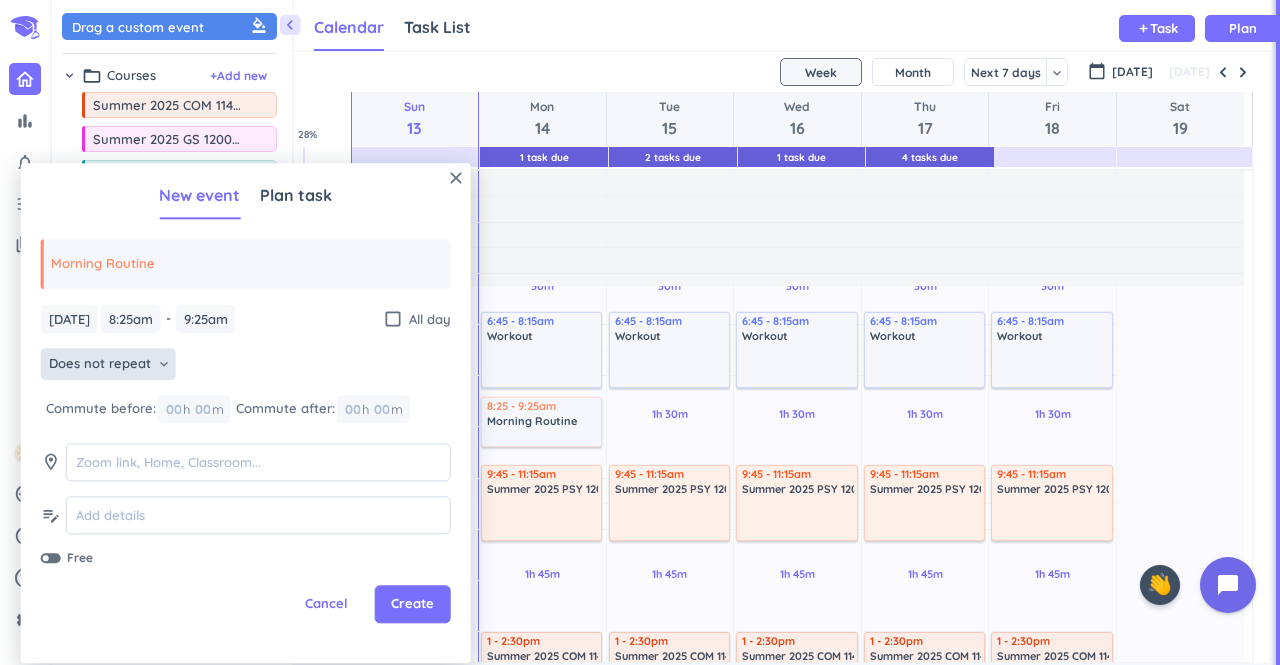 click on "Does not repeat" at bounding box center [100, 365] 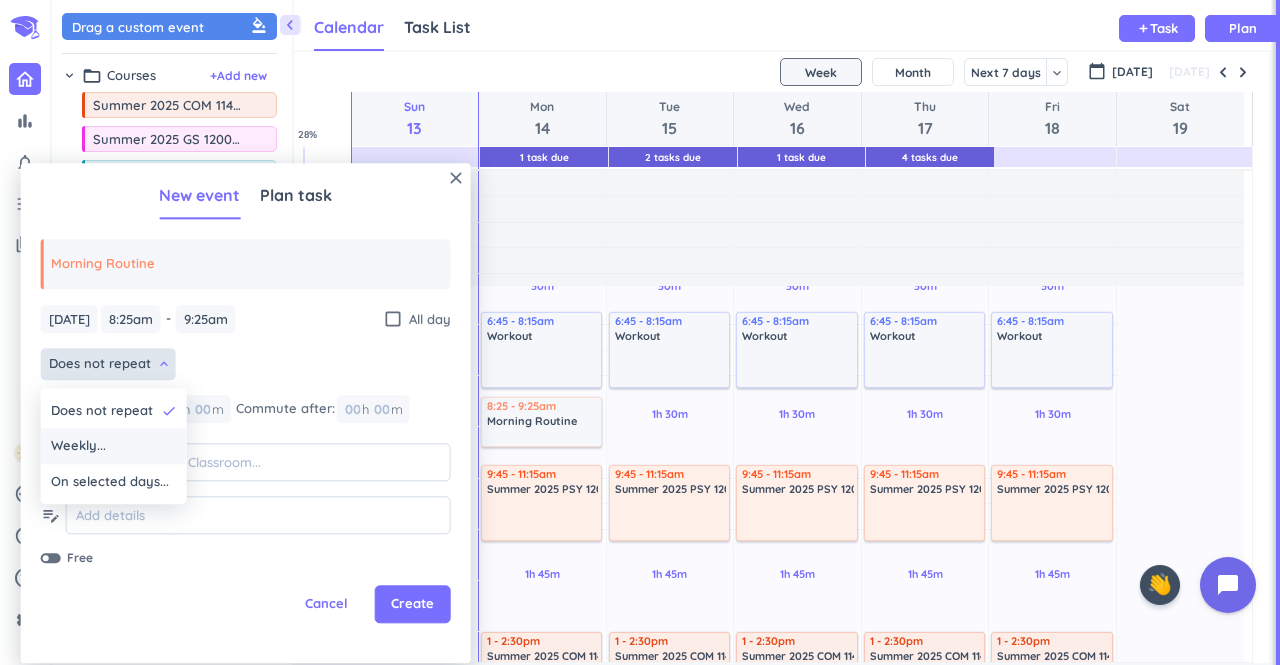 click on "Weekly..." at bounding box center [114, 447] 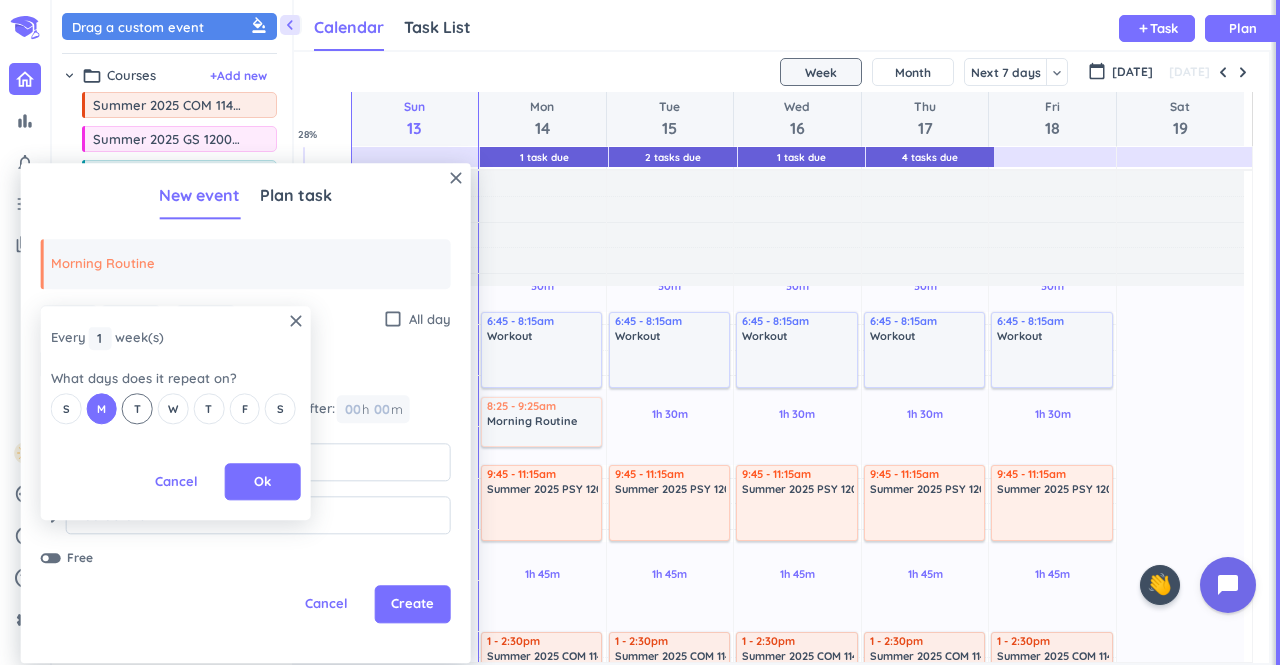 click on "T" at bounding box center [137, 409] 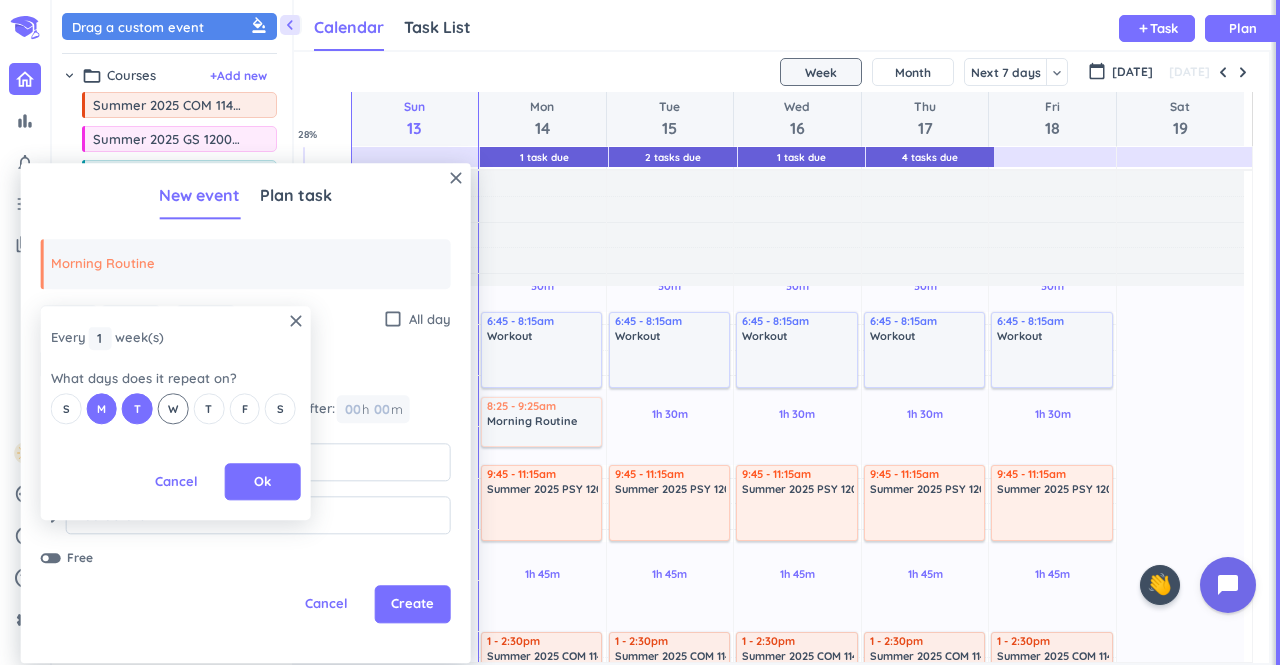 click on "W" at bounding box center (173, 409) 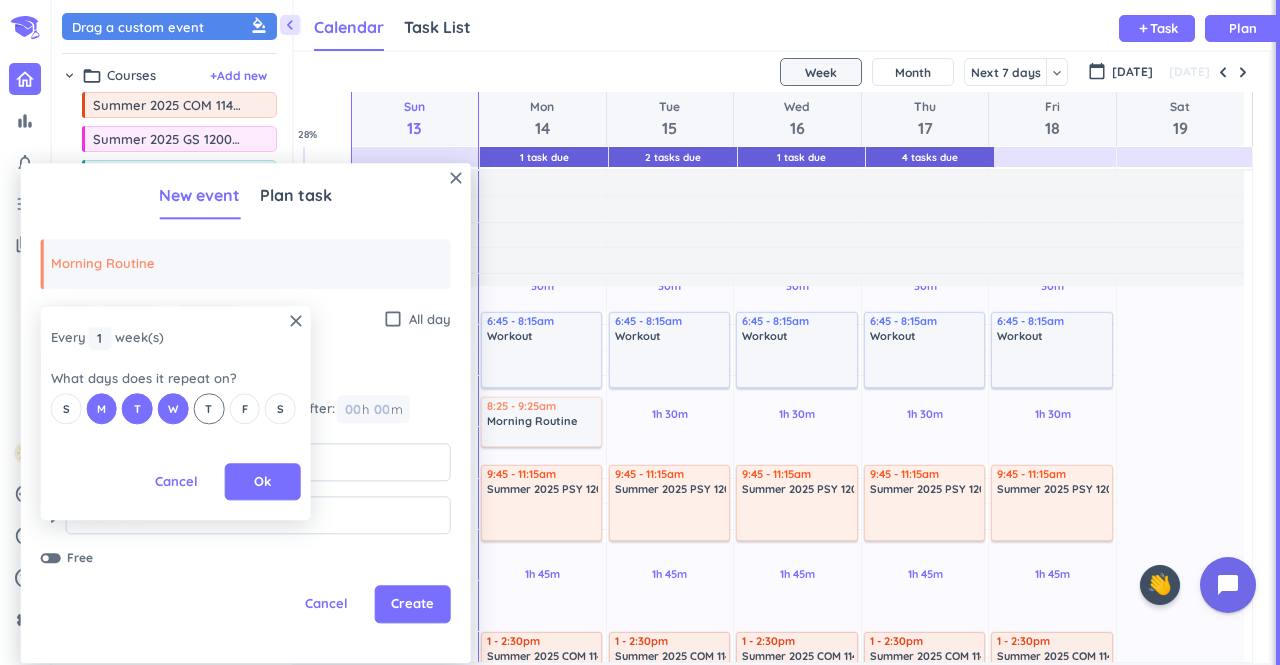 click on "T" at bounding box center (209, 409) 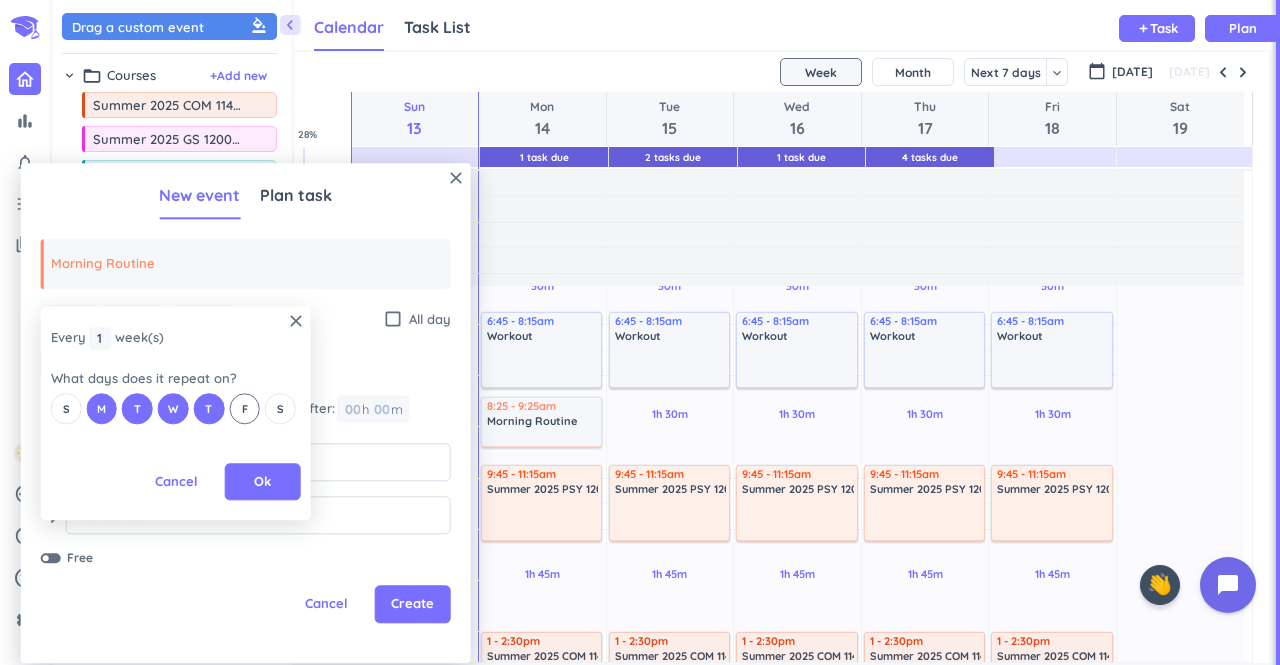 click on "F" at bounding box center (244, 409) 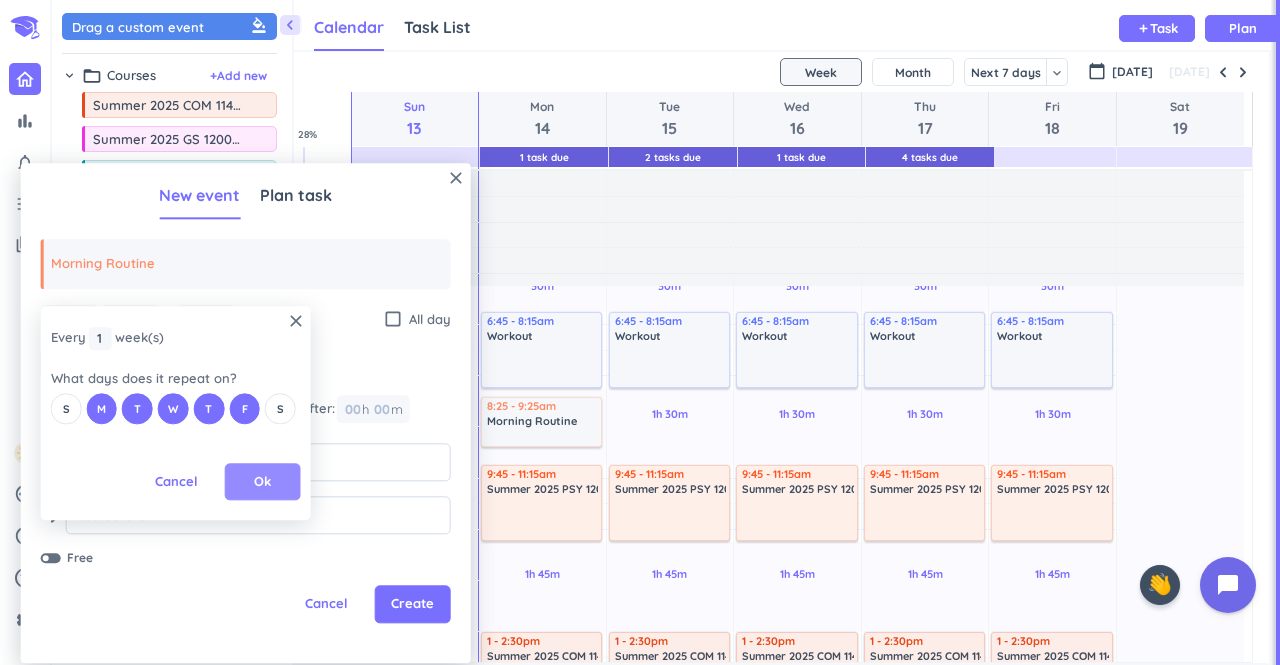 click on "Ok" at bounding box center (262, 482) 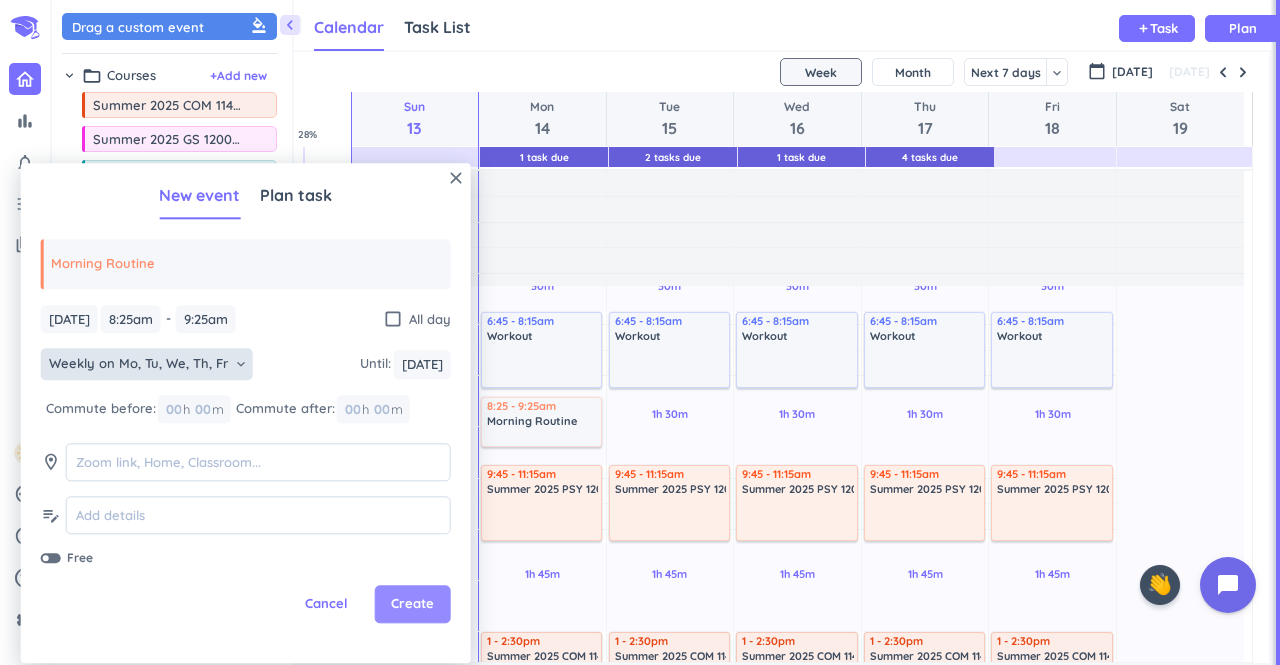 click on "Create" at bounding box center (412, 605) 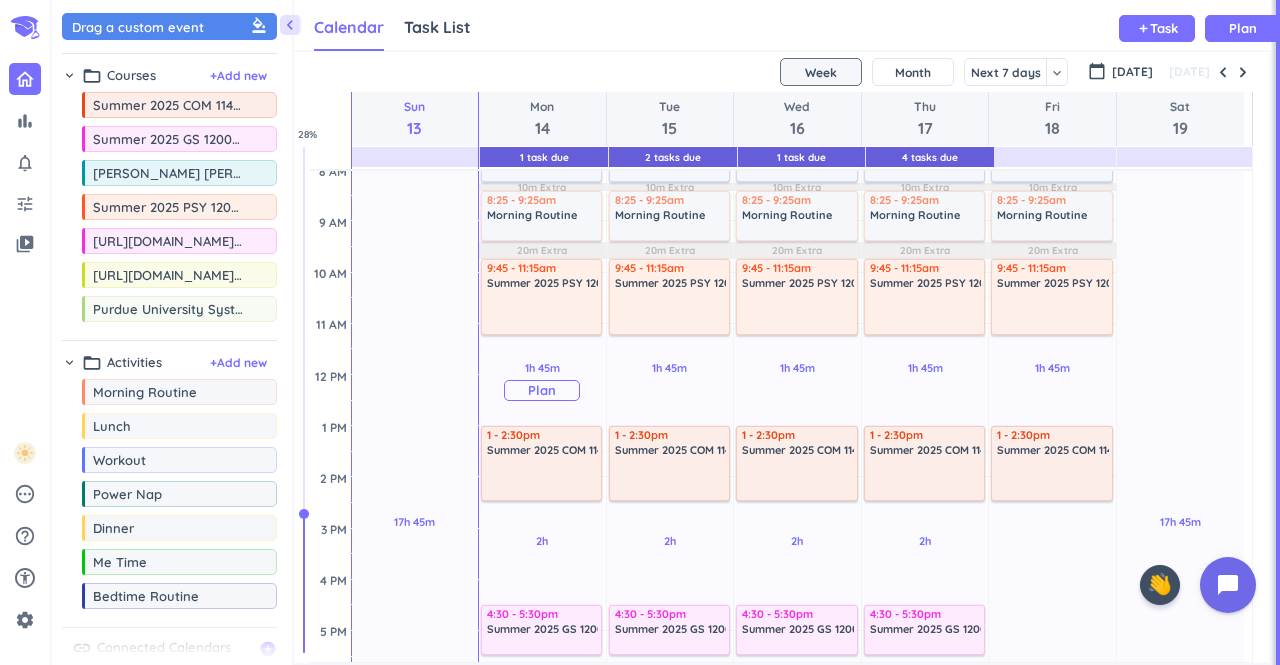 scroll, scrollTop: 209, scrollLeft: 0, axis: vertical 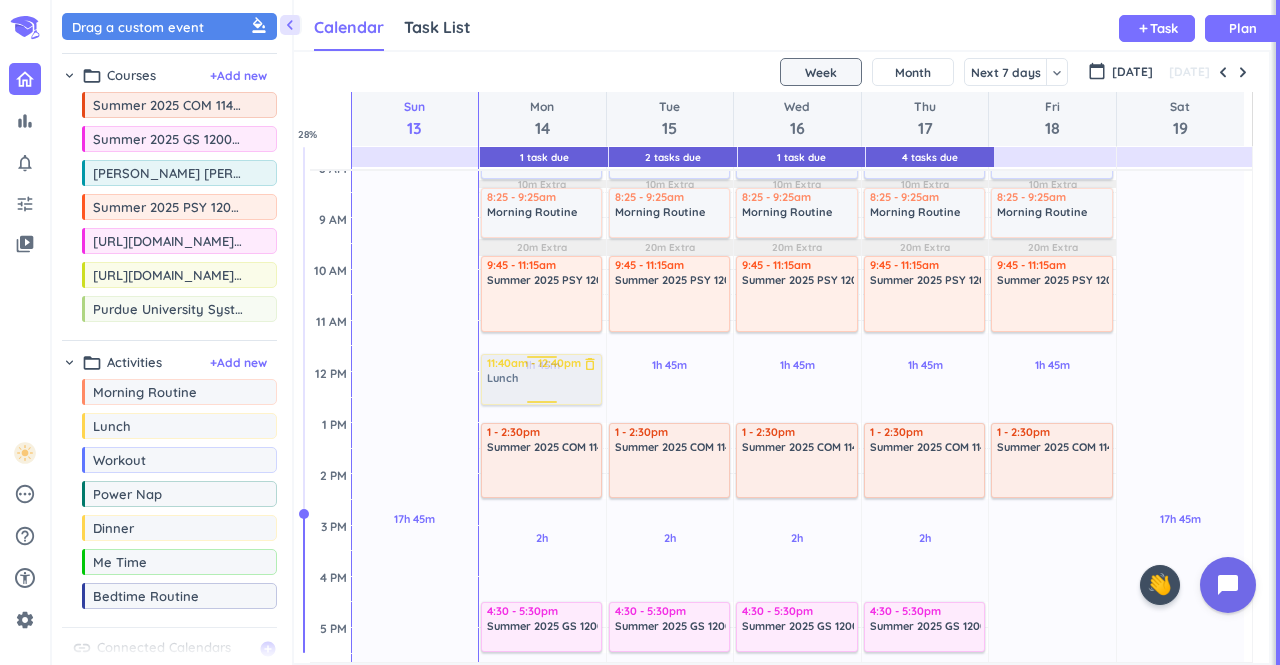 drag, startPoint x: 137, startPoint y: 427, endPoint x: 560, endPoint y: 354, distance: 429.25284 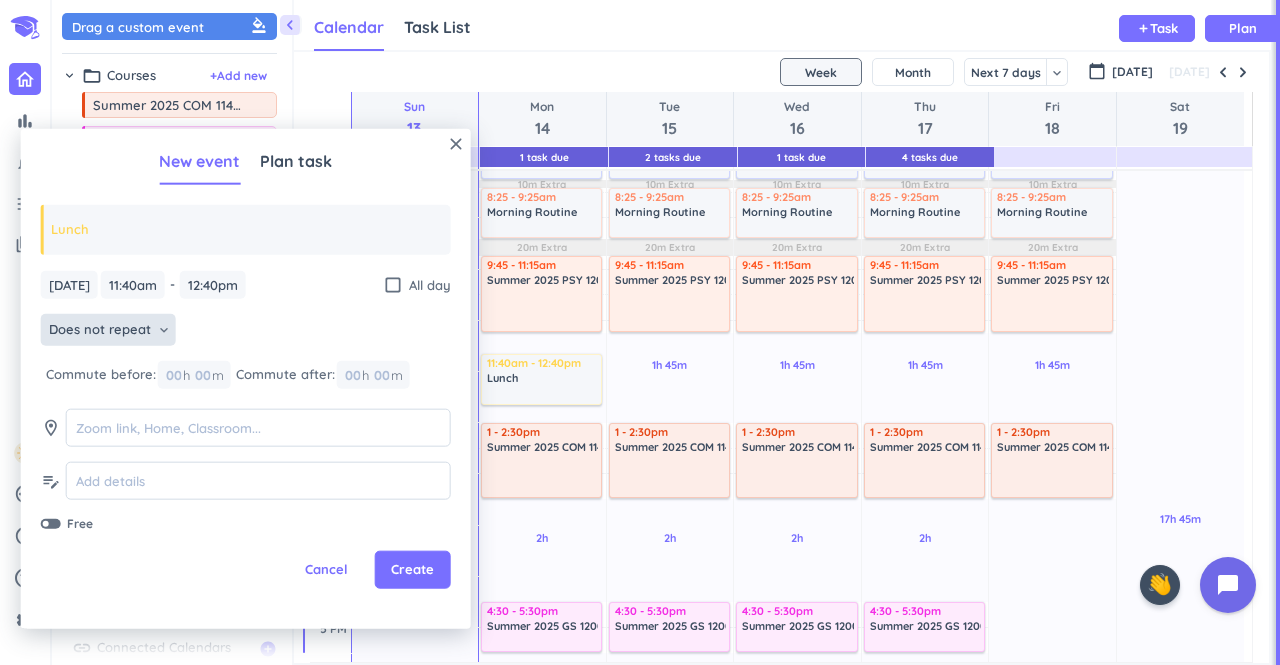 click on "Does not repeat" at bounding box center (100, 330) 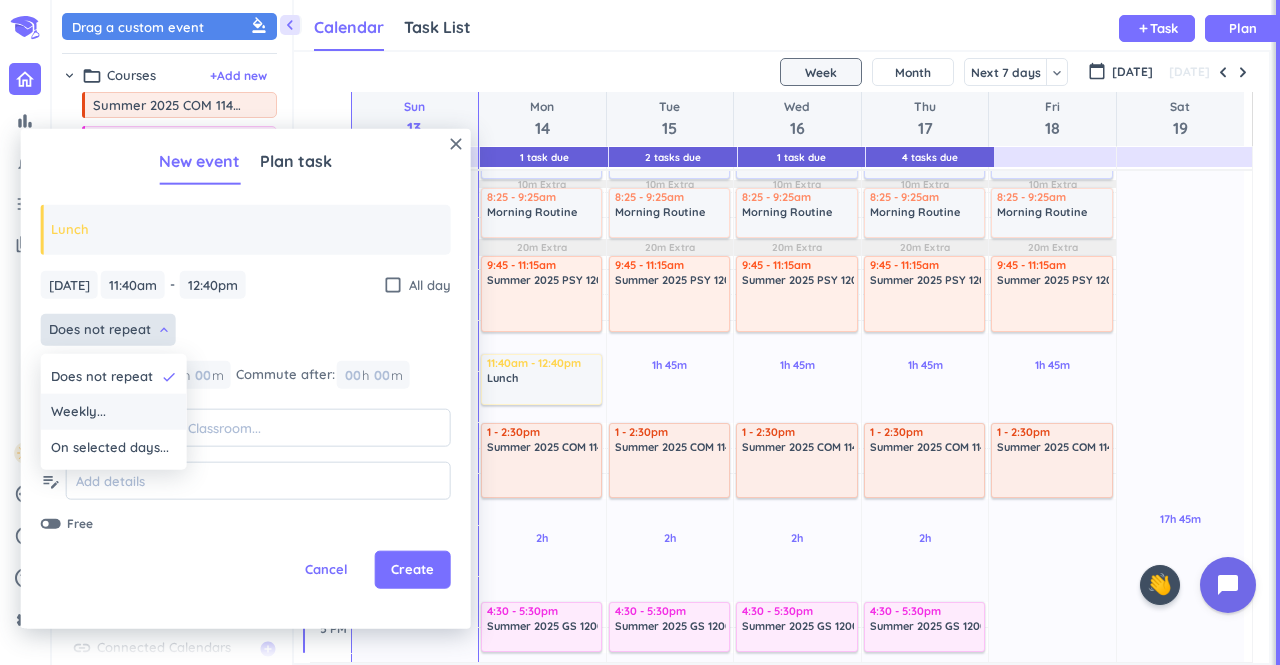 click on "Weekly..." at bounding box center (114, 412) 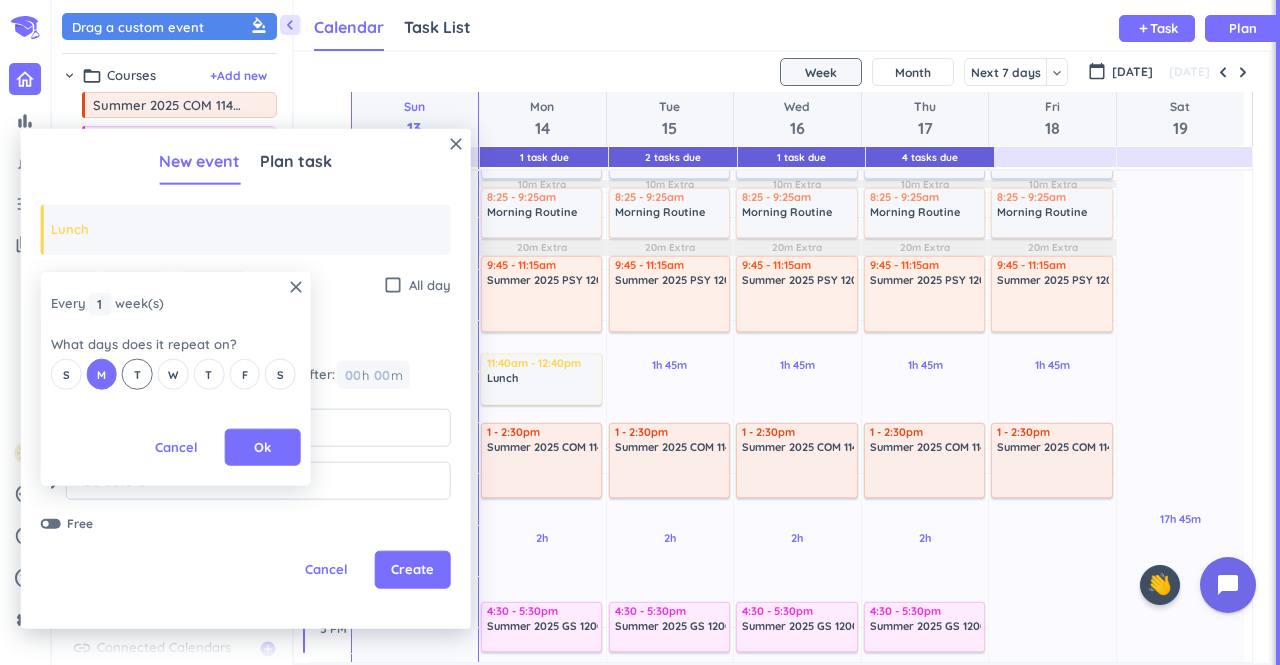 click on "T" at bounding box center (137, 374) 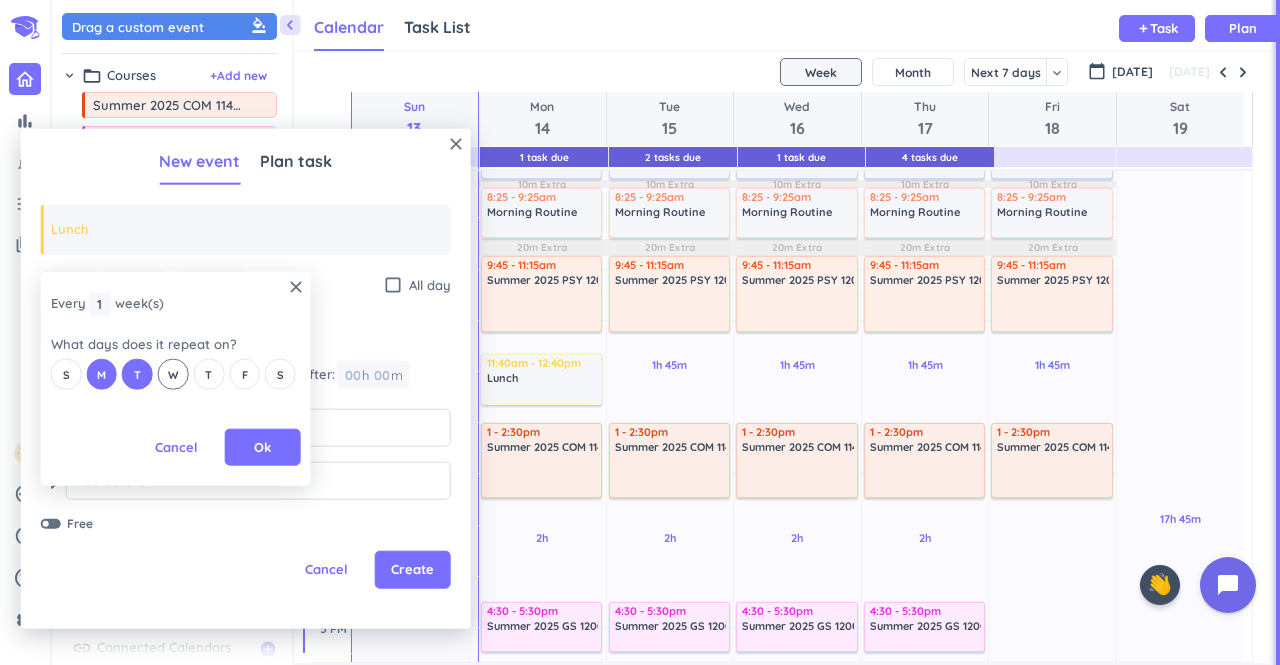 click on "W" at bounding box center (173, 374) 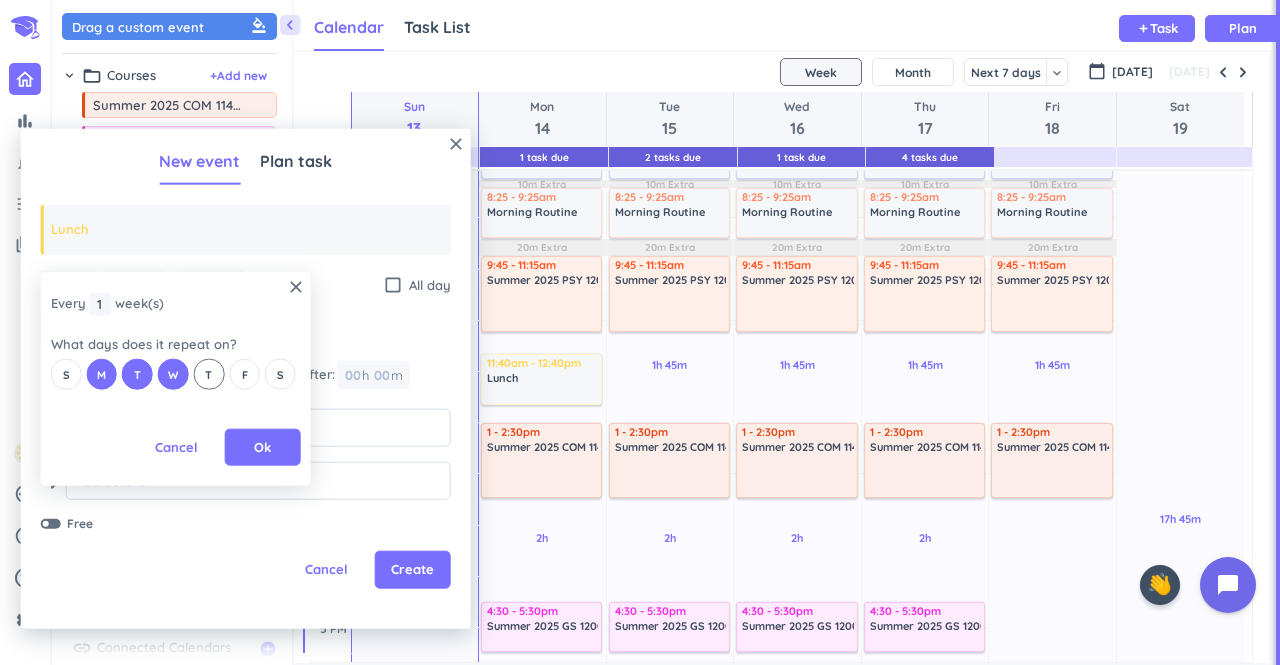 click on "T" at bounding box center [208, 374] 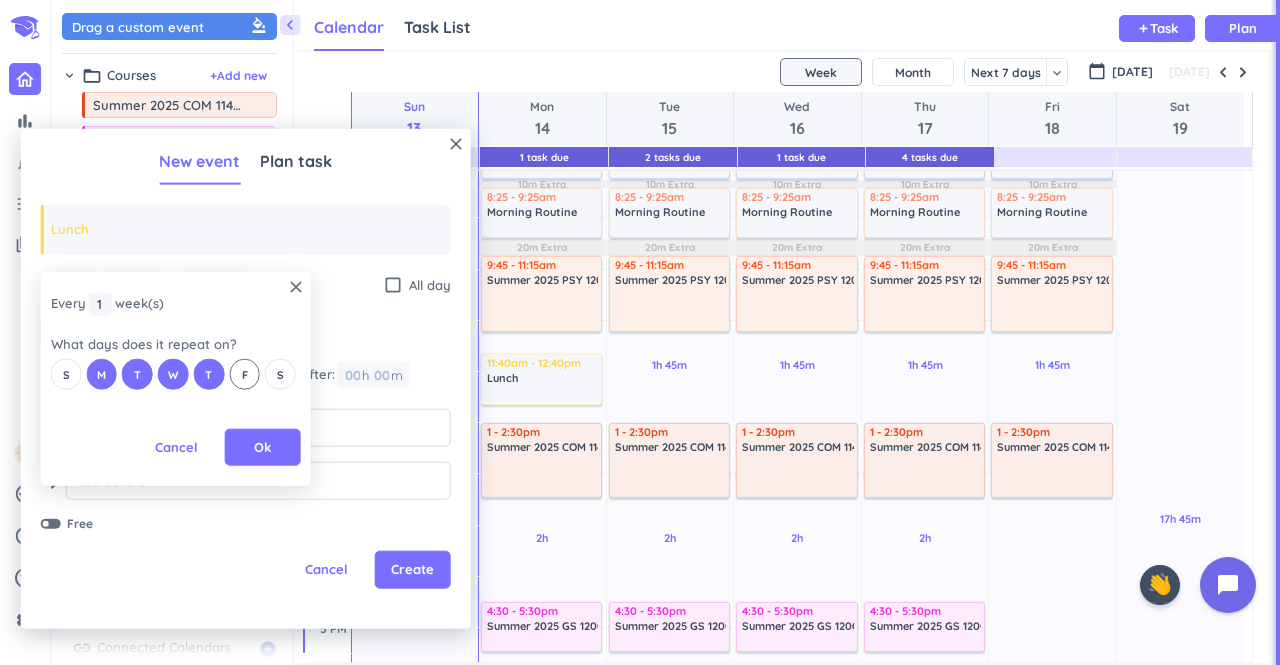 click on "F" at bounding box center (244, 374) 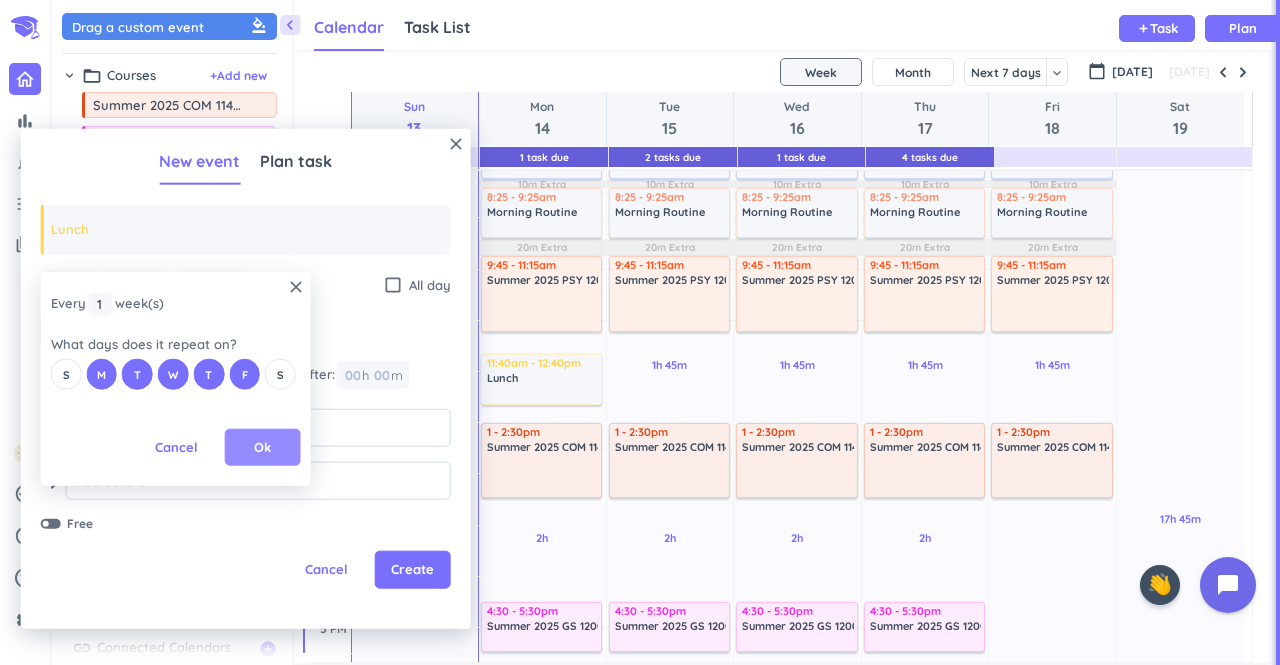 click on "Ok" at bounding box center (262, 447) 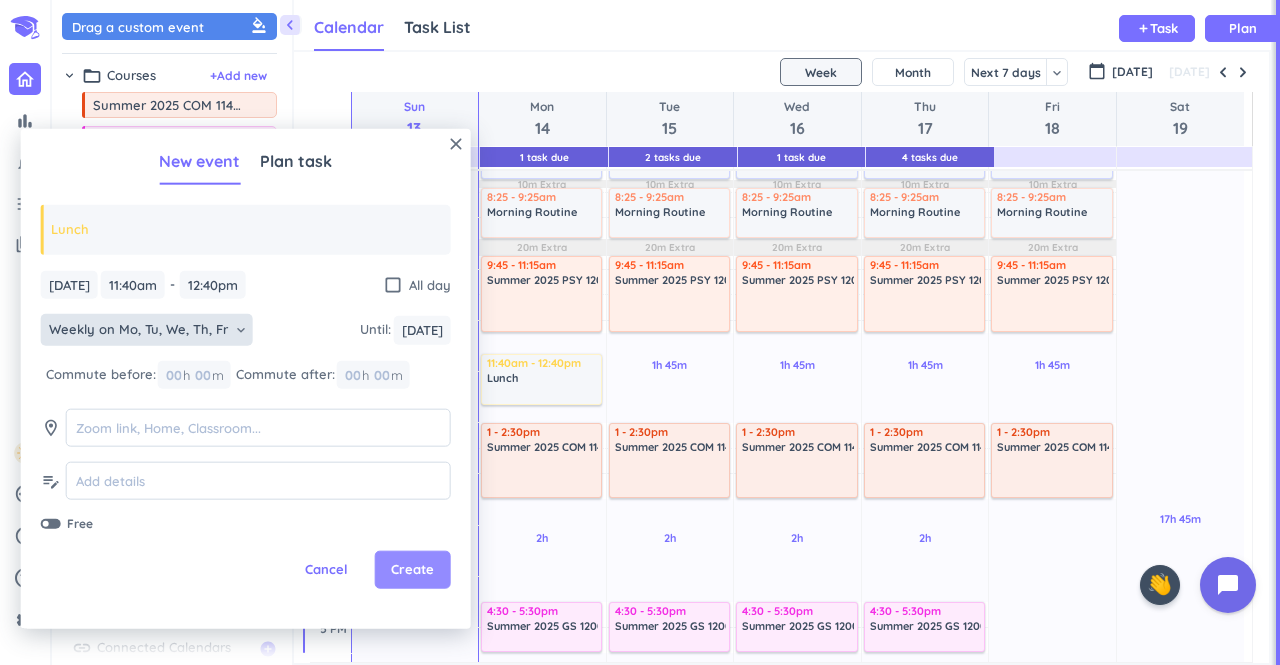 click on "Create" at bounding box center (413, 570) 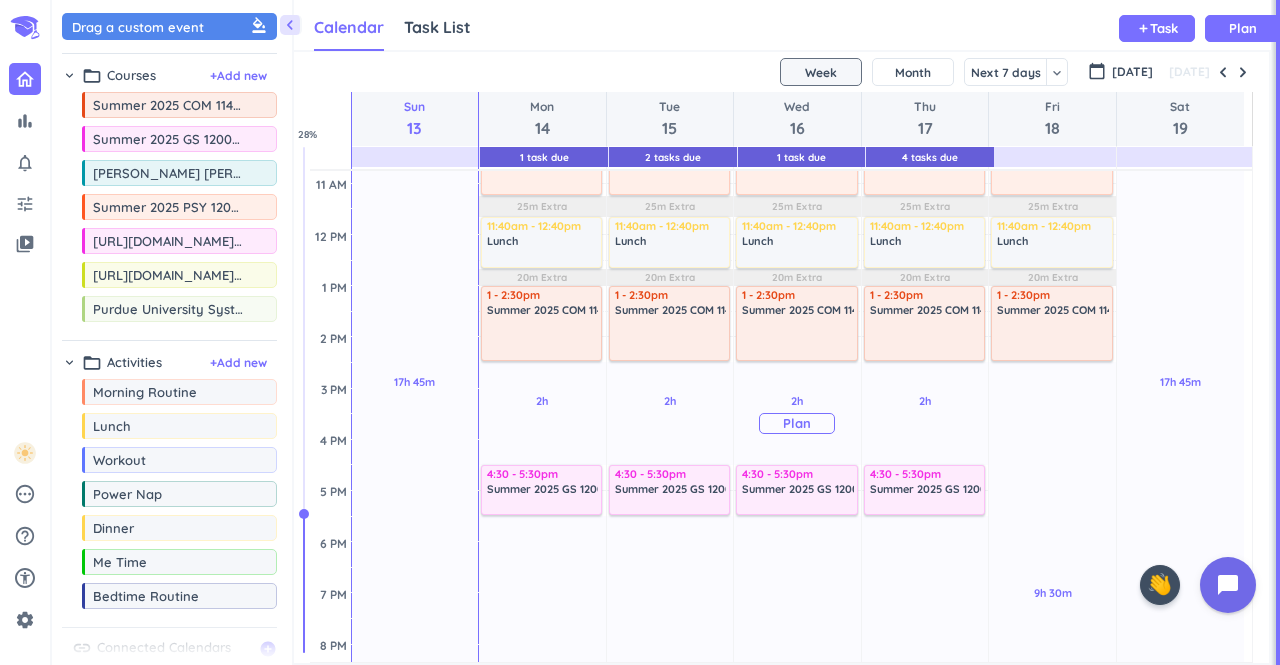 scroll, scrollTop: 347, scrollLeft: 0, axis: vertical 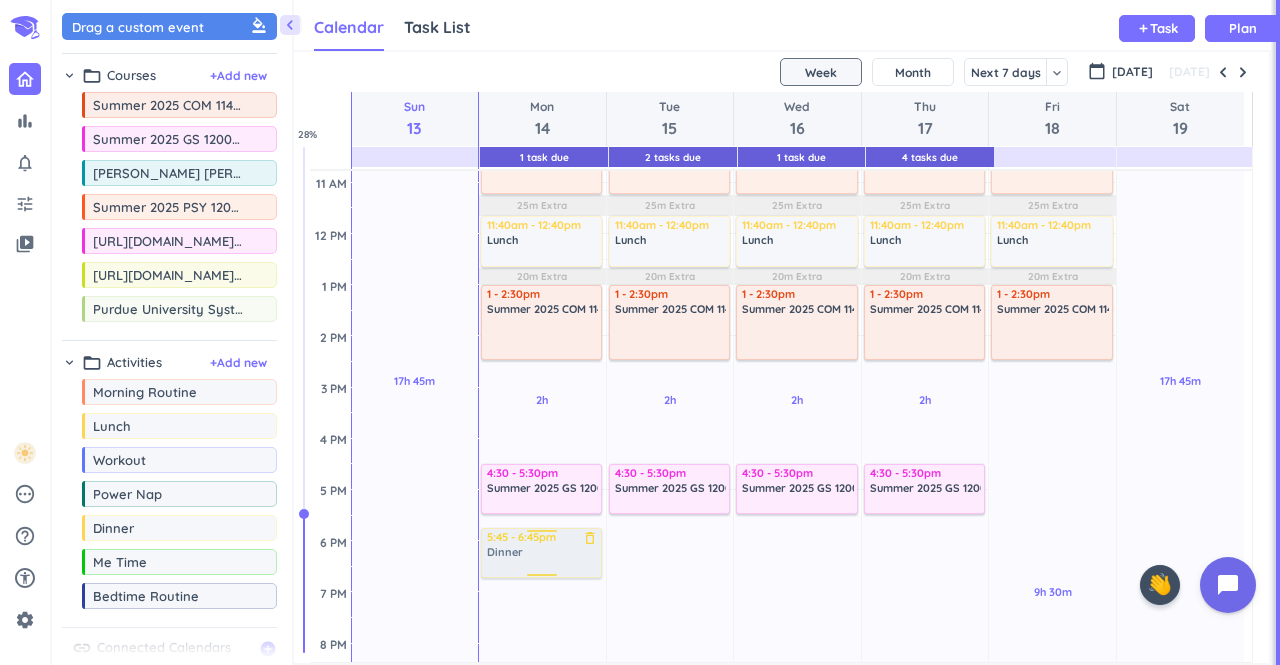 drag, startPoint x: 202, startPoint y: 521, endPoint x: 548, endPoint y: 530, distance: 346.11703 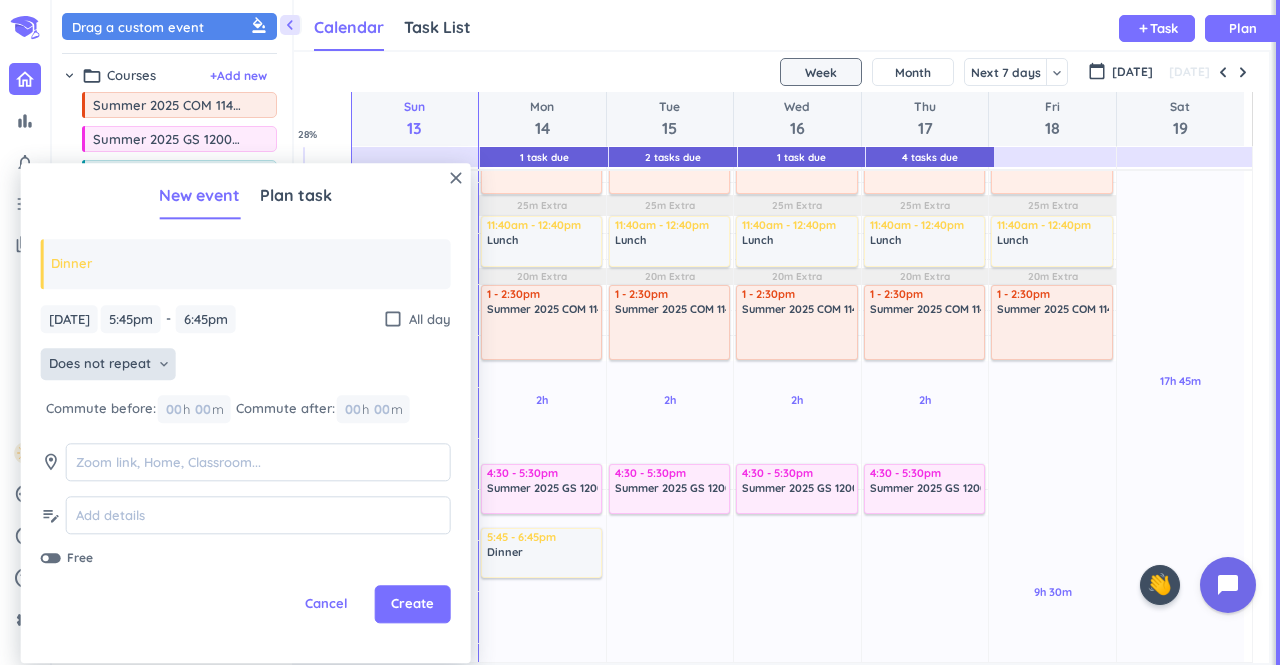 click on "Does not repeat" at bounding box center (100, 365) 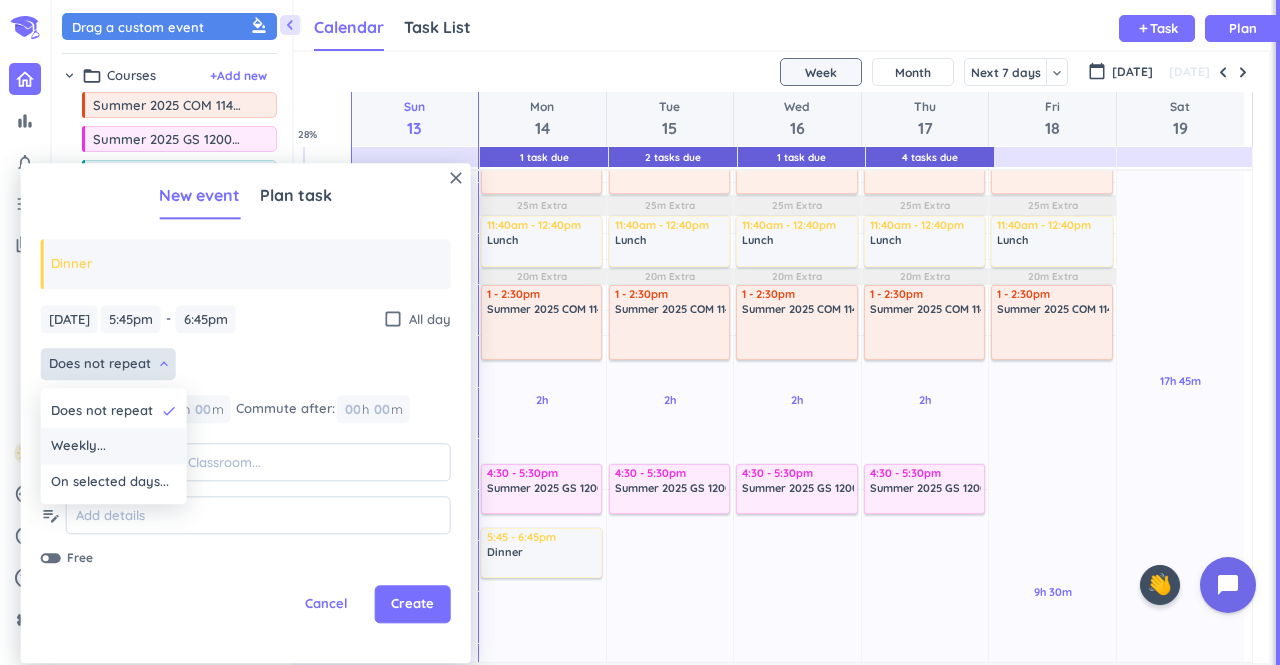 click on "Weekly..." at bounding box center (114, 447) 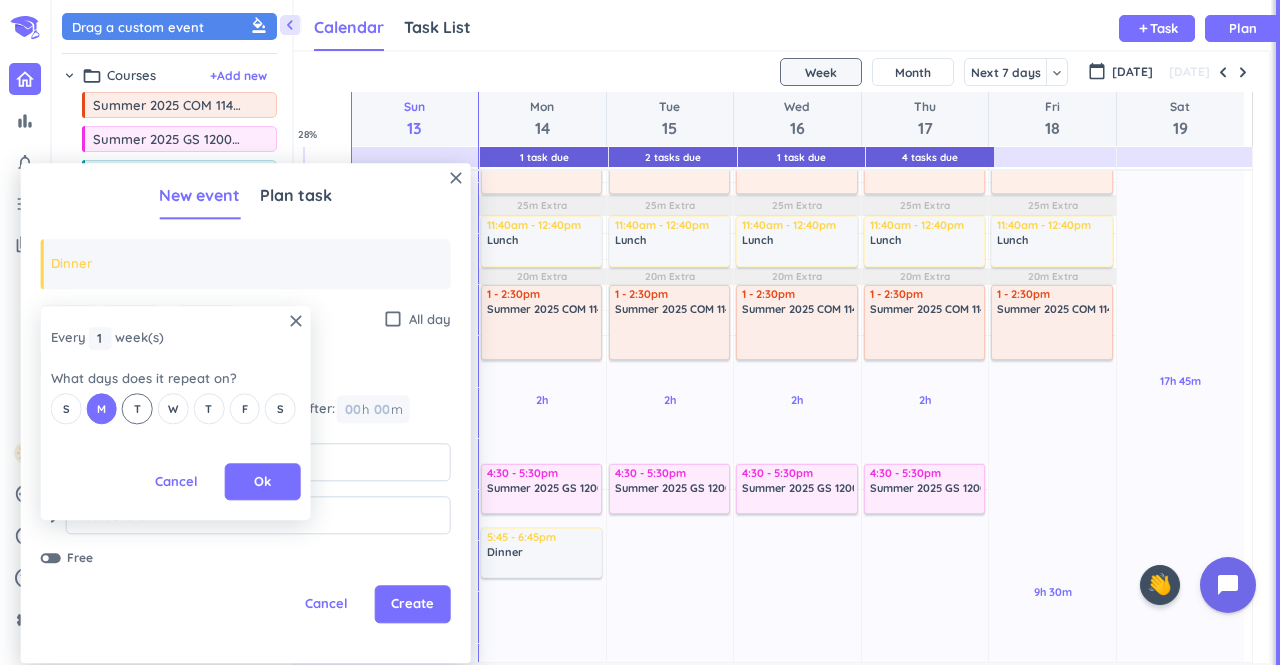 click on "T" at bounding box center [137, 409] 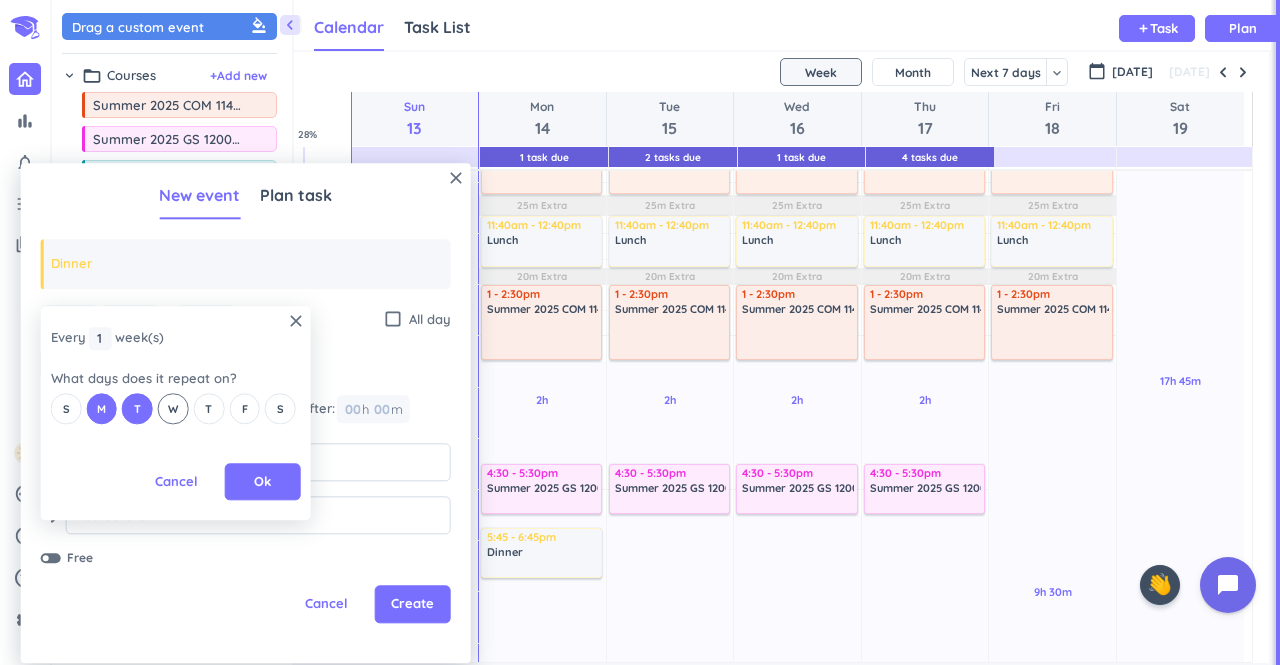 click on "W" at bounding box center (173, 409) 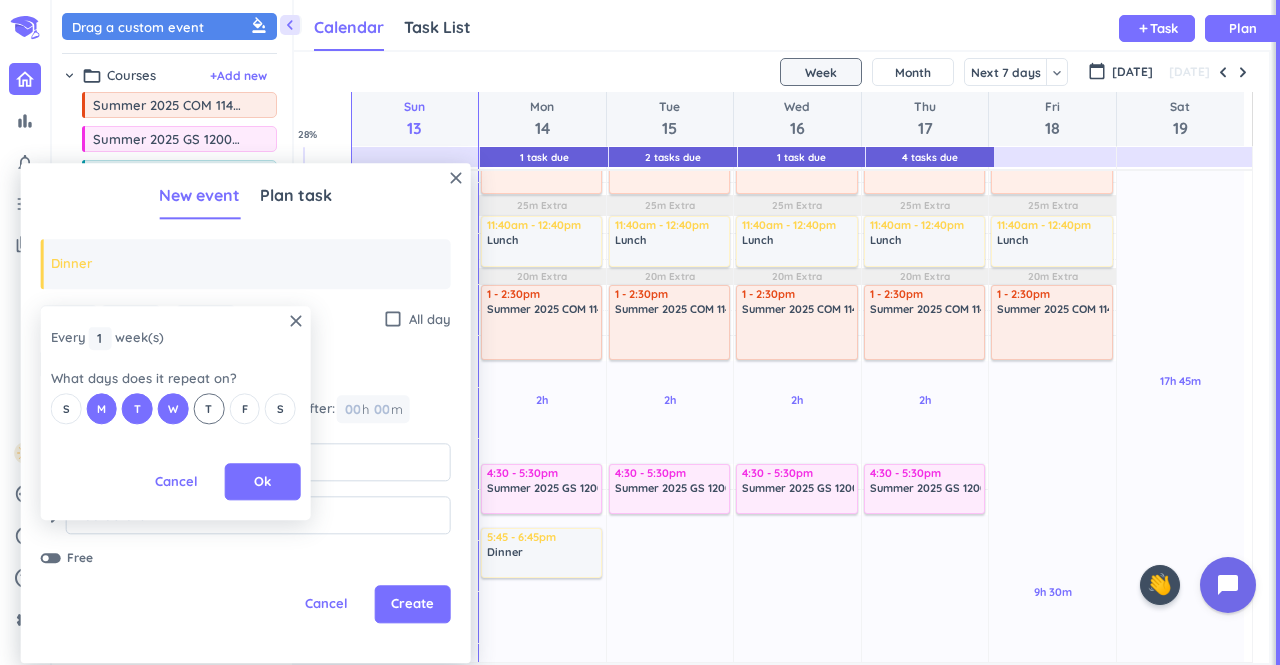 click on "T" at bounding box center [209, 409] 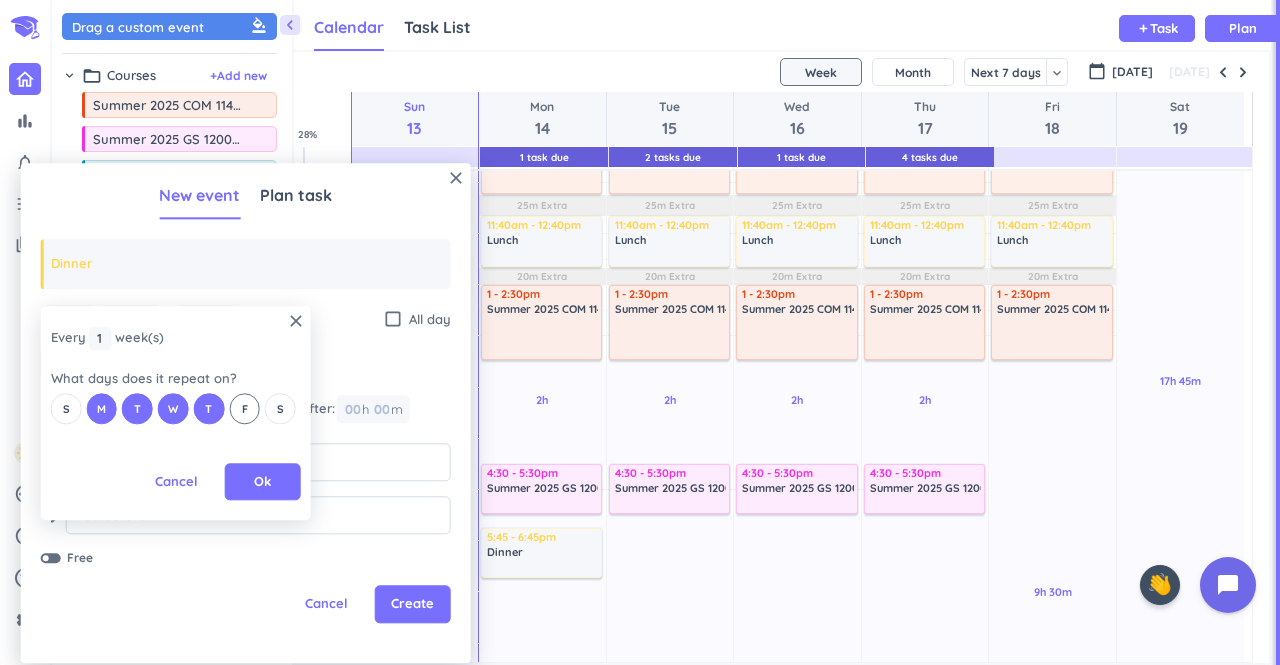 click on "F" at bounding box center (245, 409) 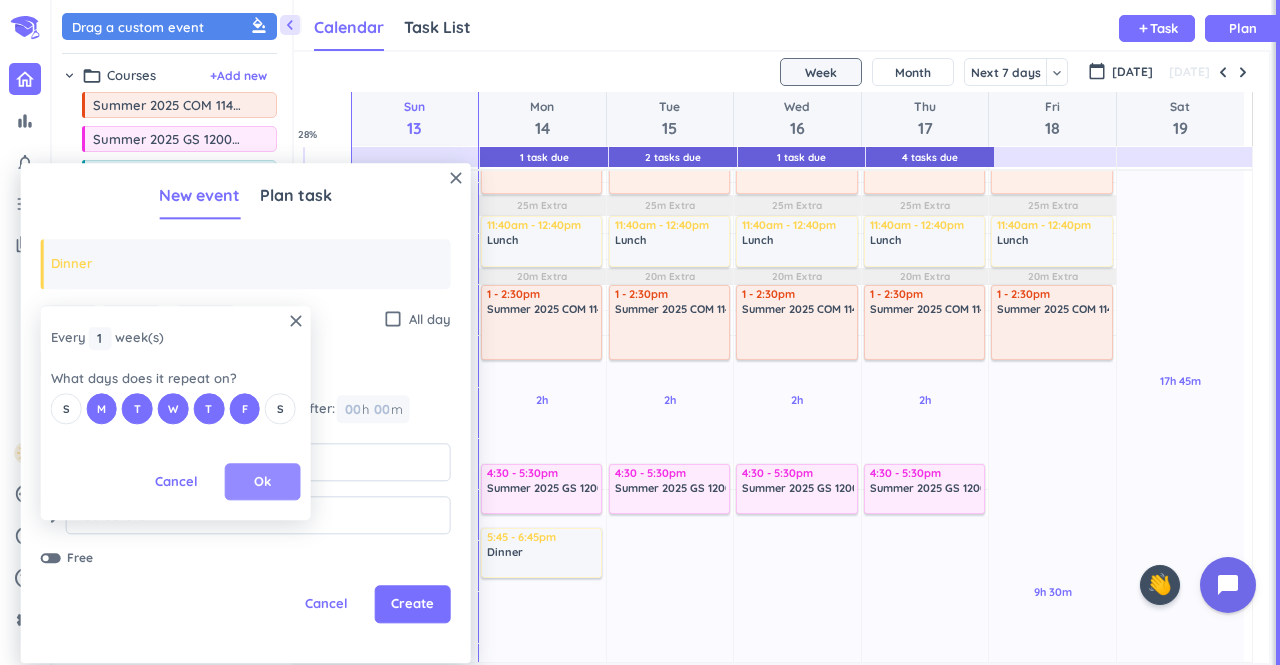 click on "Ok" at bounding box center [262, 482] 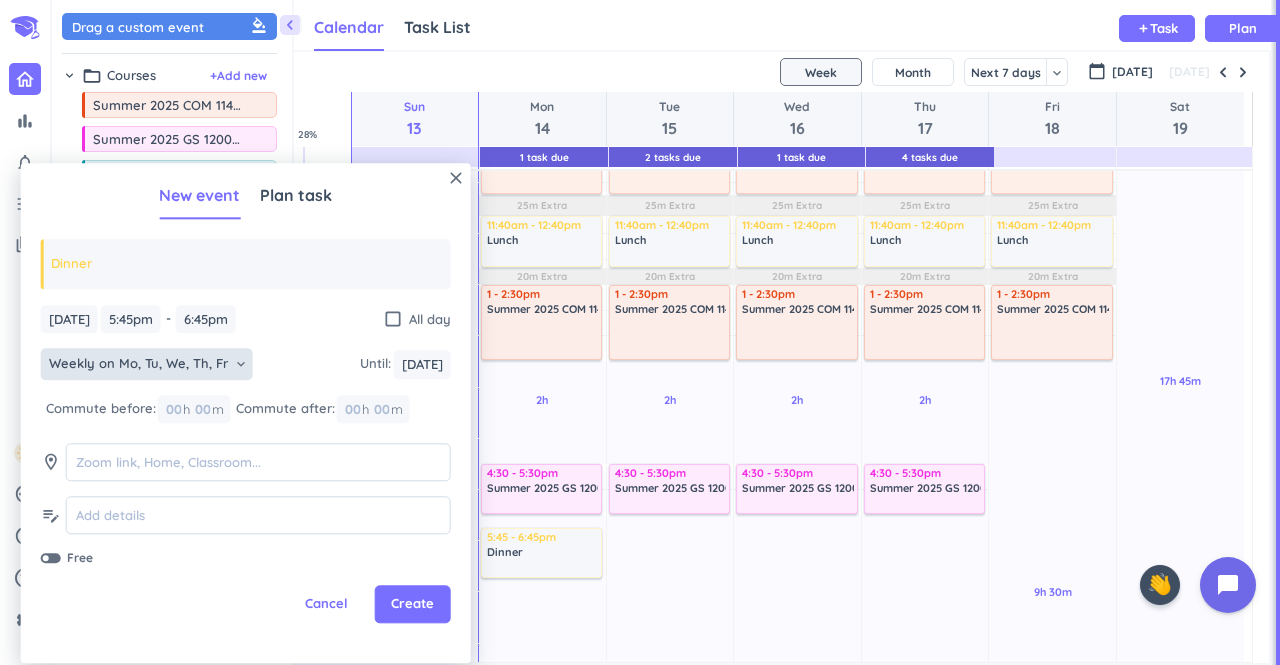 click on "close New event Plan task Dinner [DATE] [DATE]   5:45pm 5:45pm - 6:45pm 6:45pm check_box_outline_blank All day Weekly on Mo, Tu, We, Th, Fr keyboard_arrow_down Until :  [DATE] [DATE] Commute before: 00 h 00 m Commute after: 00 h 00 m room edit_note Free Cancel Create" at bounding box center (246, 413) 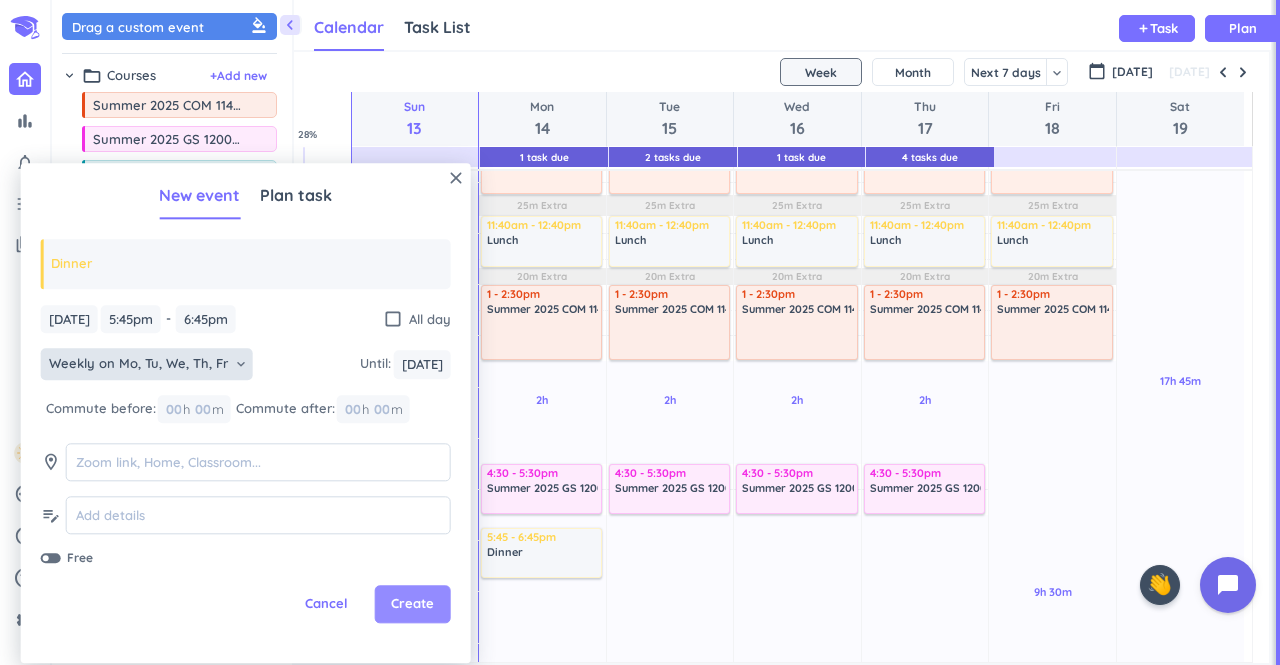 click on "Create" at bounding box center [413, 605] 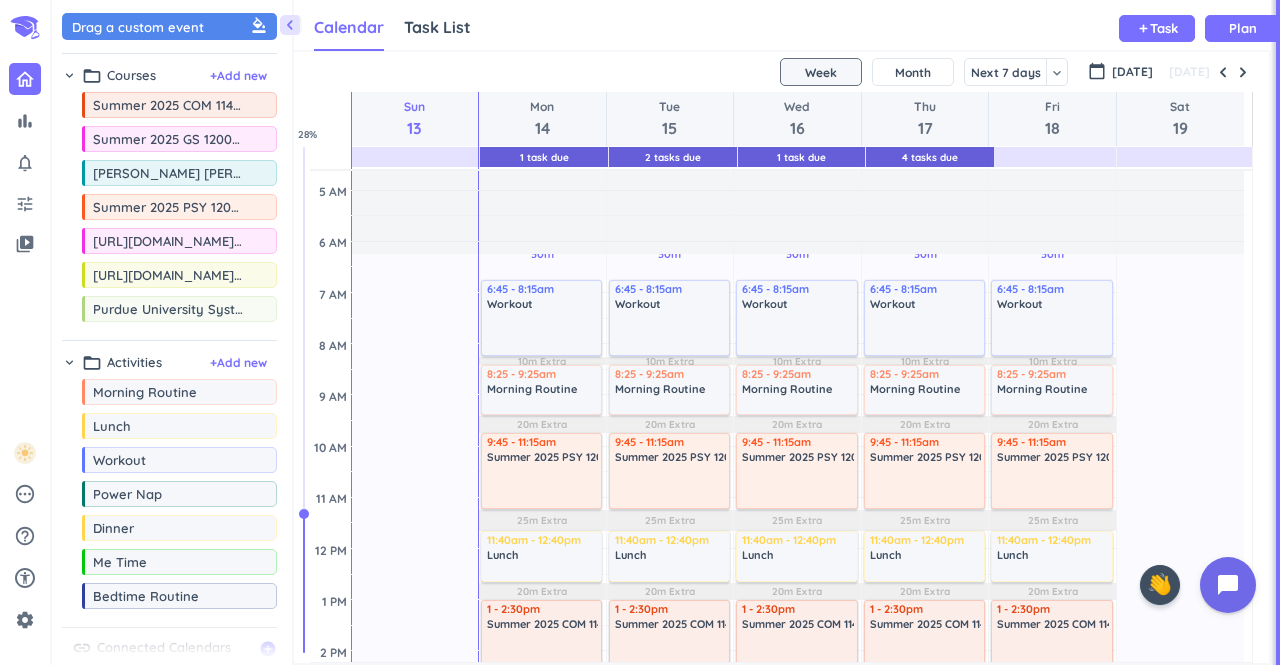 scroll, scrollTop: 31, scrollLeft: 0, axis: vertical 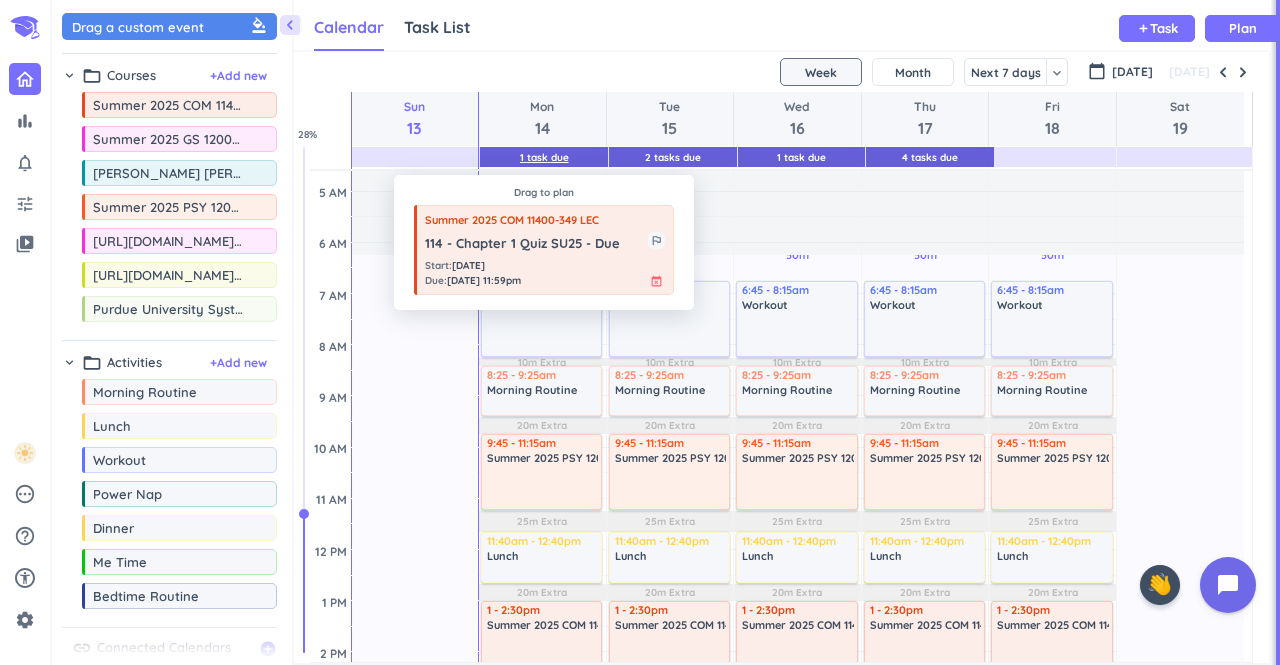 click on "1   Task   Due" at bounding box center [544, 157] 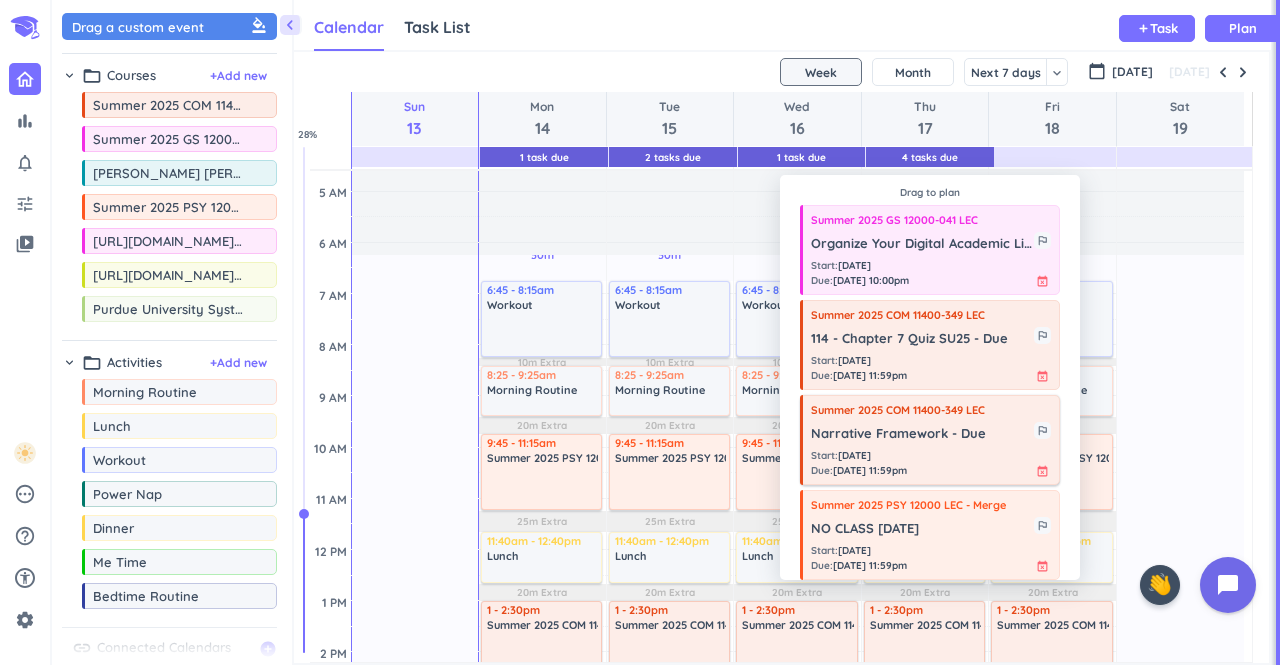scroll, scrollTop: 20, scrollLeft: 0, axis: vertical 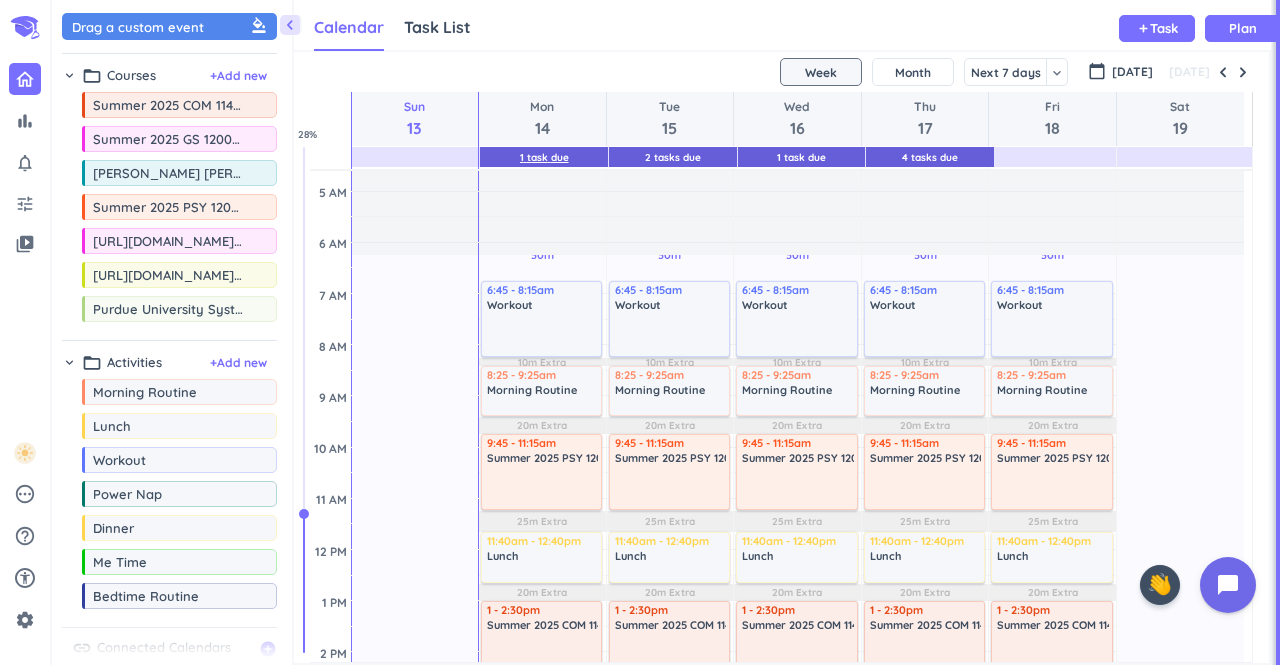 click on "1   Task   Due" at bounding box center [544, 157] 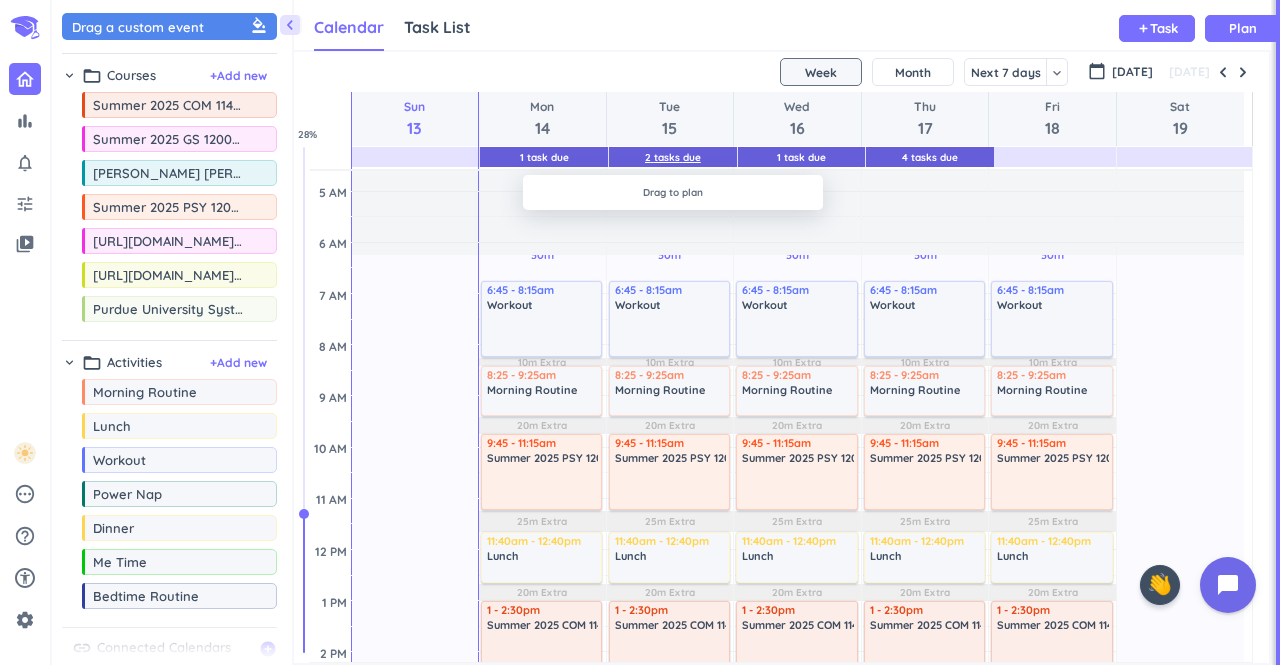 click on "2   Tasks   Due" at bounding box center [673, 157] 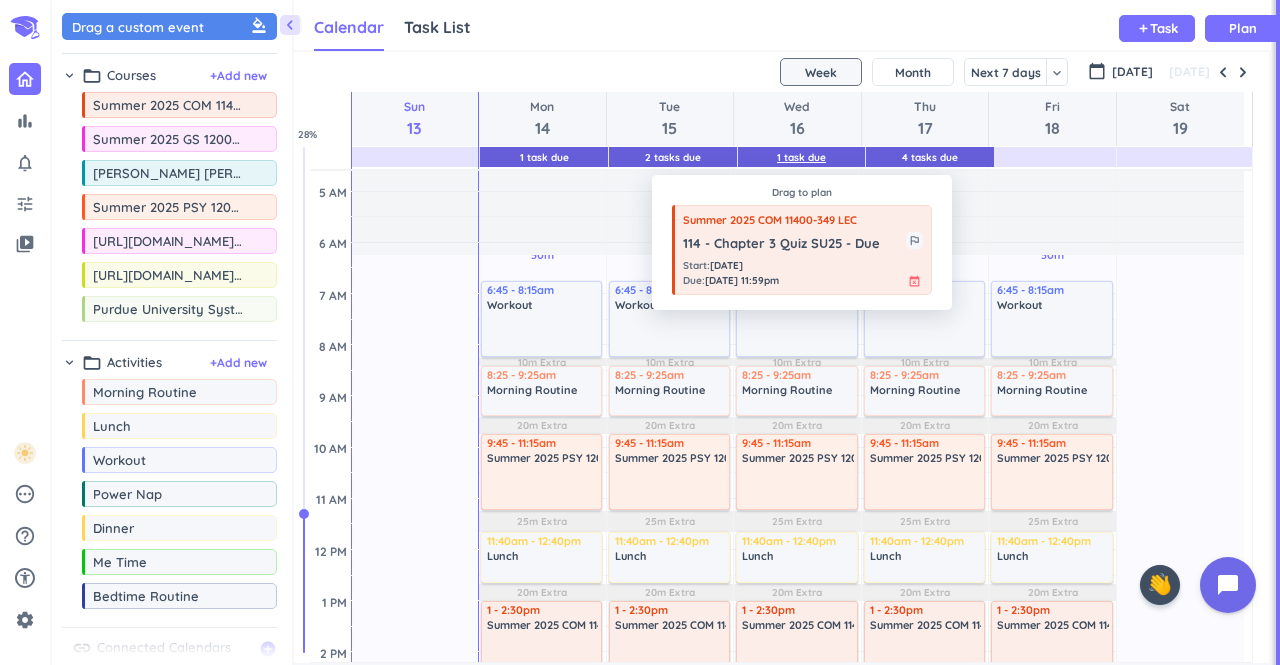 click on "1   Task   Due" at bounding box center (802, 157) 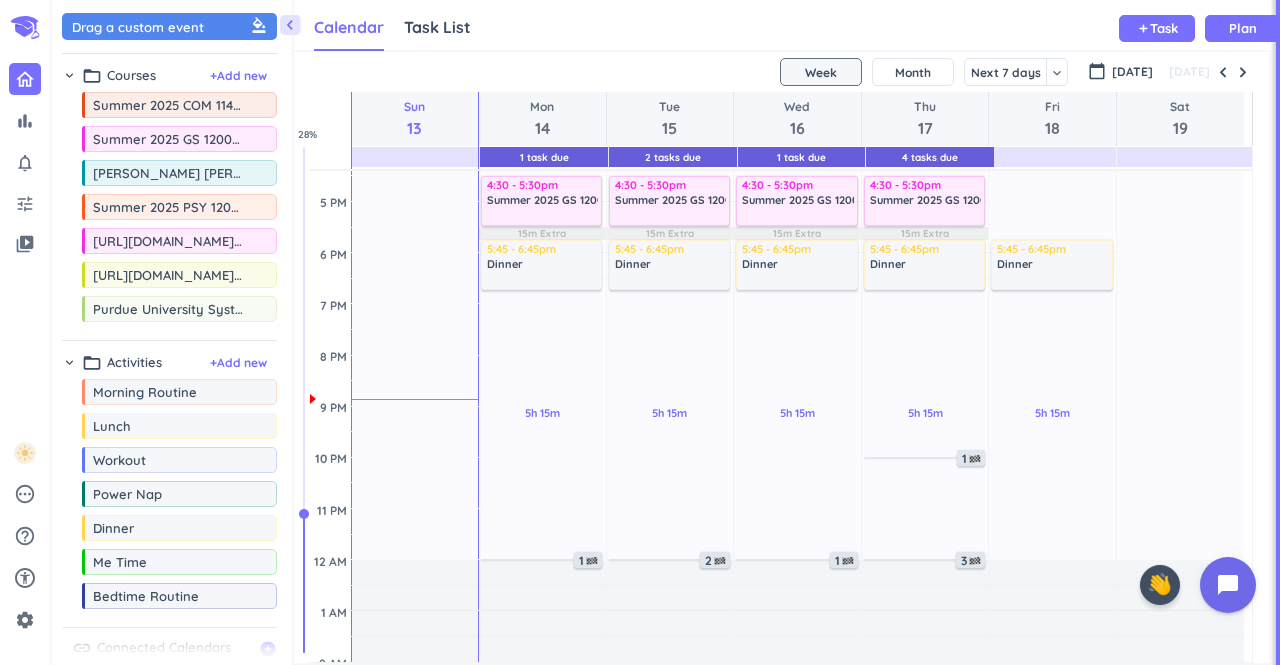 scroll, scrollTop: 737, scrollLeft: 0, axis: vertical 